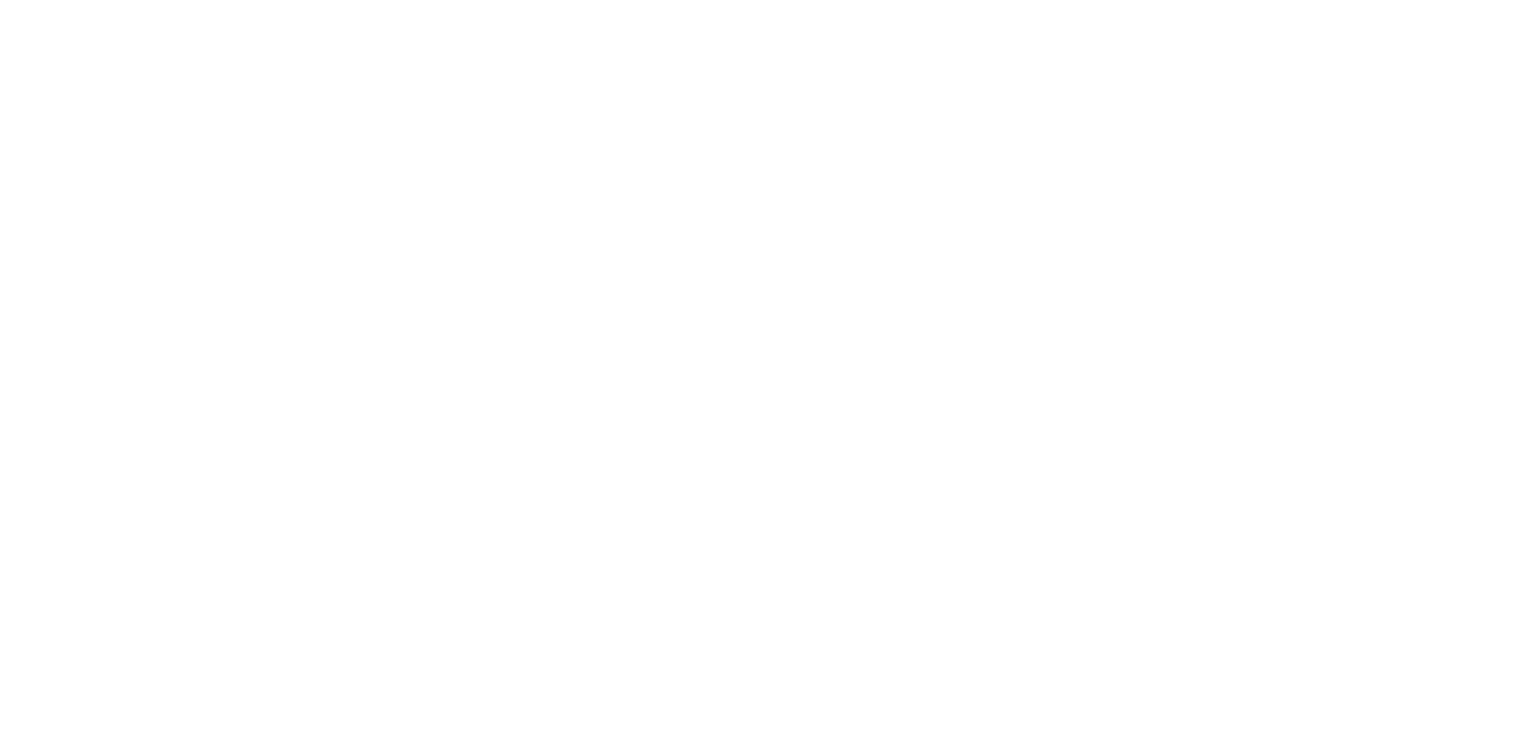 scroll, scrollTop: 0, scrollLeft: 0, axis: both 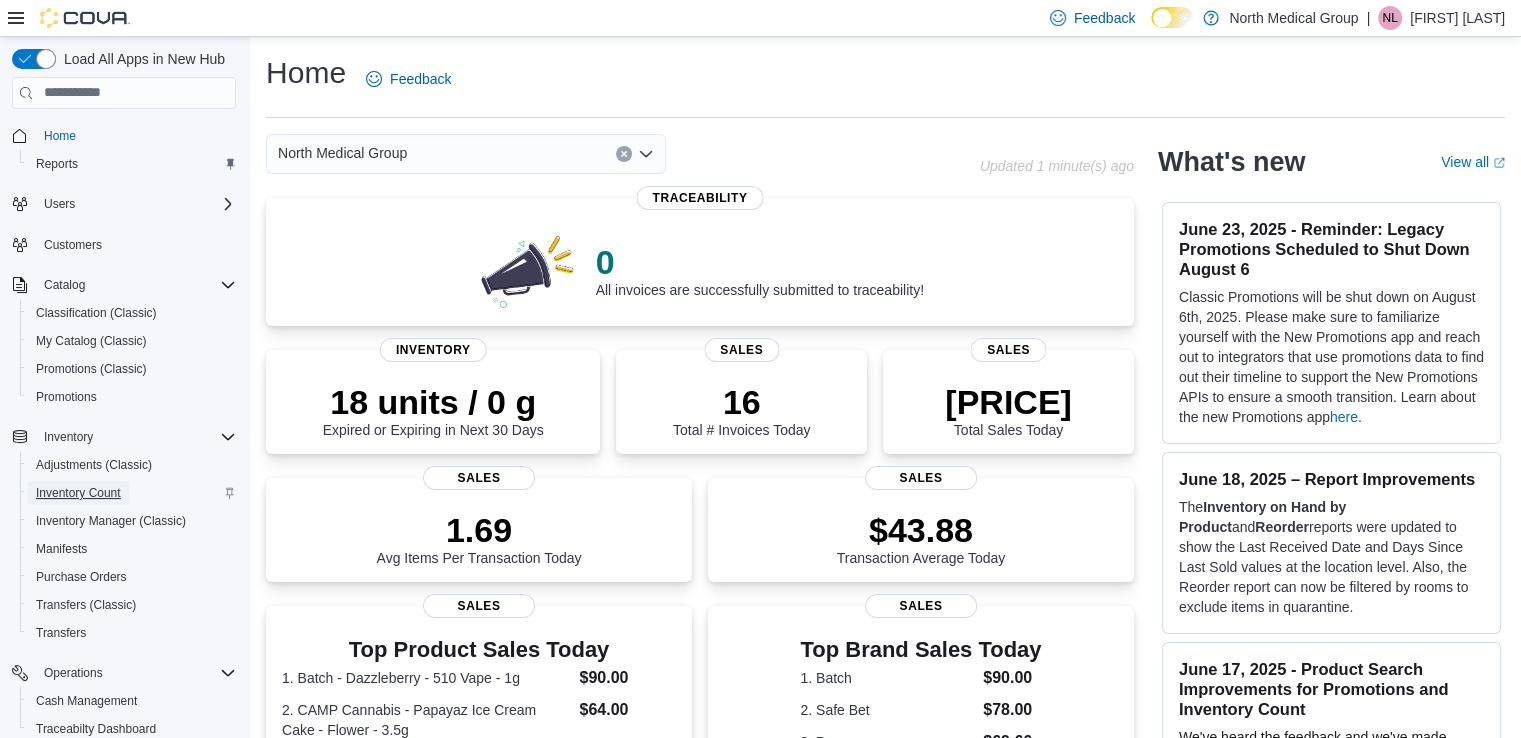 click on "Inventory Count" at bounding box center (78, 493) 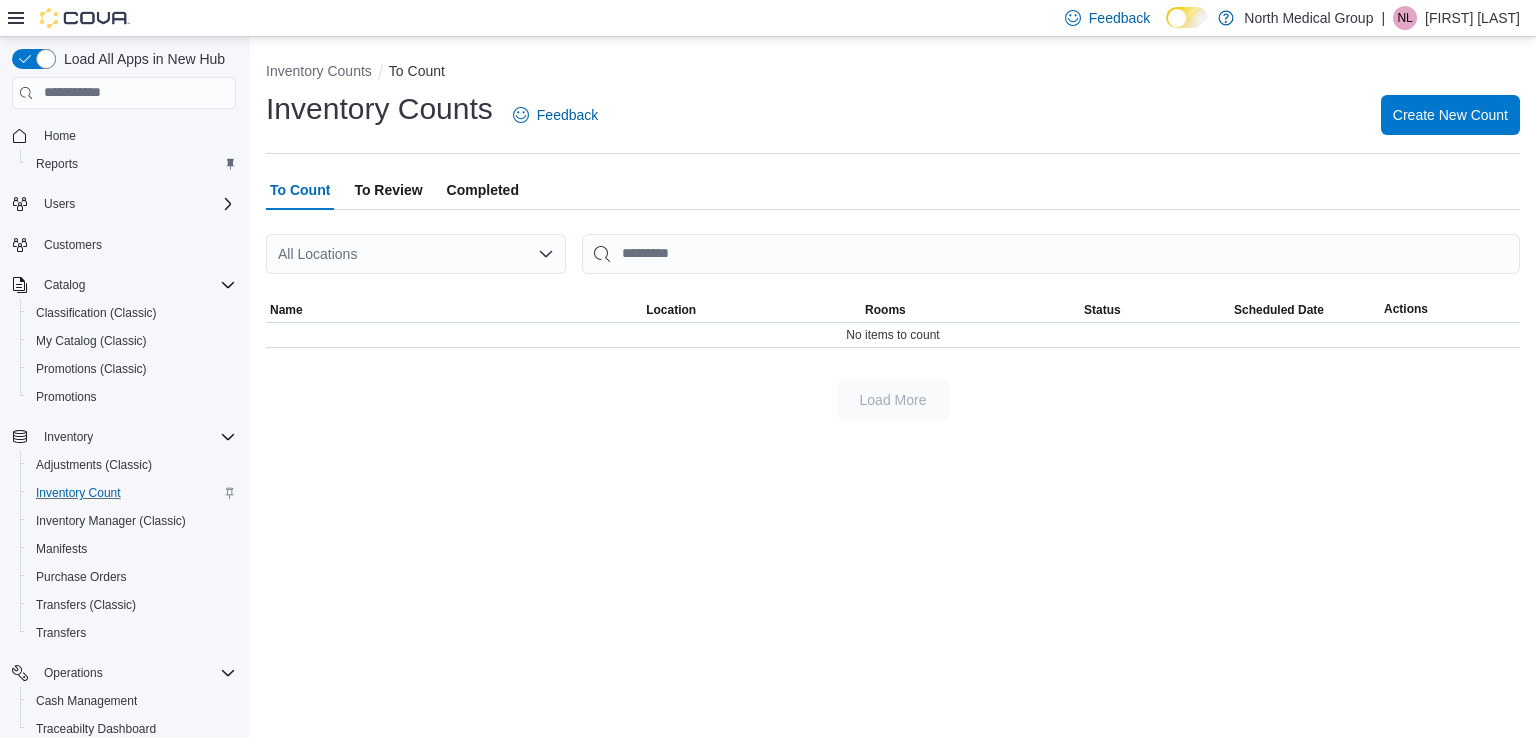 click on "To Review" at bounding box center [388, 190] 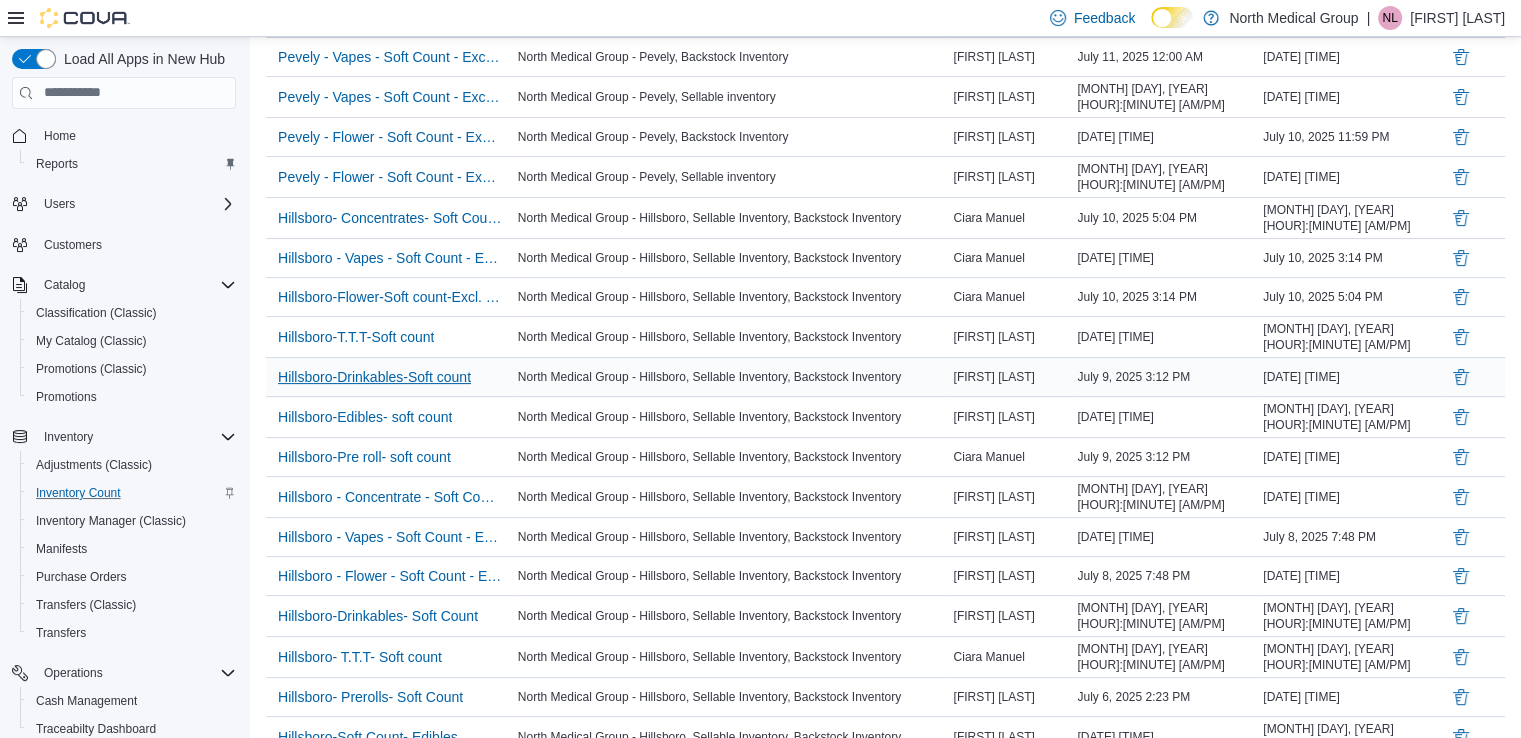scroll, scrollTop: 265, scrollLeft: 0, axis: vertical 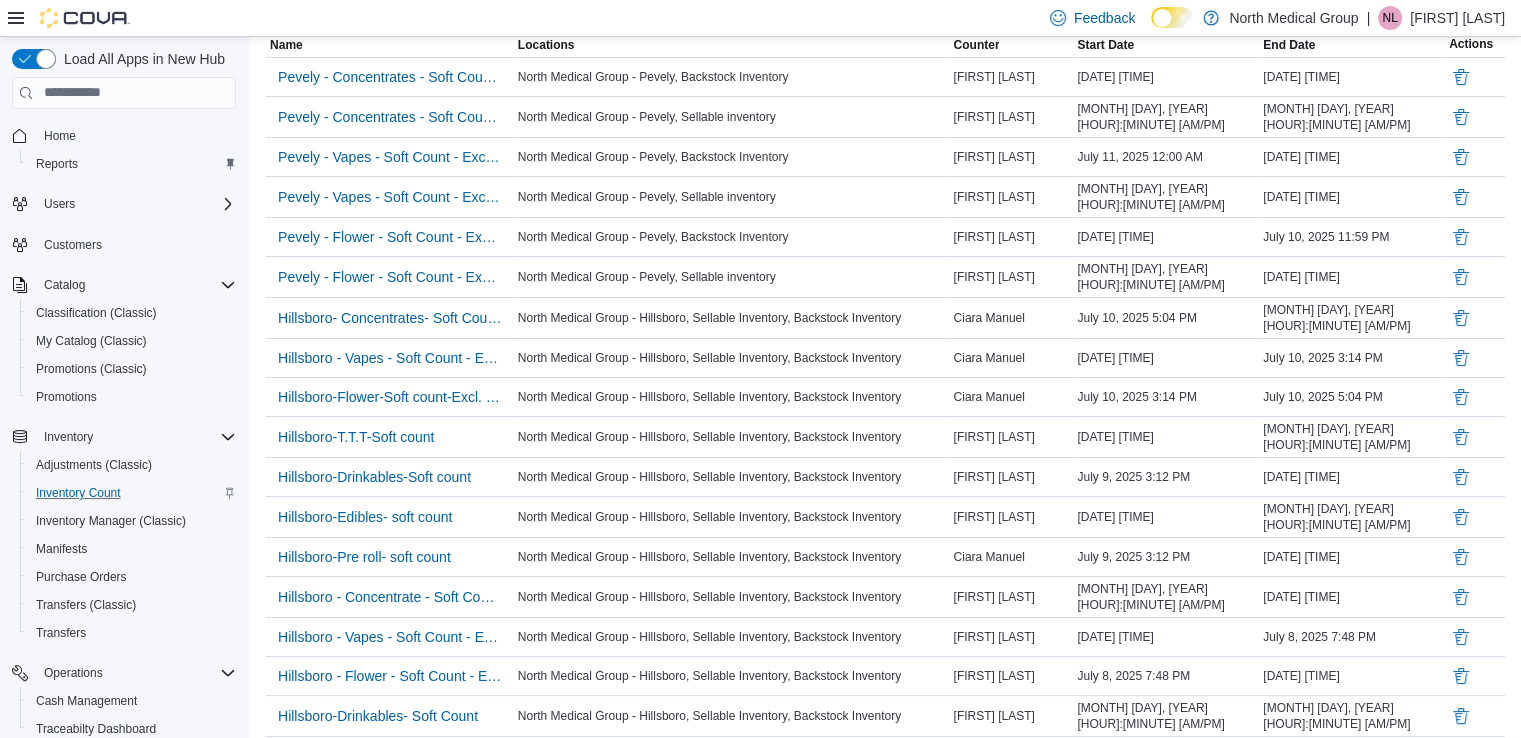 drag, startPoint x: 435, startPoint y: 298, endPoint x: 245, endPoint y: 341, distance: 194.80502 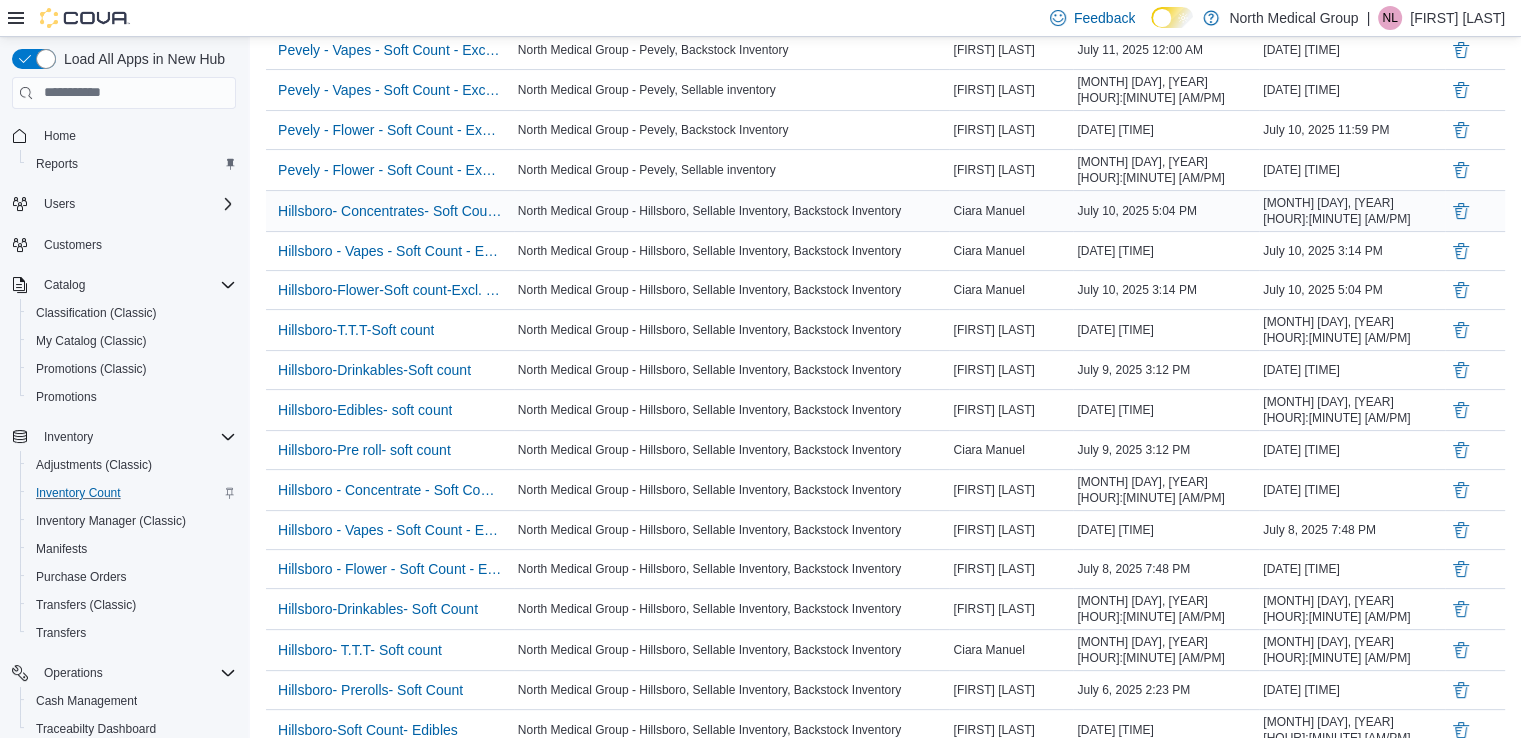 scroll, scrollTop: 265, scrollLeft: 0, axis: vertical 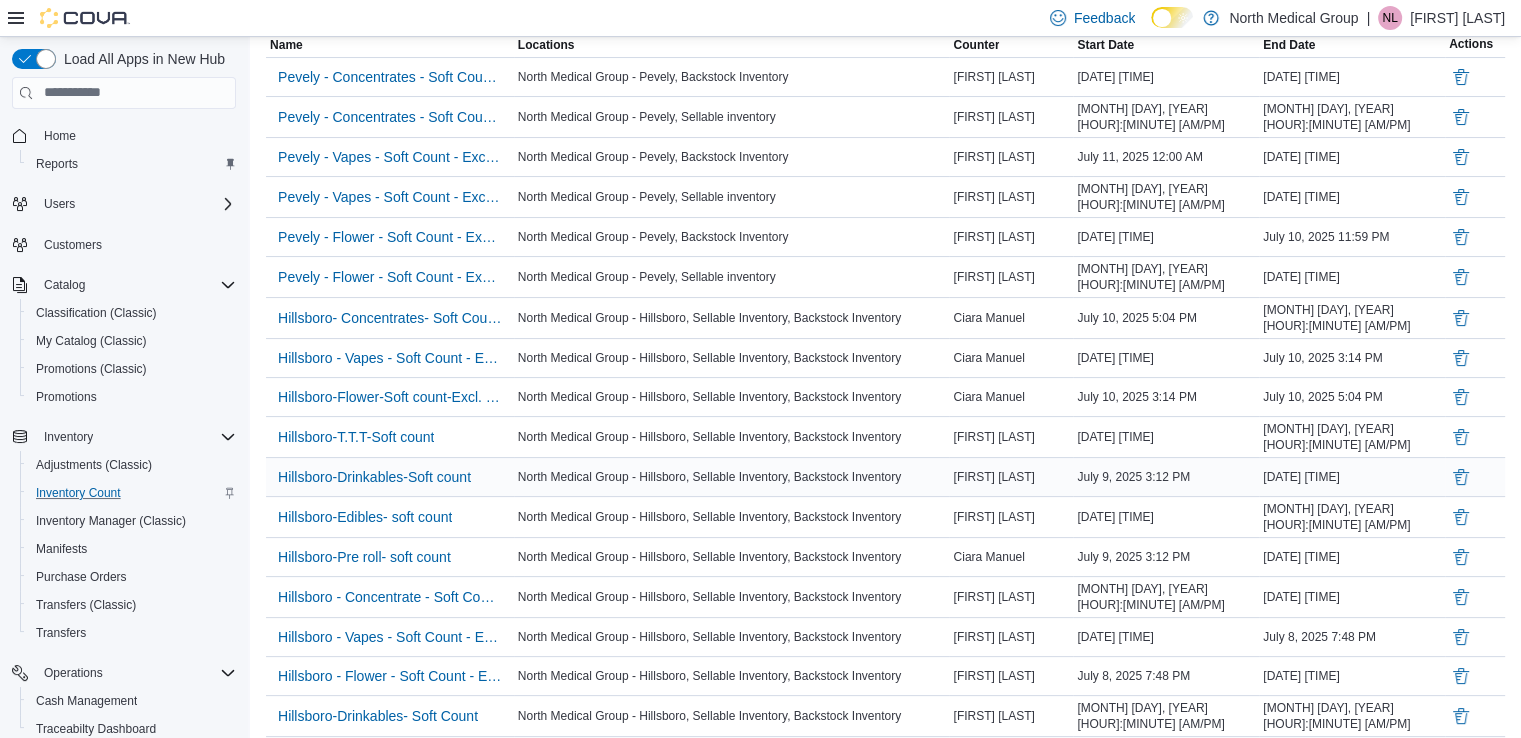 drag, startPoint x: 549, startPoint y: 417, endPoint x: 557, endPoint y: 463, distance: 46.69047 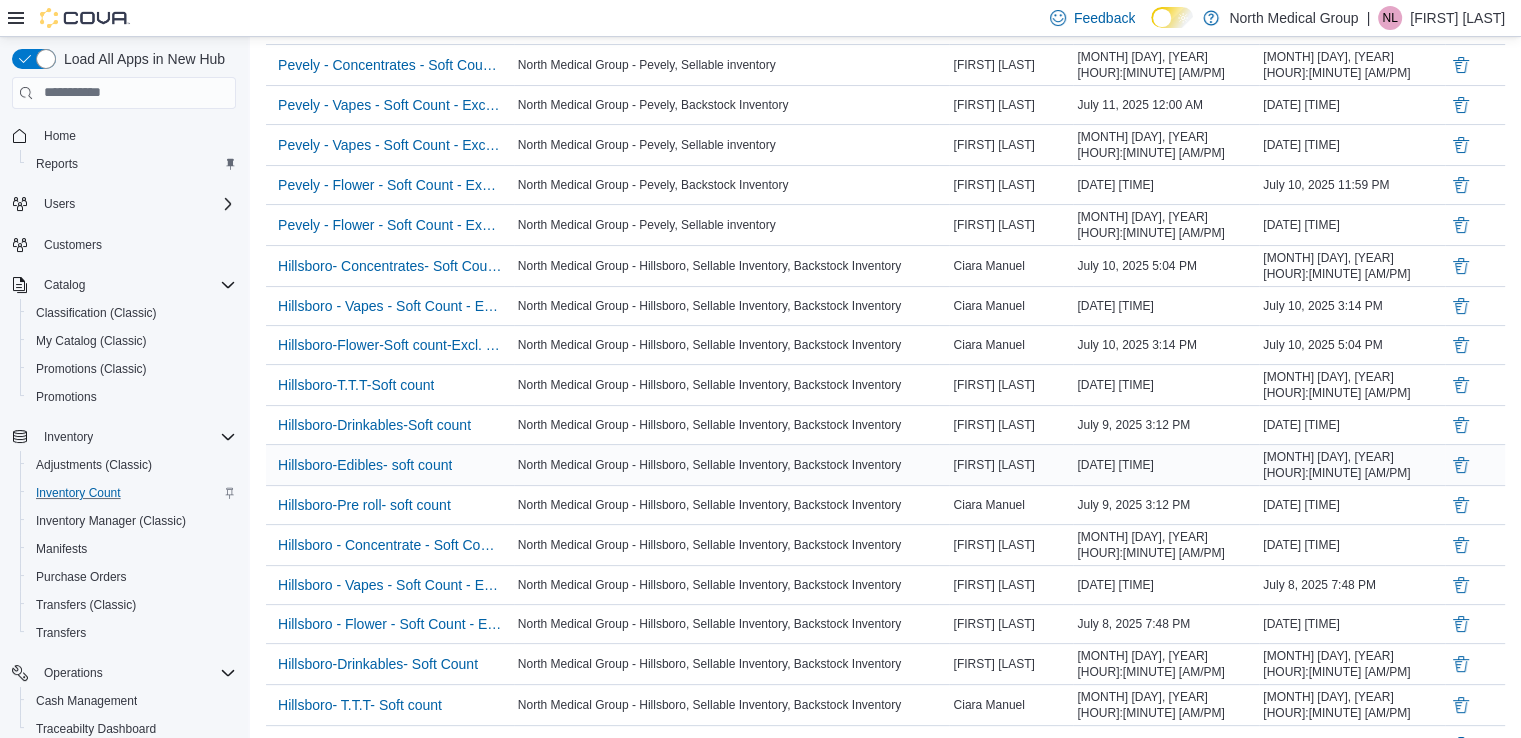 scroll, scrollTop: 365, scrollLeft: 0, axis: vertical 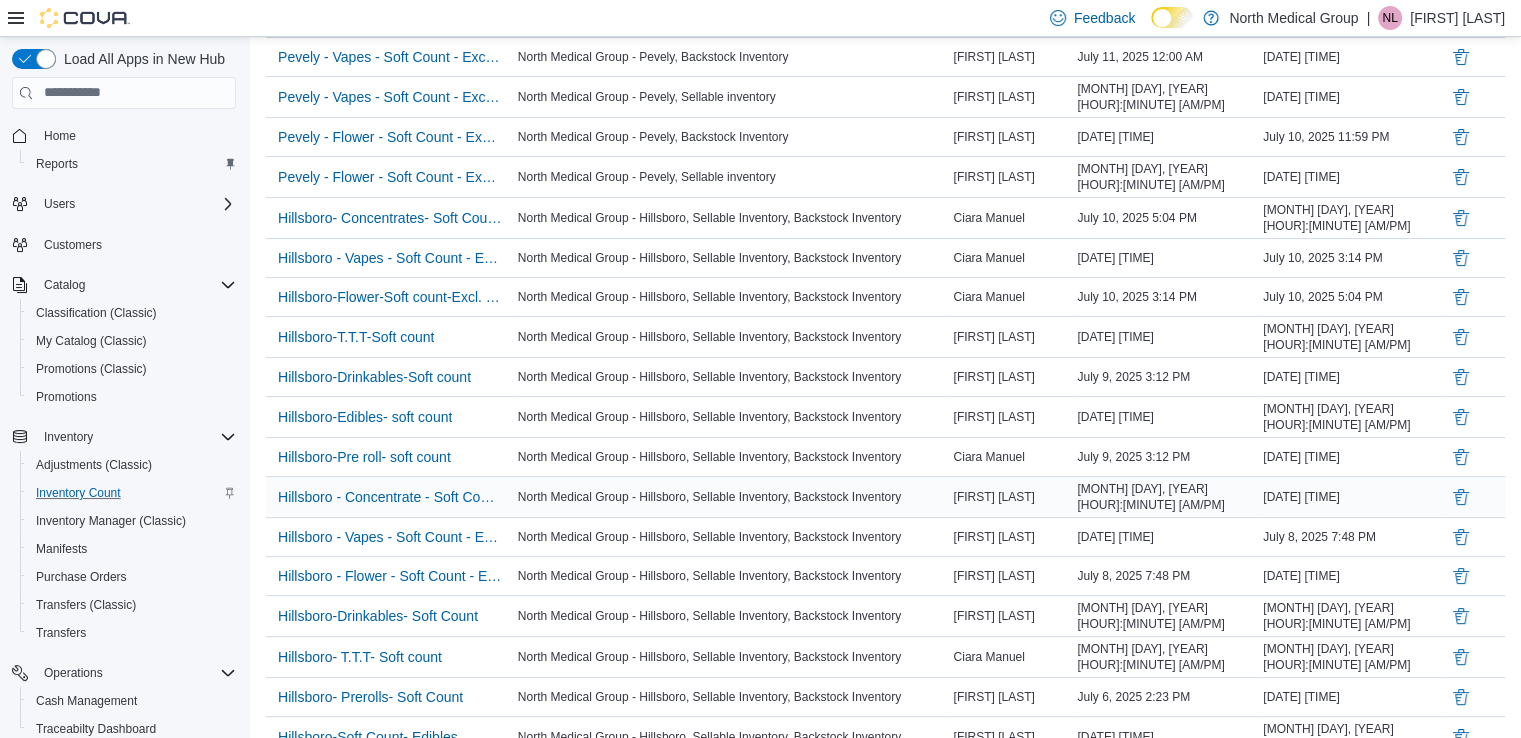 drag, startPoint x: 541, startPoint y: 440, endPoint x: 548, endPoint y: 484, distance: 44.553337 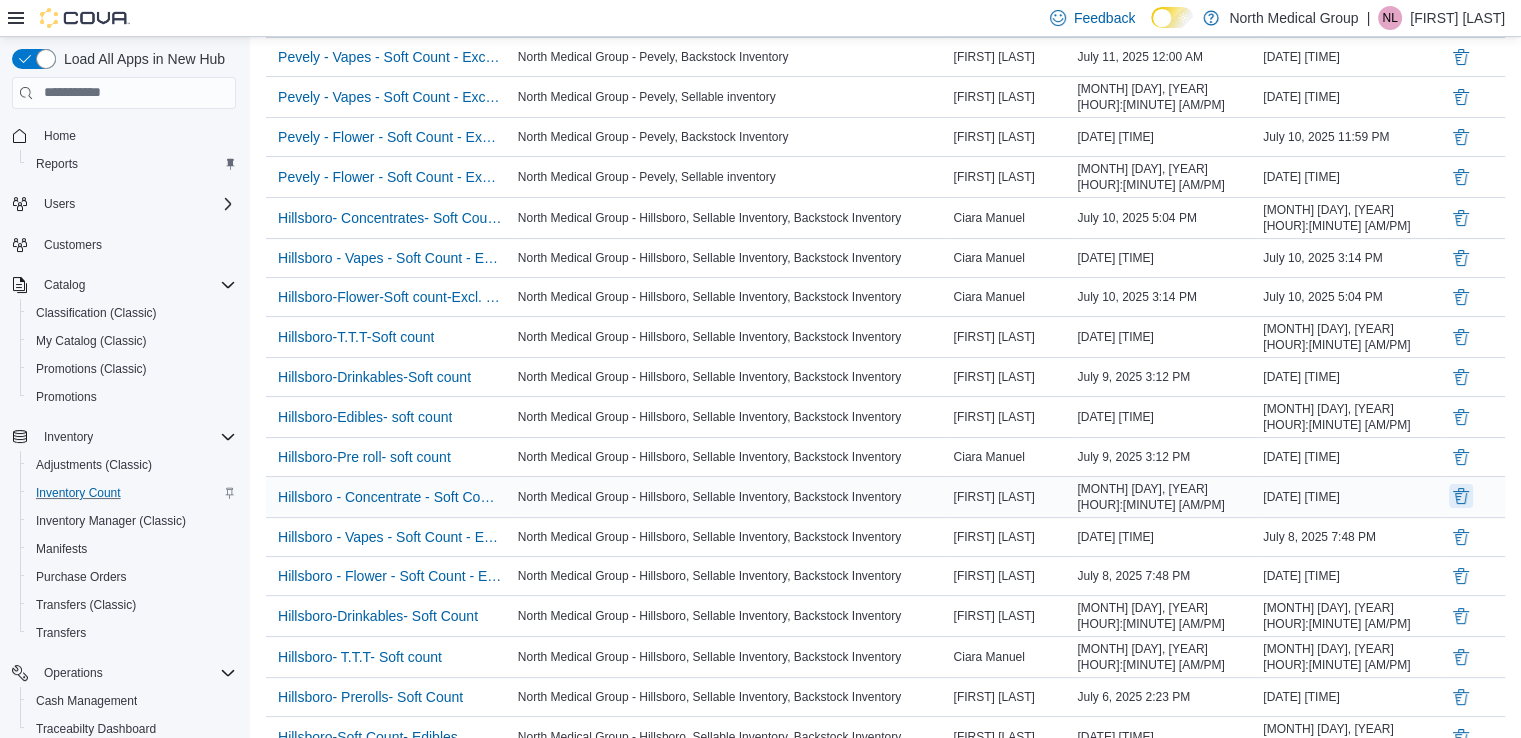 click at bounding box center [1461, 496] 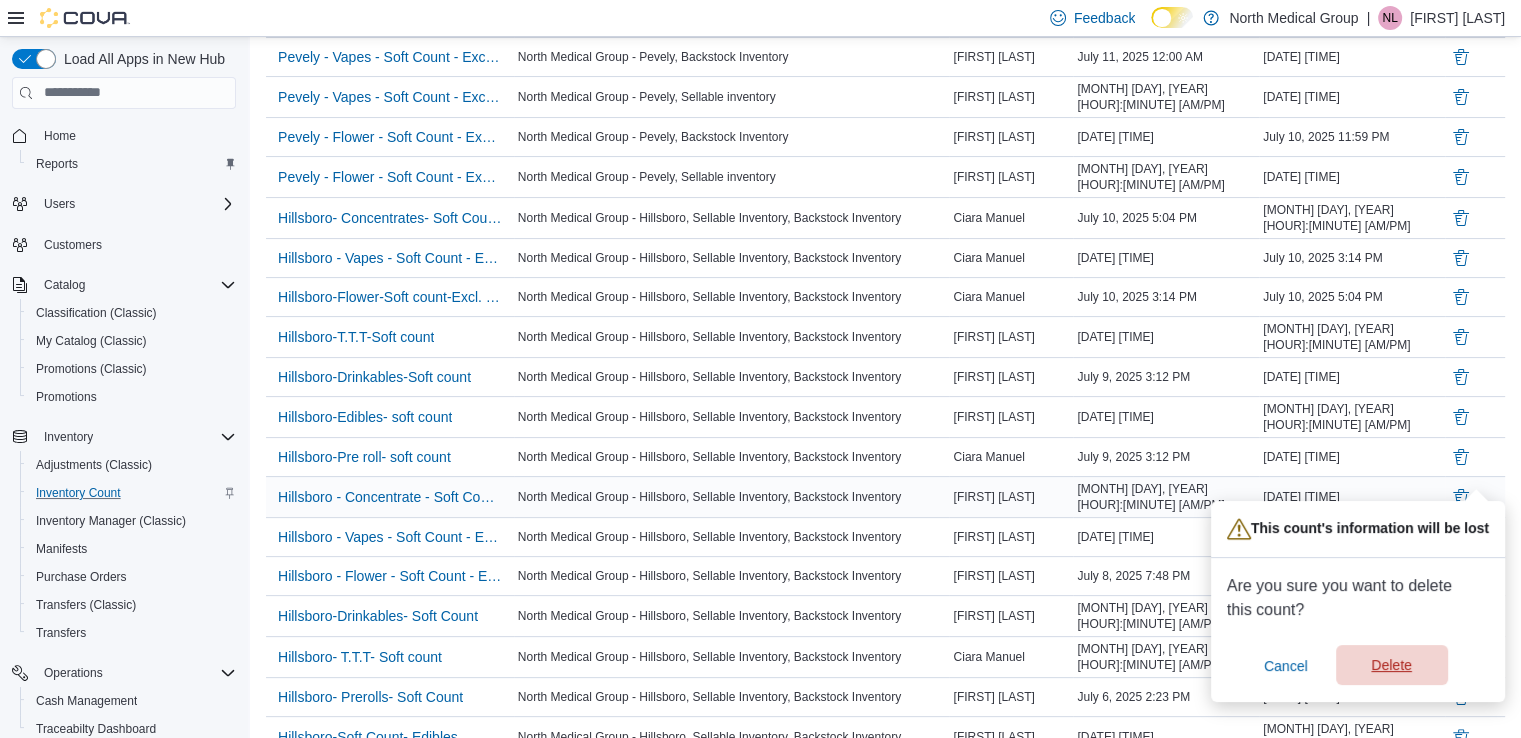 click on "Delete" at bounding box center [1392, 665] 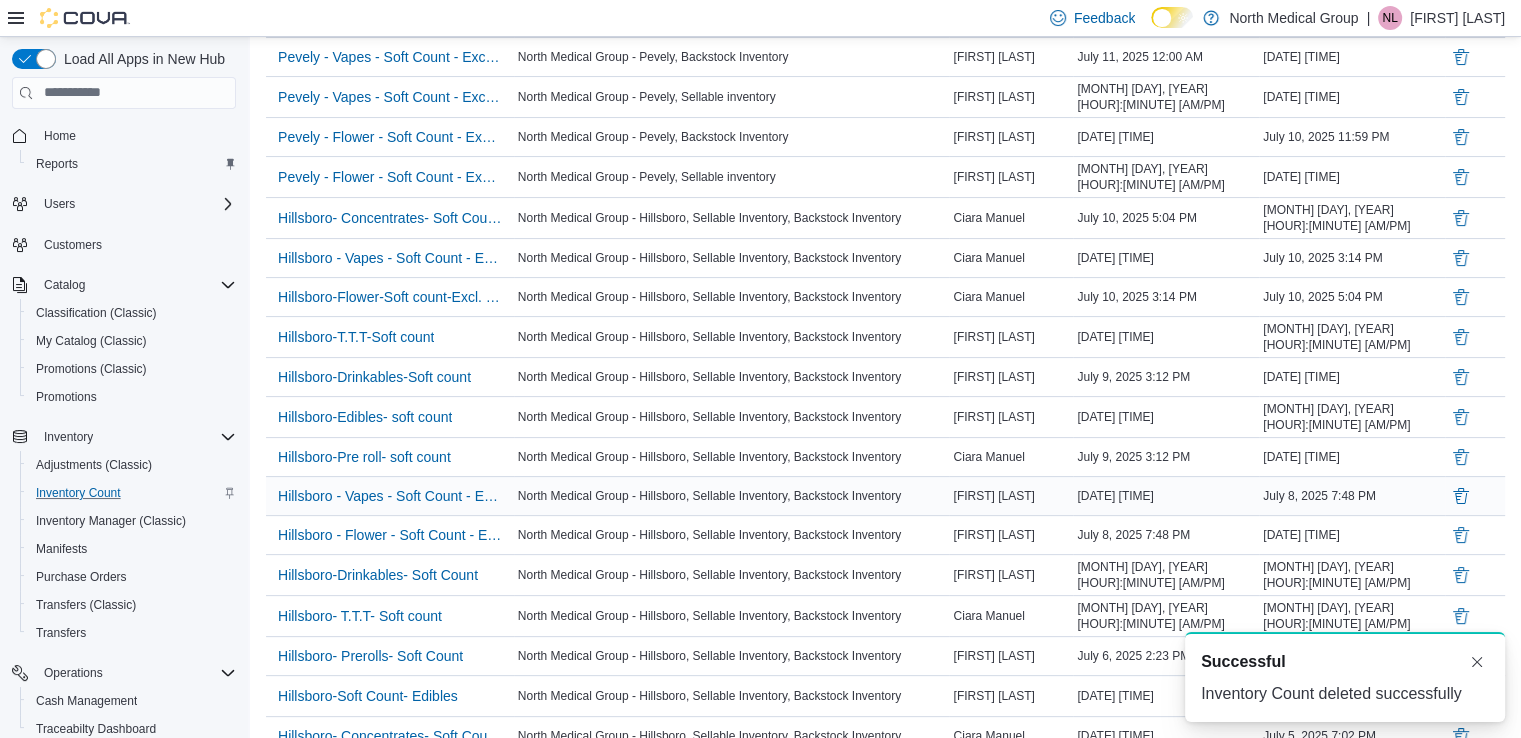 scroll, scrollTop: 0, scrollLeft: 0, axis: both 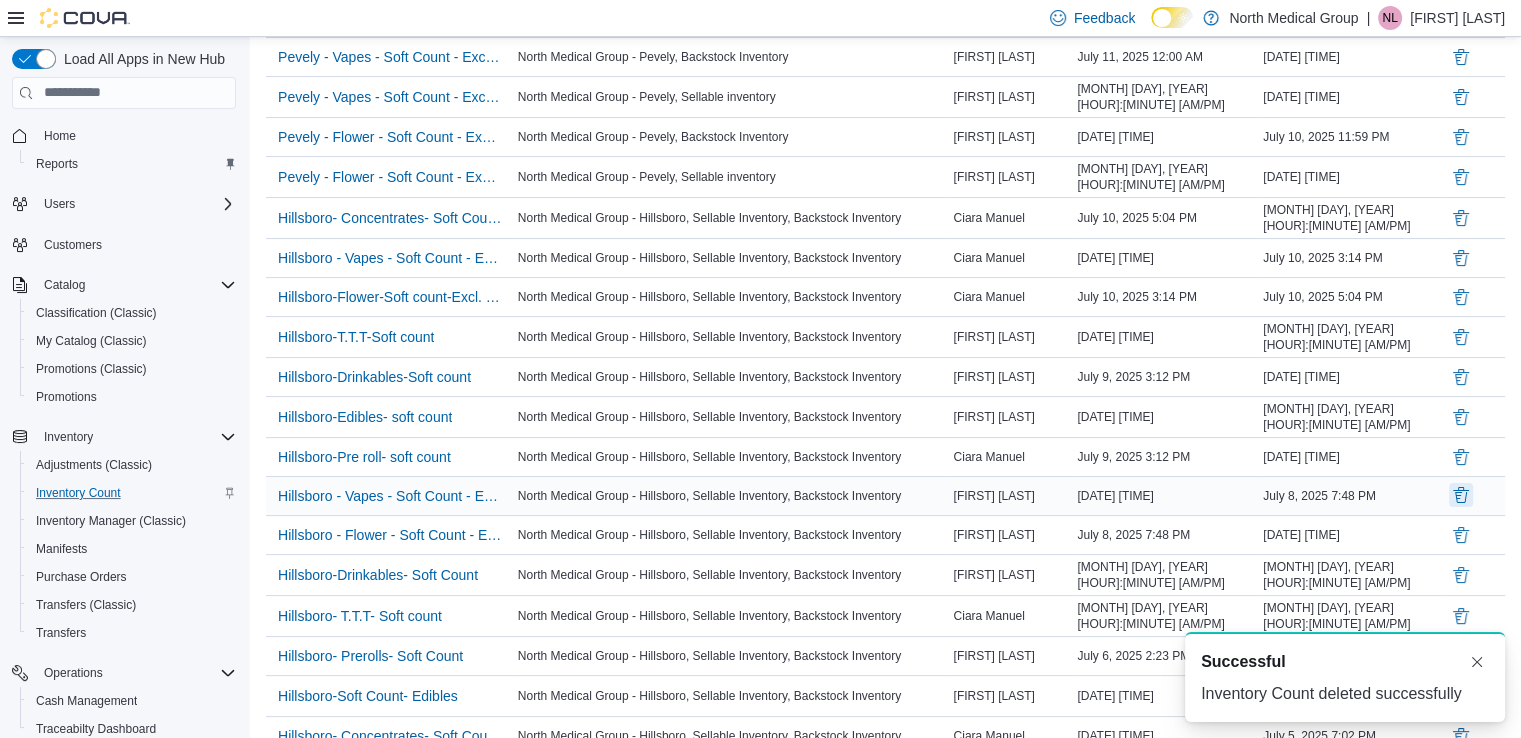click at bounding box center (1461, 495) 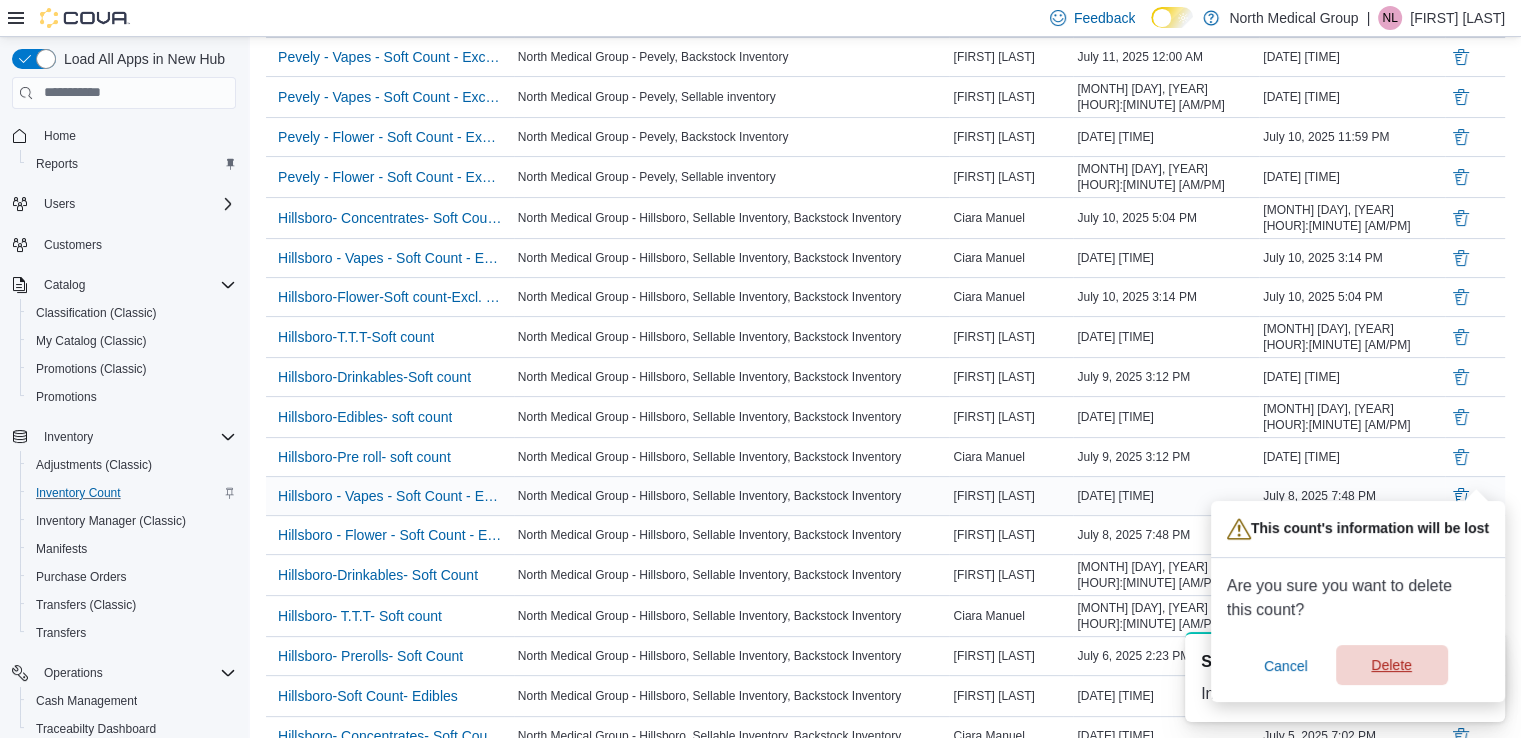 click on "Delete" at bounding box center [1392, 665] 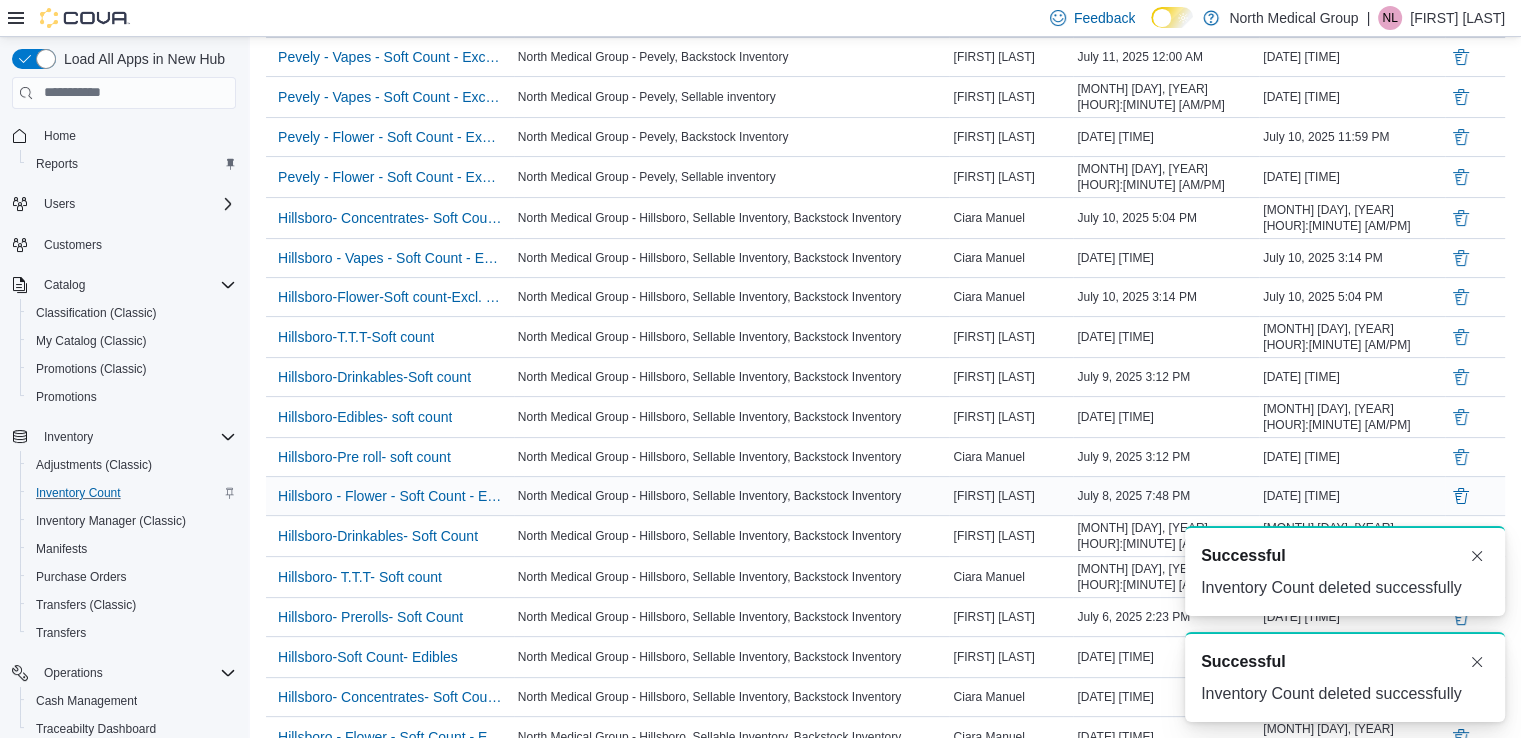 scroll, scrollTop: 0, scrollLeft: 0, axis: both 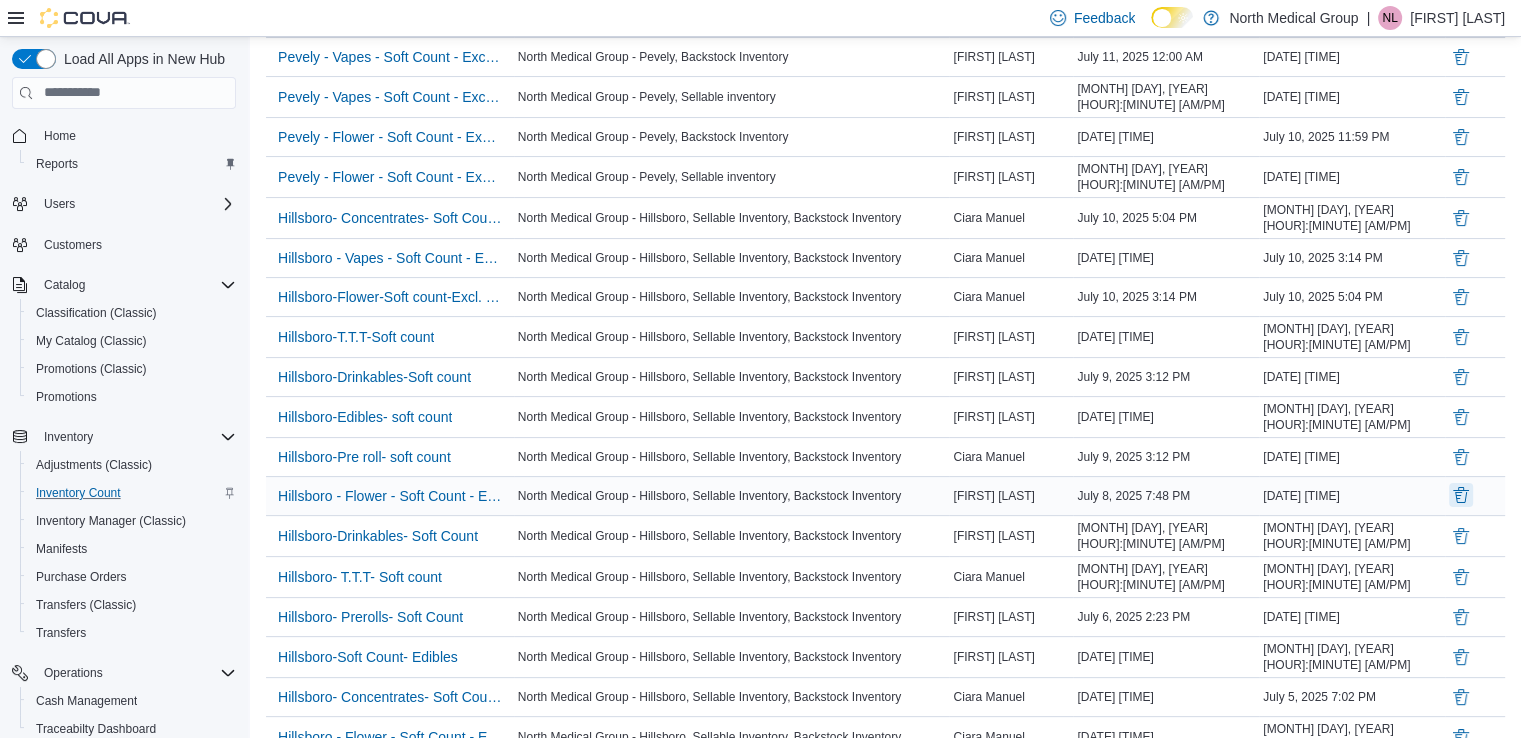 drag, startPoint x: 1476, startPoint y: 474, endPoint x: 1485, endPoint y: 481, distance: 11.401754 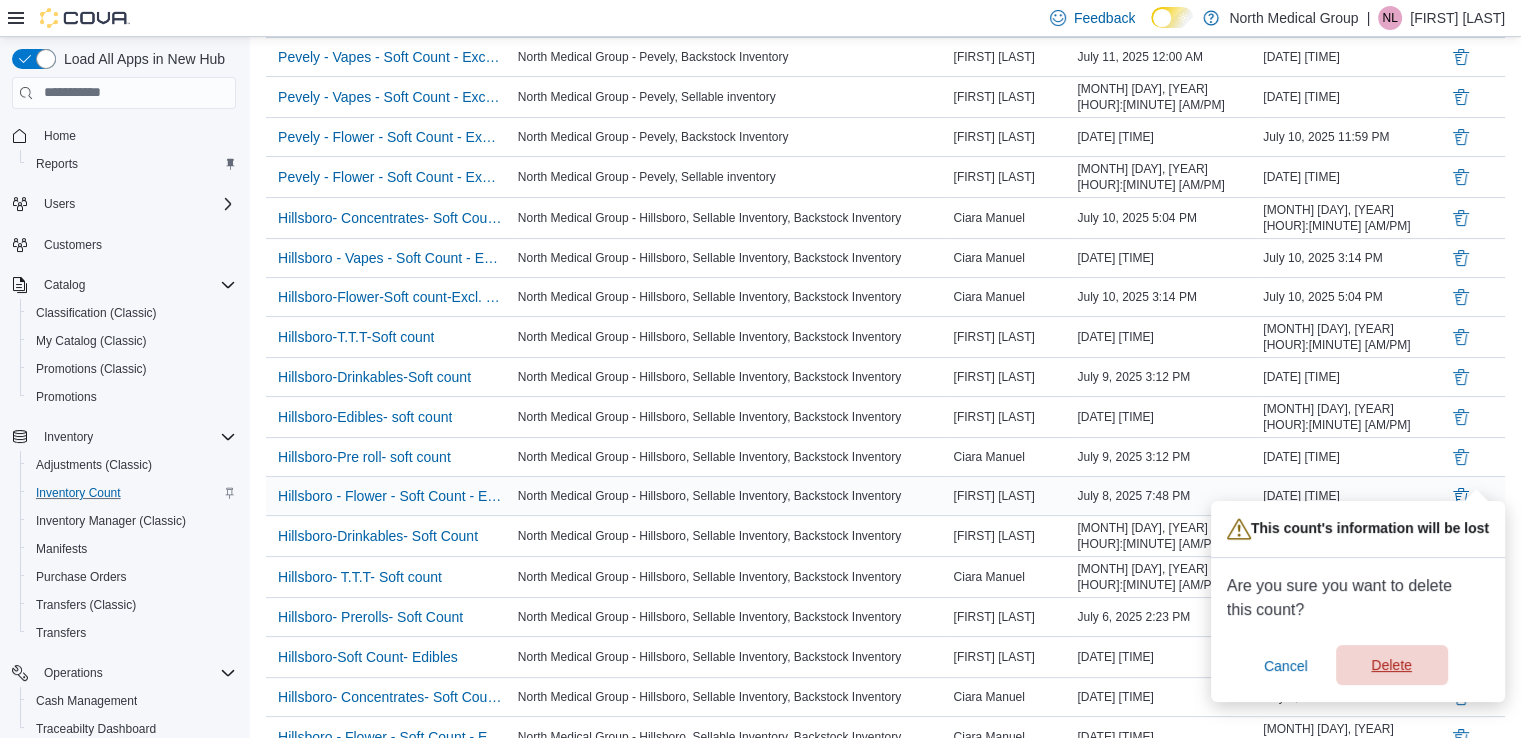 click on "Delete" at bounding box center (1392, 665) 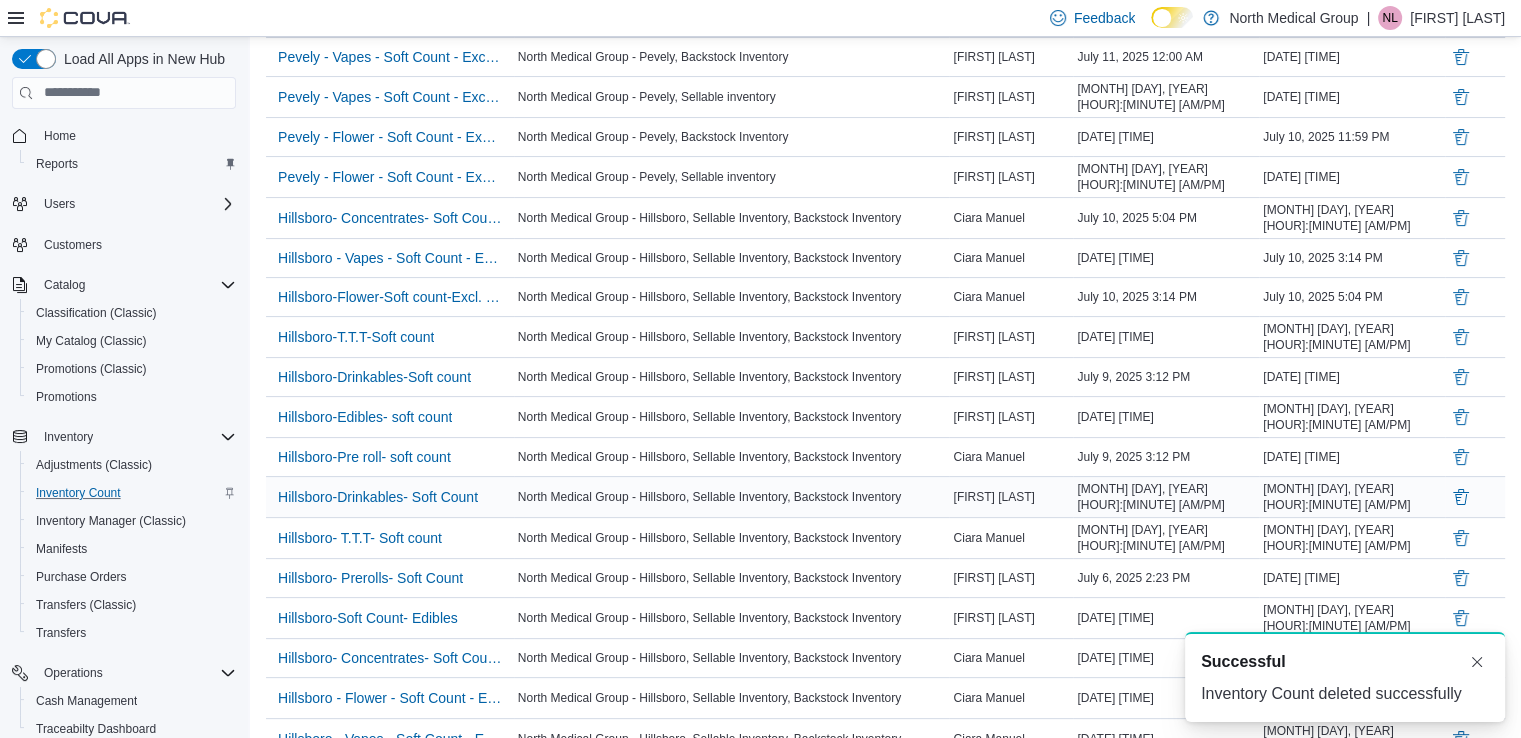 scroll, scrollTop: 0, scrollLeft: 0, axis: both 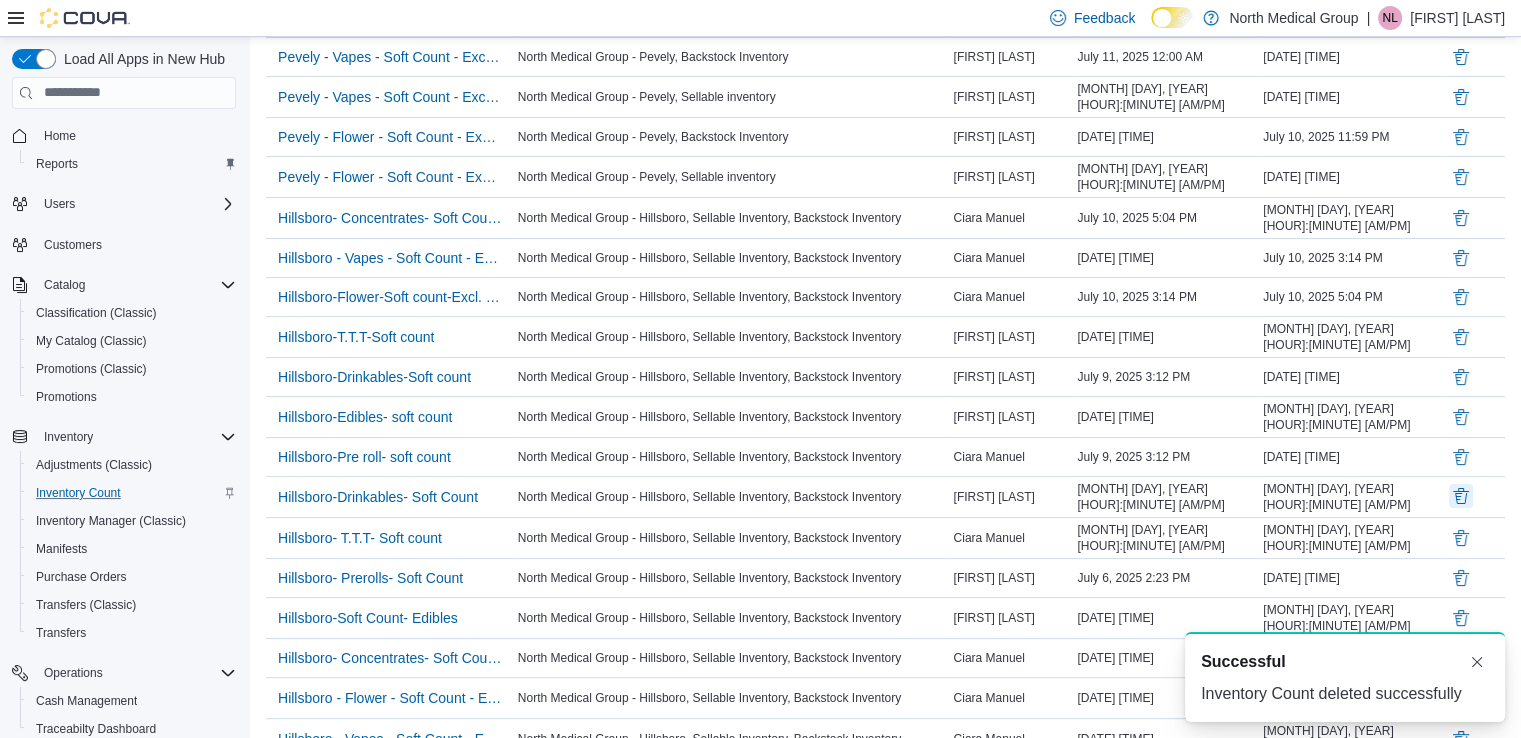click at bounding box center (1461, 496) 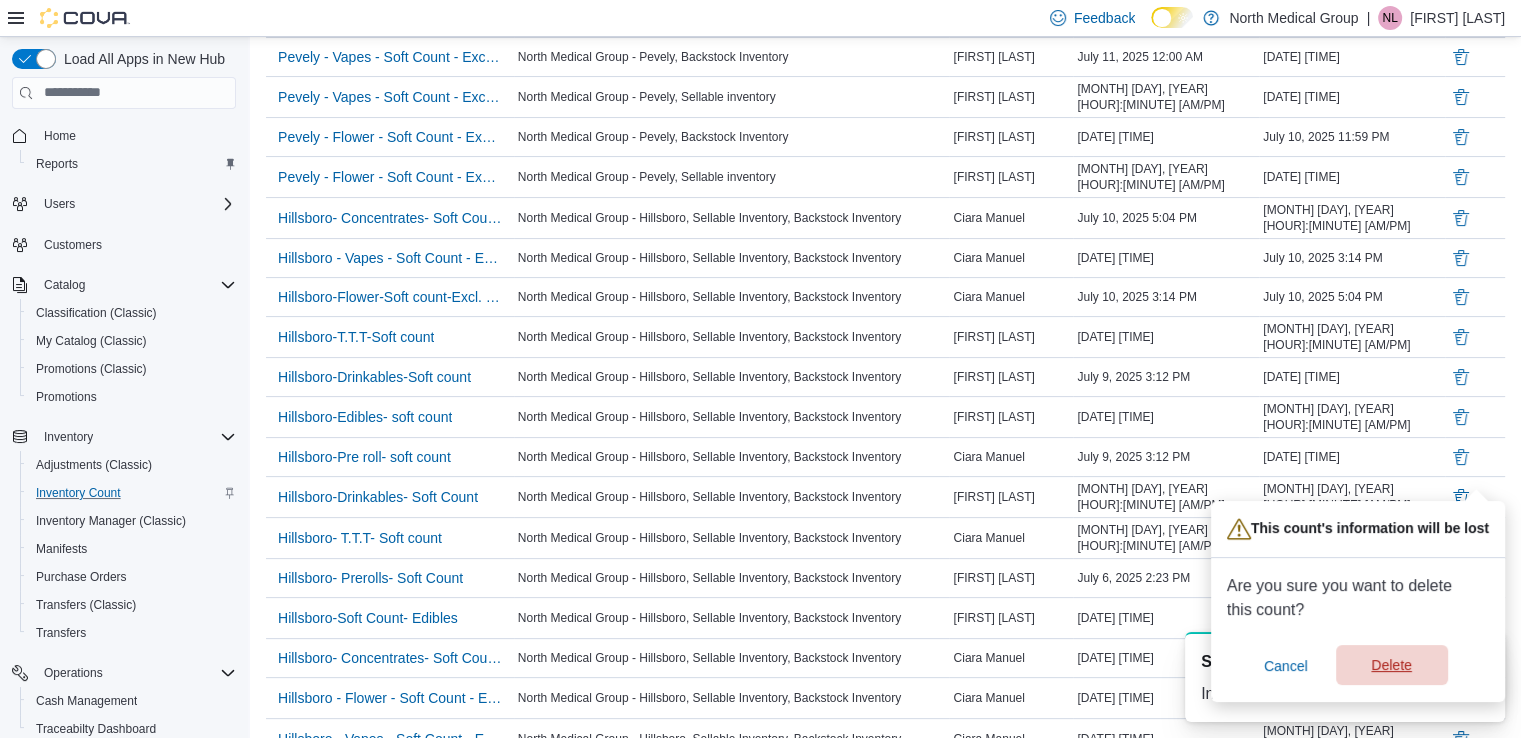 click on "Delete" at bounding box center (1391, 665) 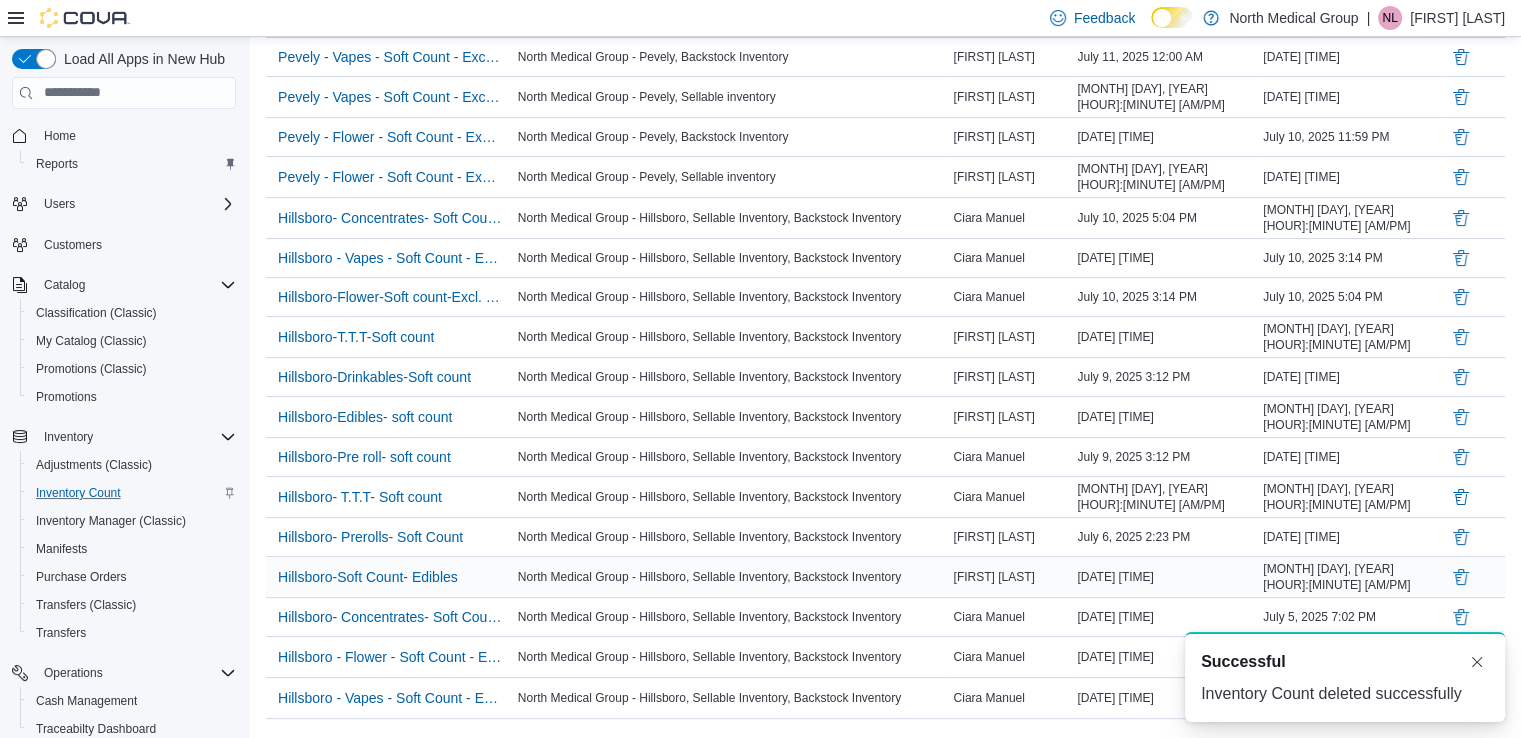 scroll, scrollTop: 0, scrollLeft: 0, axis: both 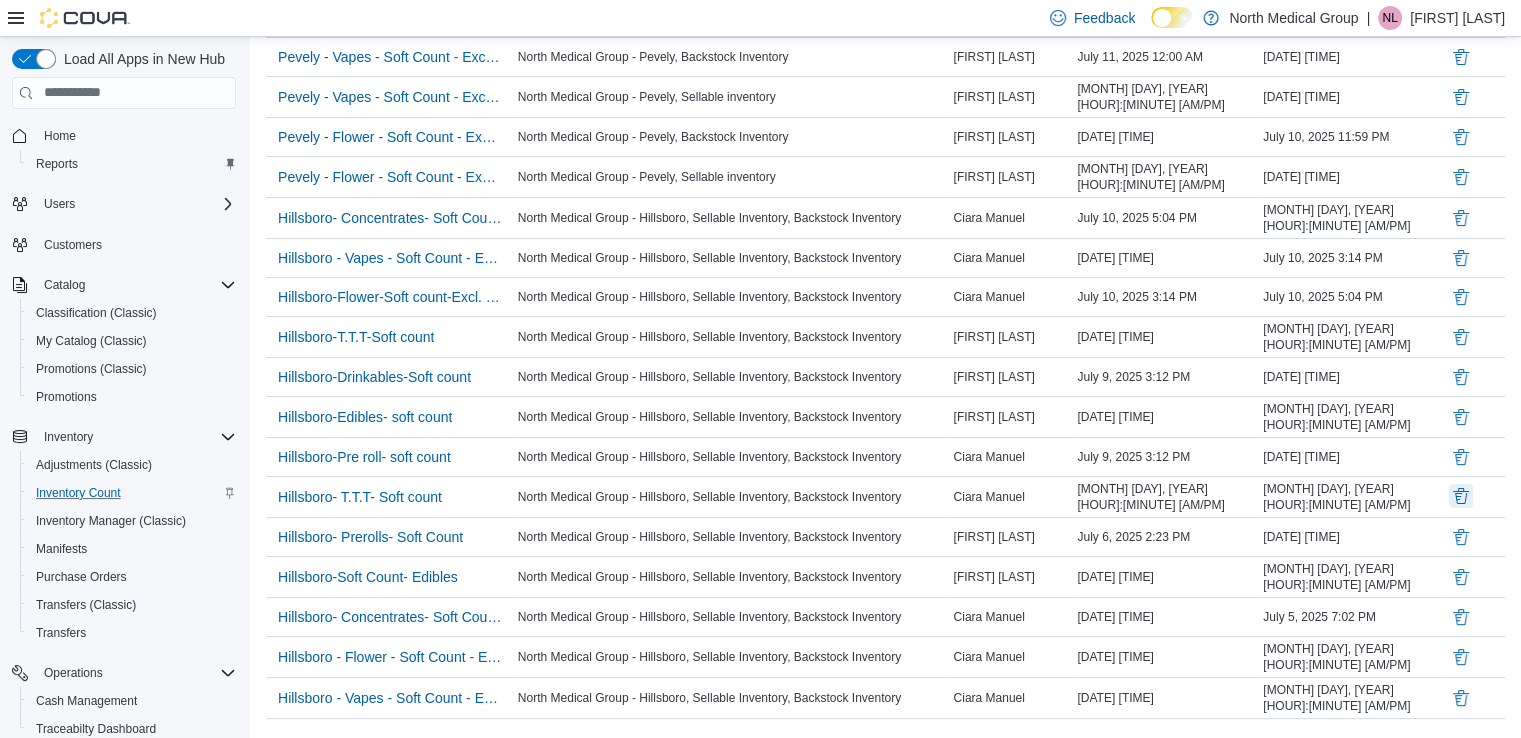 click at bounding box center (1461, 496) 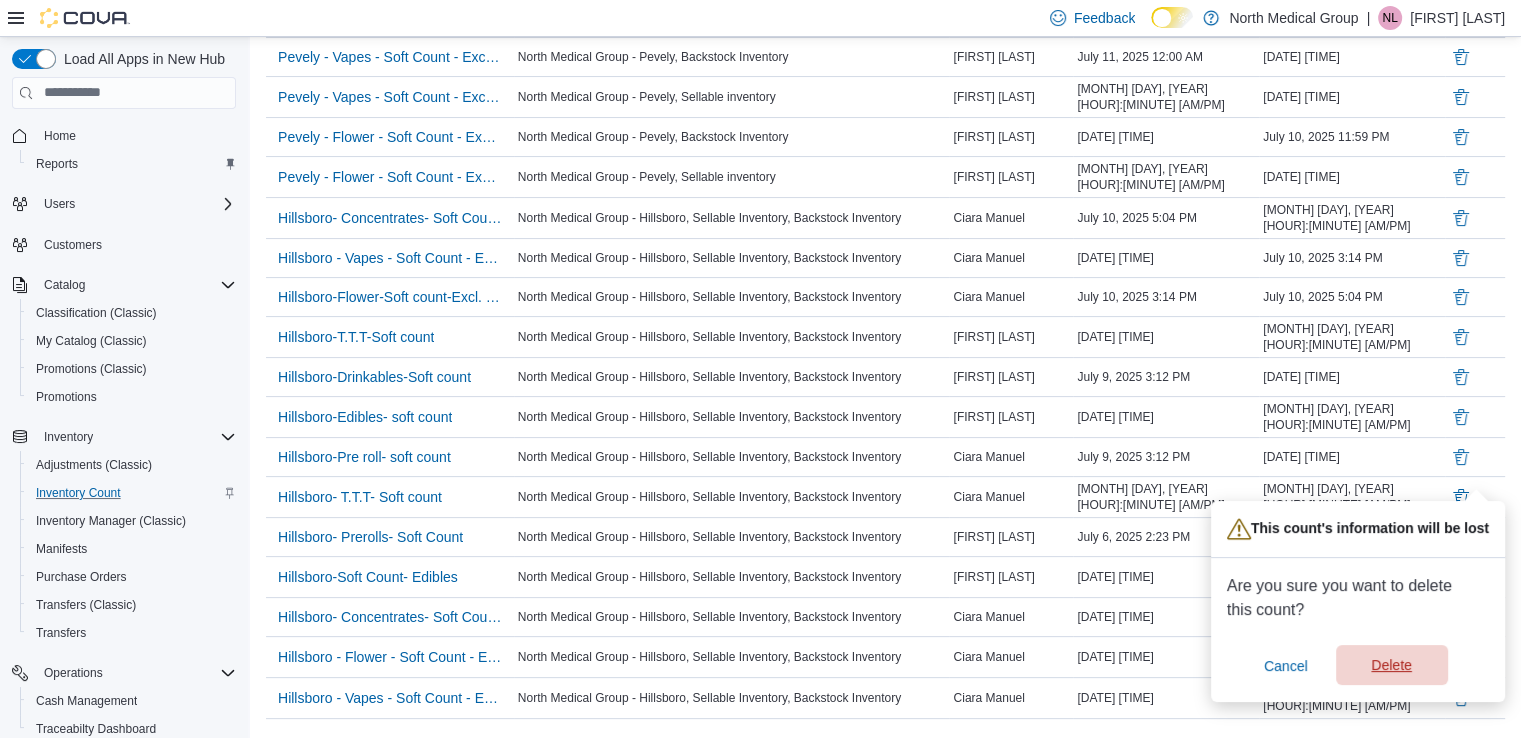 click on "Delete" at bounding box center [1392, 665] 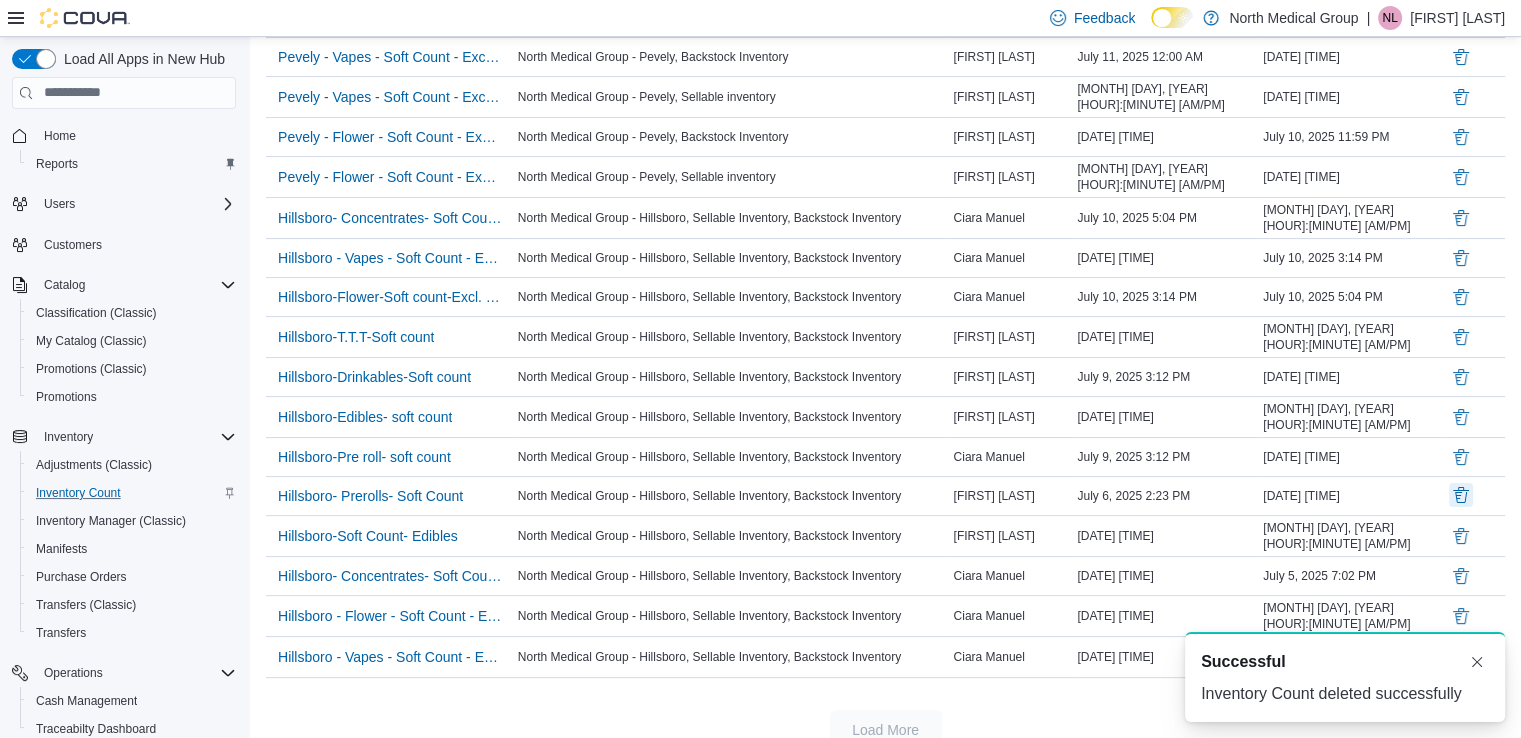click at bounding box center (1461, 495) 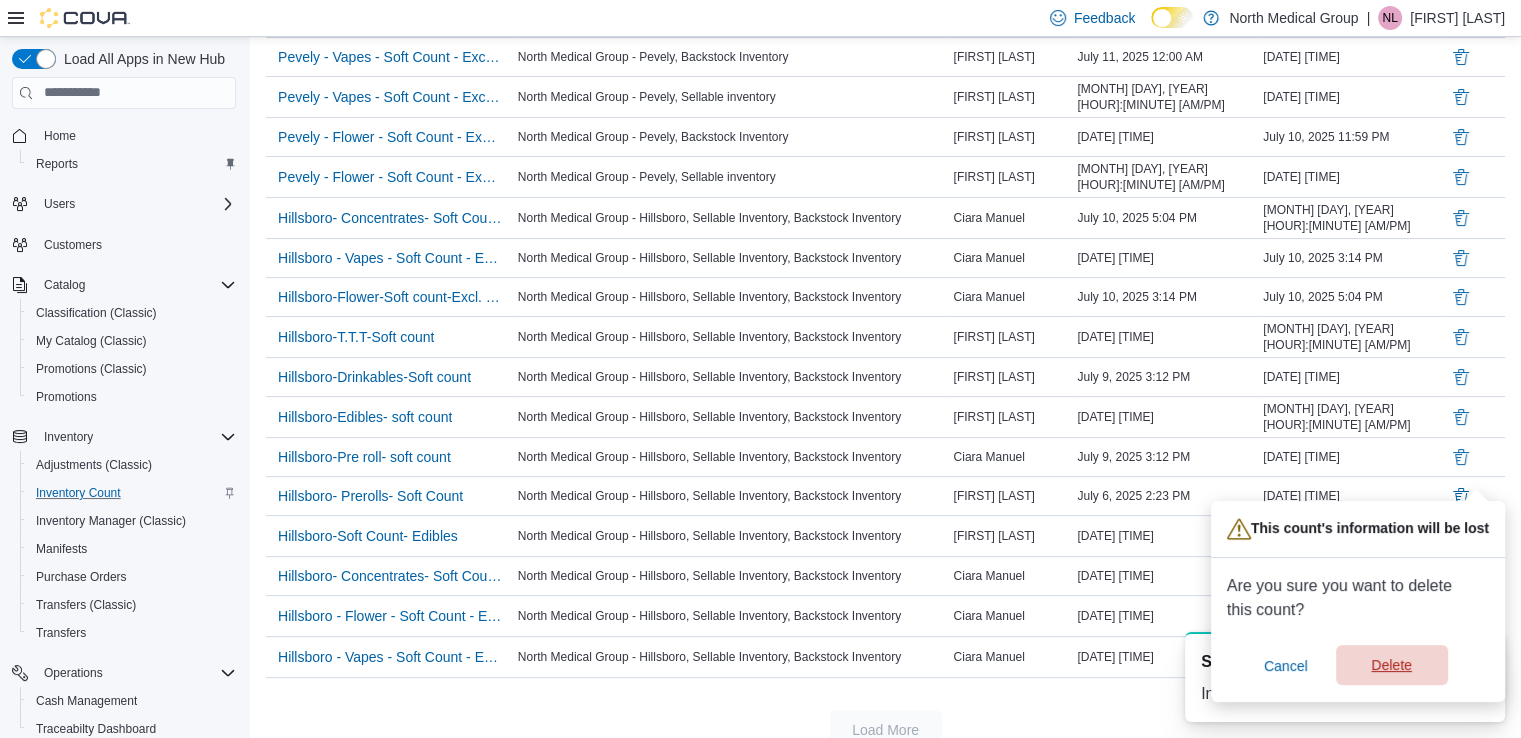 click on "Delete" at bounding box center (1391, 665) 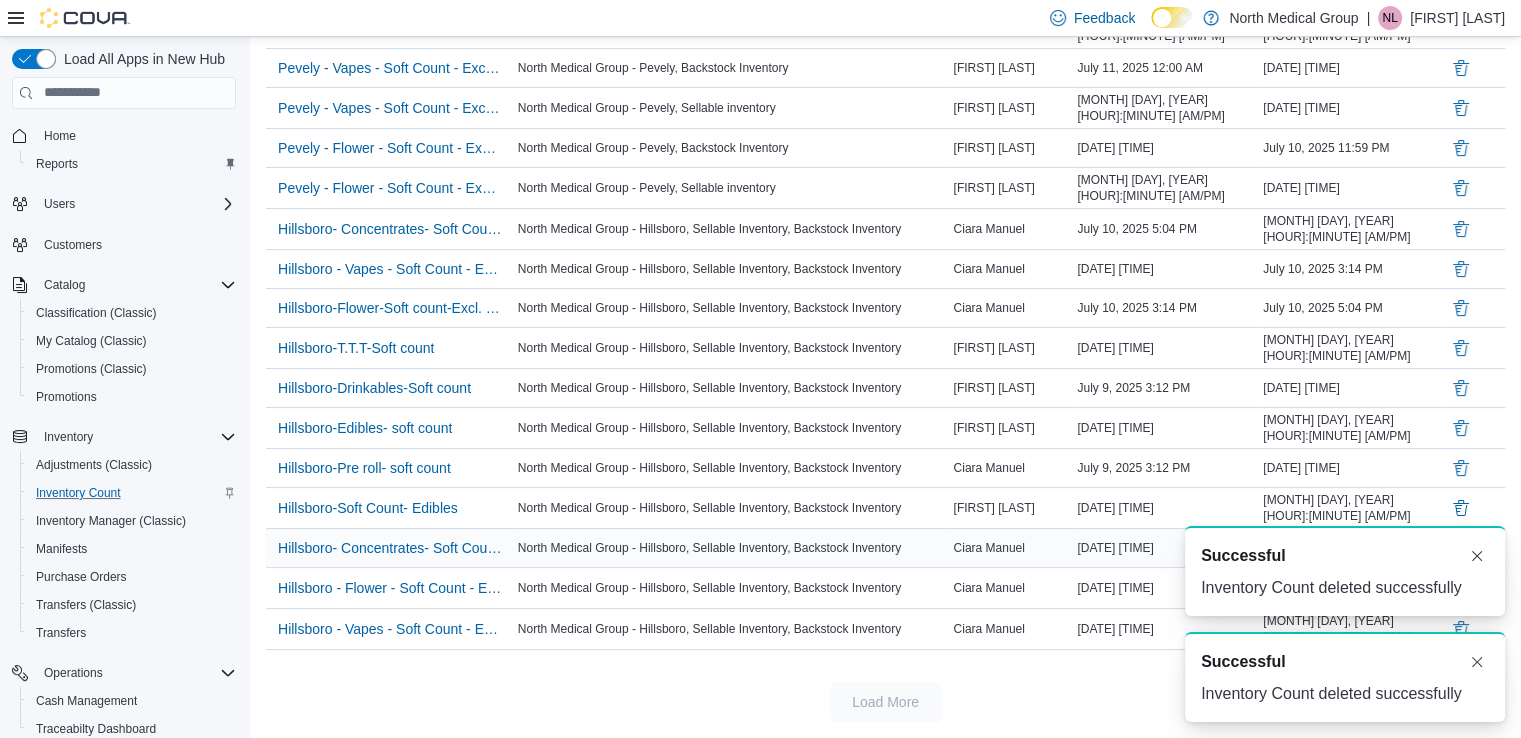 scroll, scrollTop: 332, scrollLeft: 0, axis: vertical 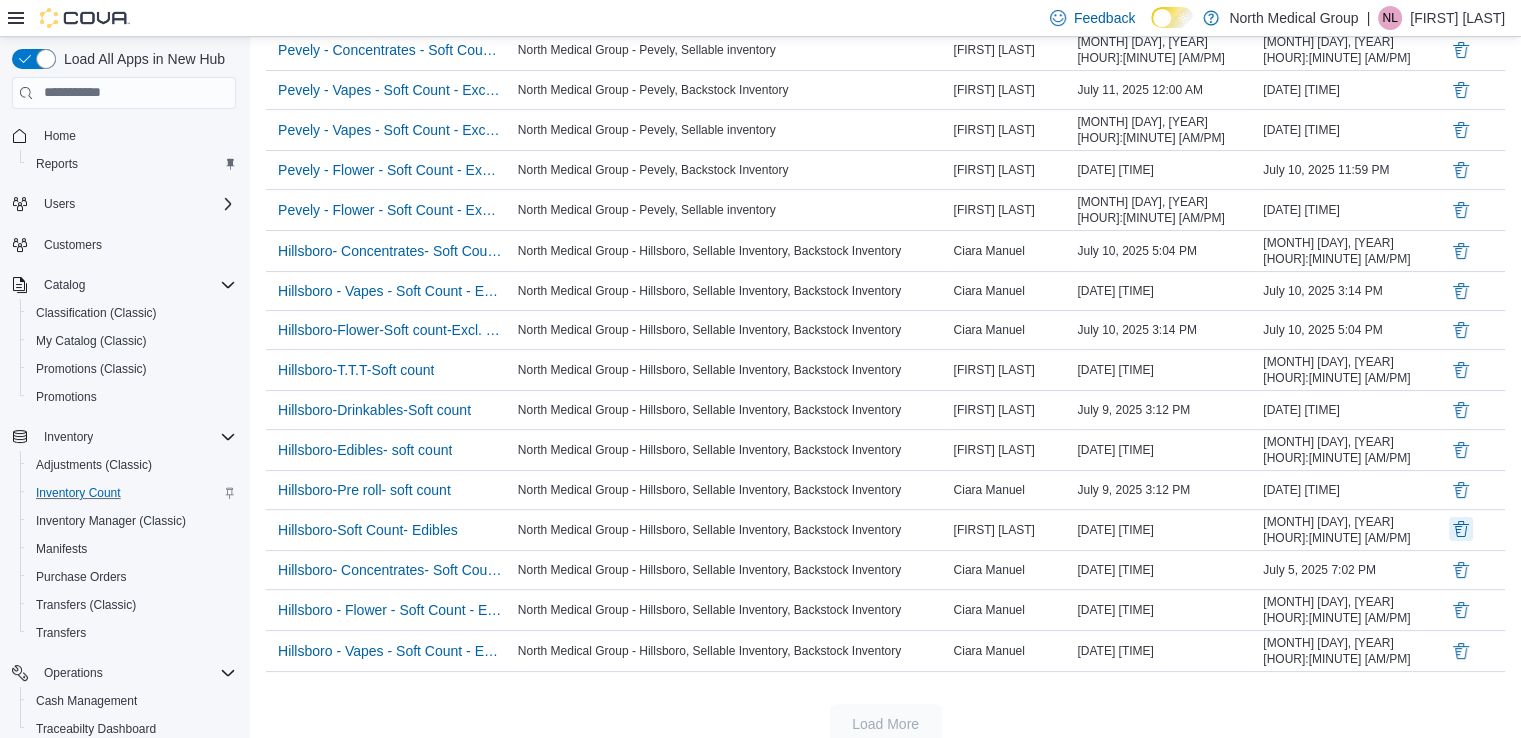 click at bounding box center (1461, 529) 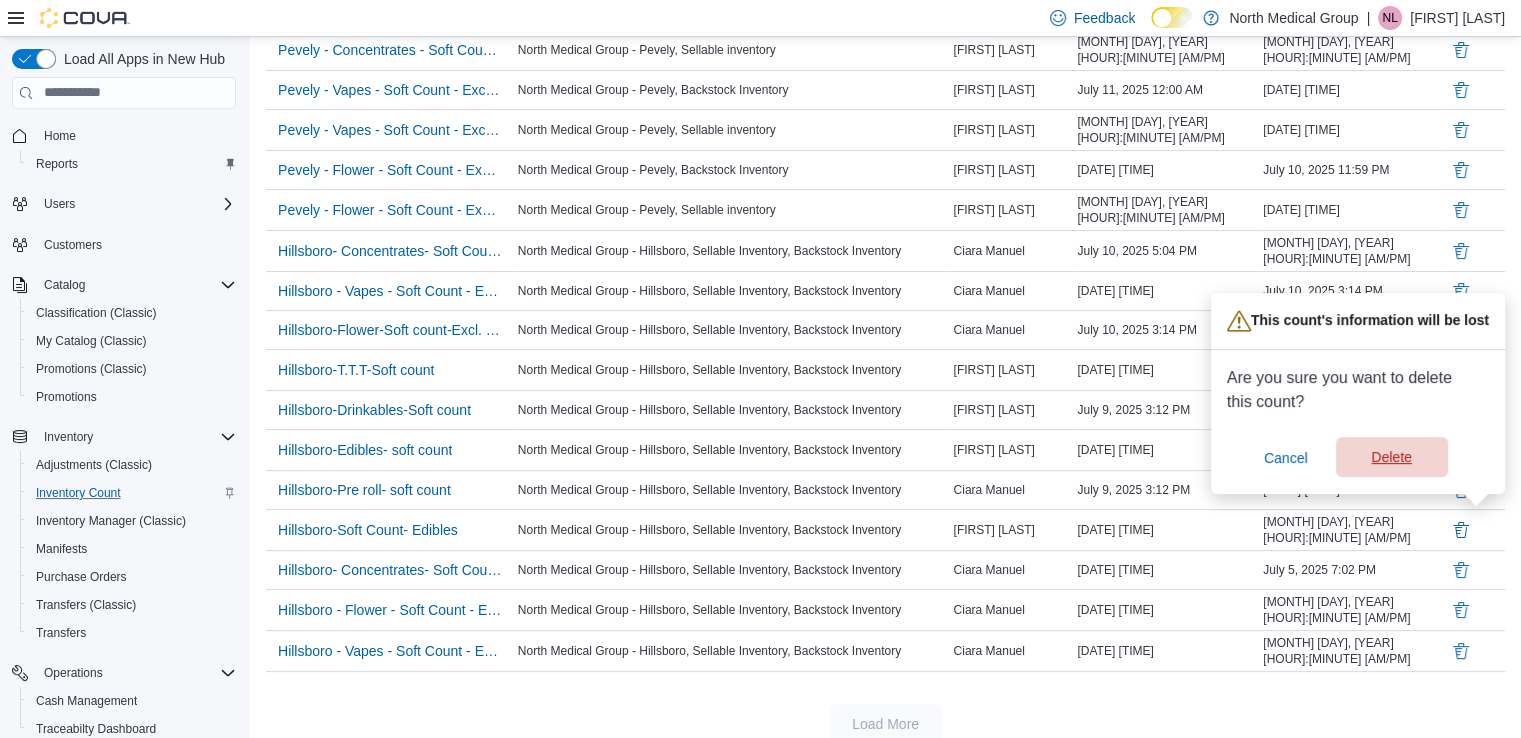 click on "Delete" at bounding box center [1392, 457] 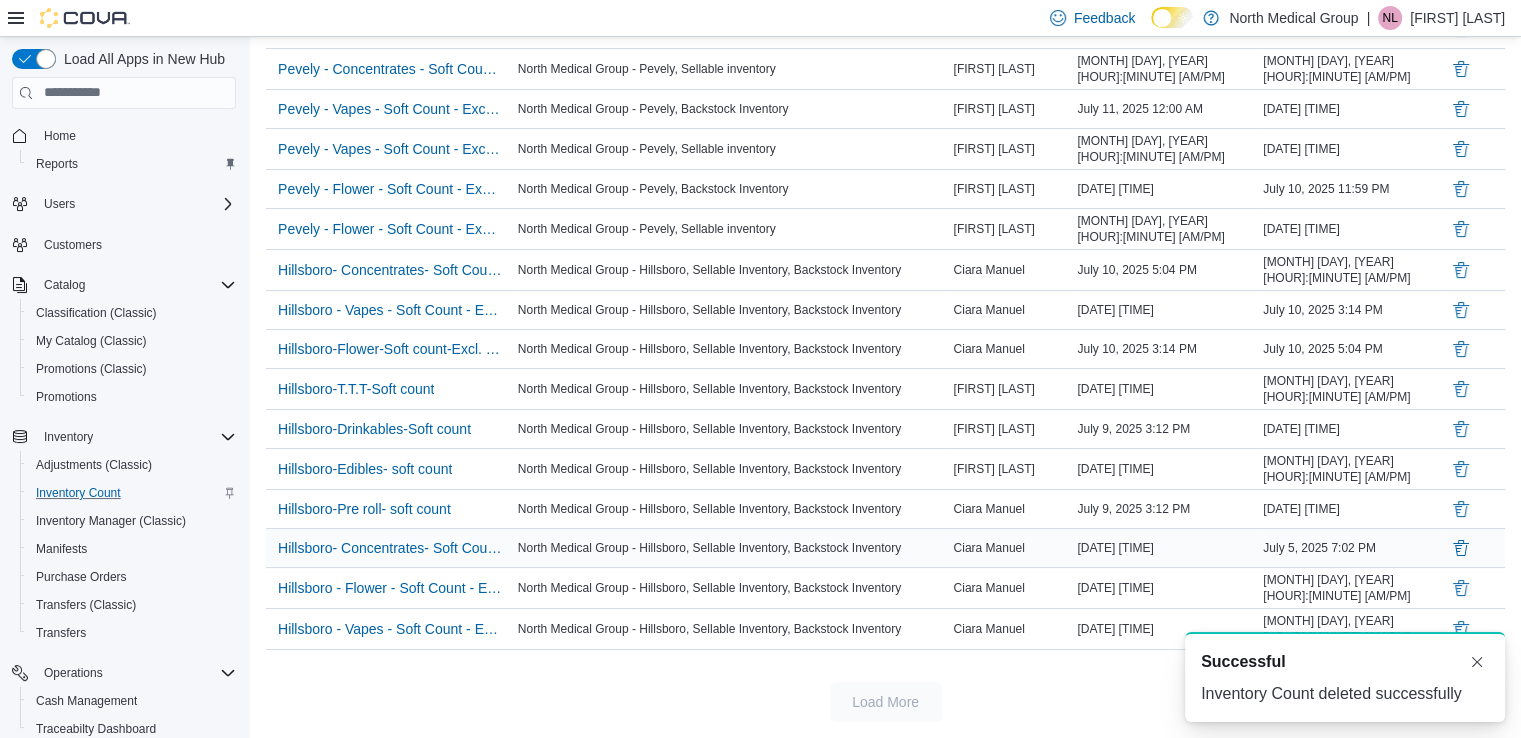 scroll, scrollTop: 293, scrollLeft: 0, axis: vertical 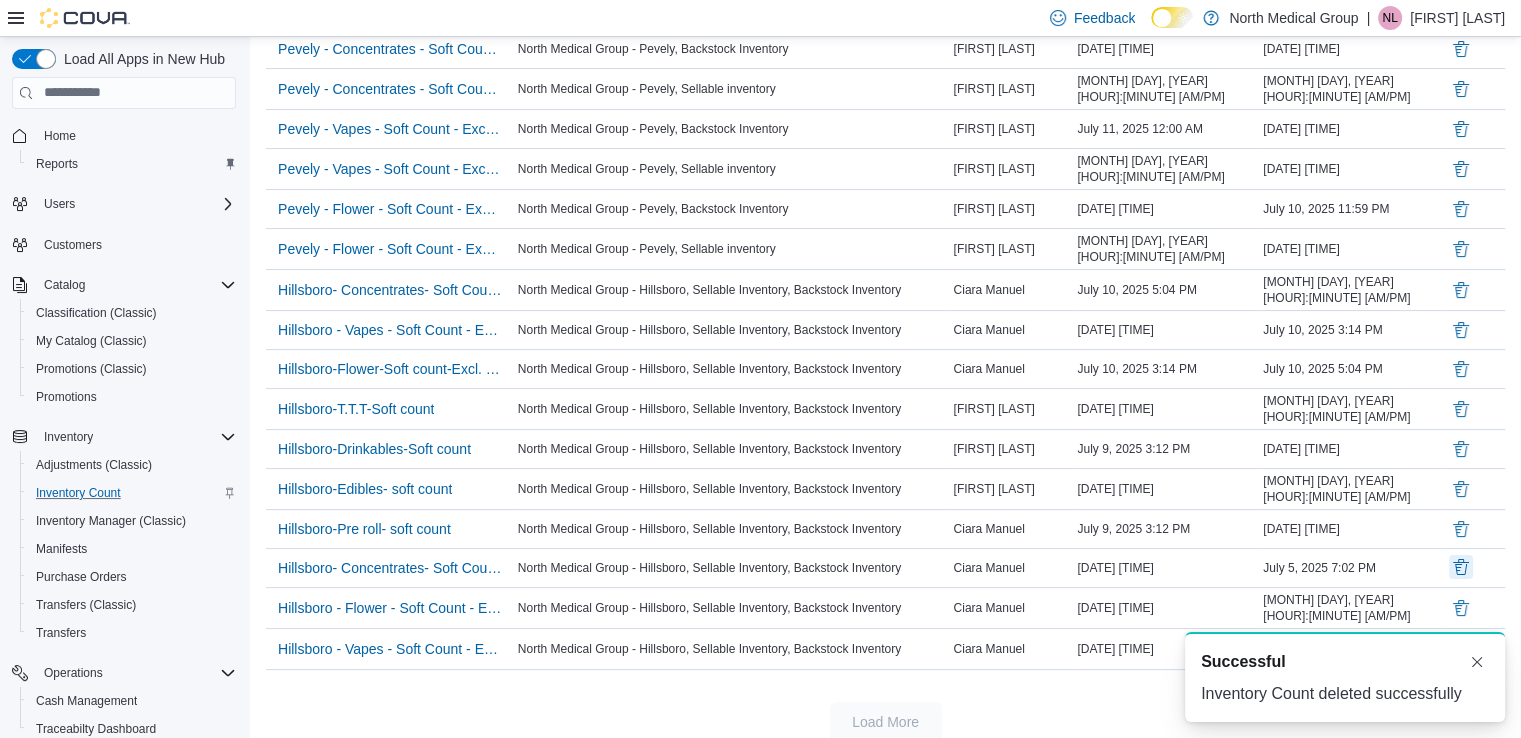 click at bounding box center [1461, 567] 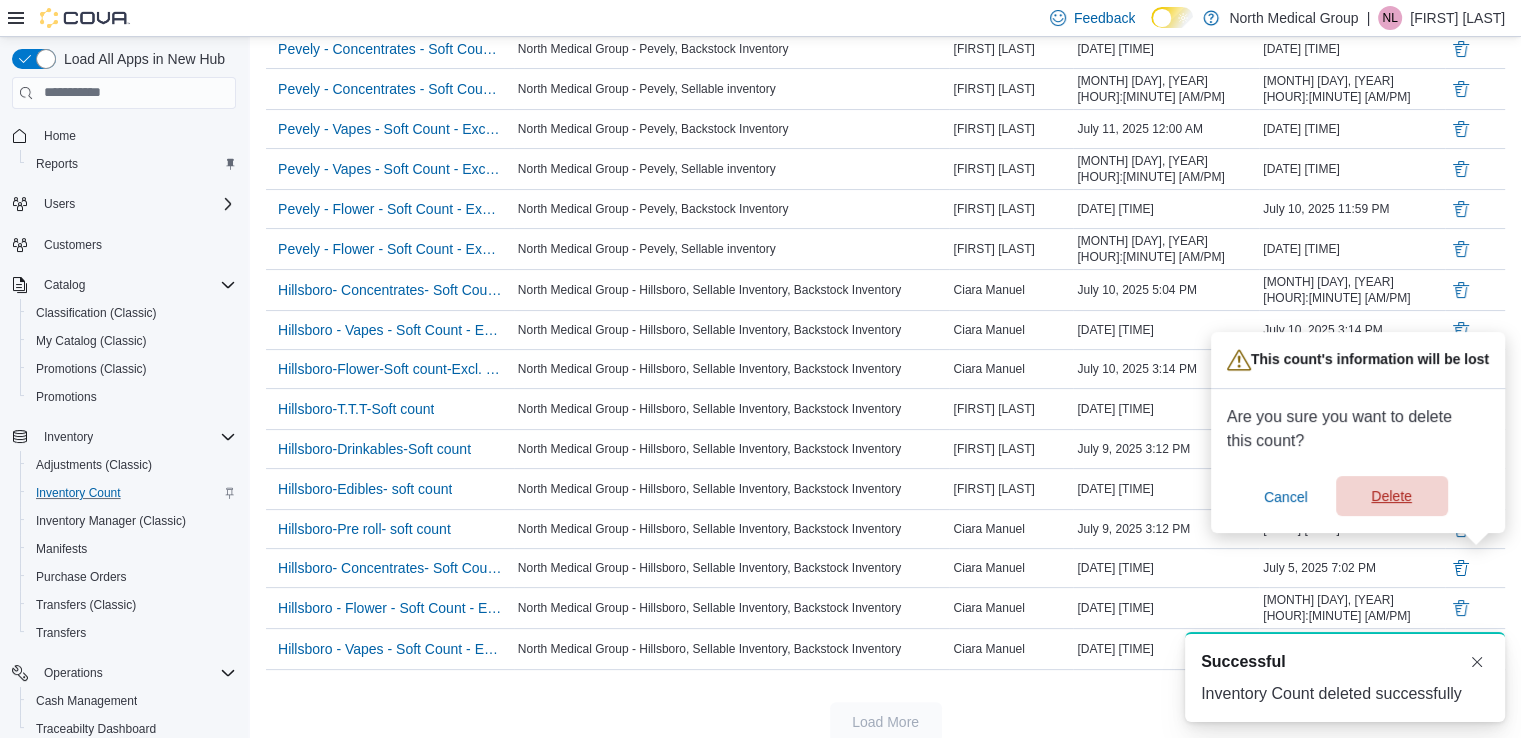 click on "Delete" at bounding box center [1392, 496] 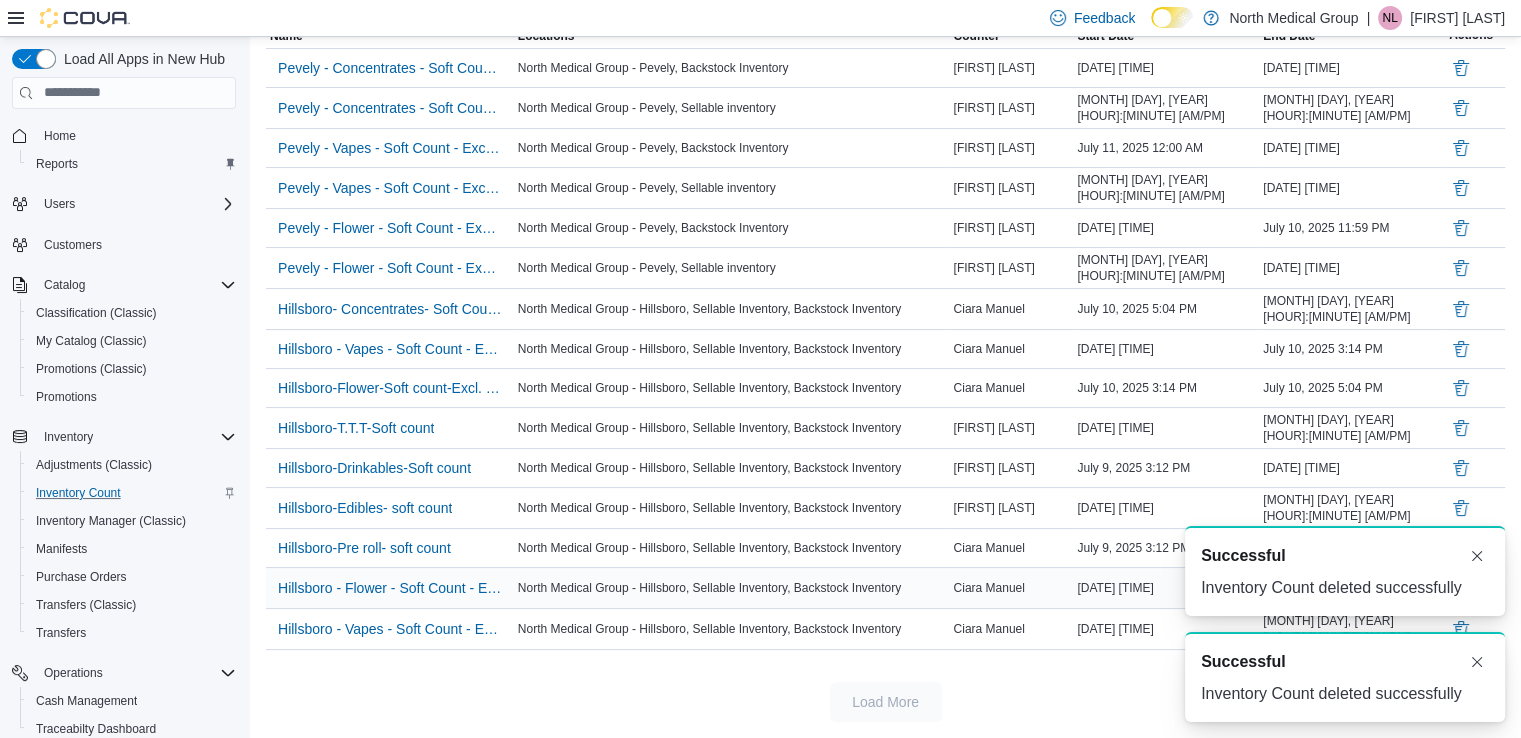 scroll, scrollTop: 255, scrollLeft: 0, axis: vertical 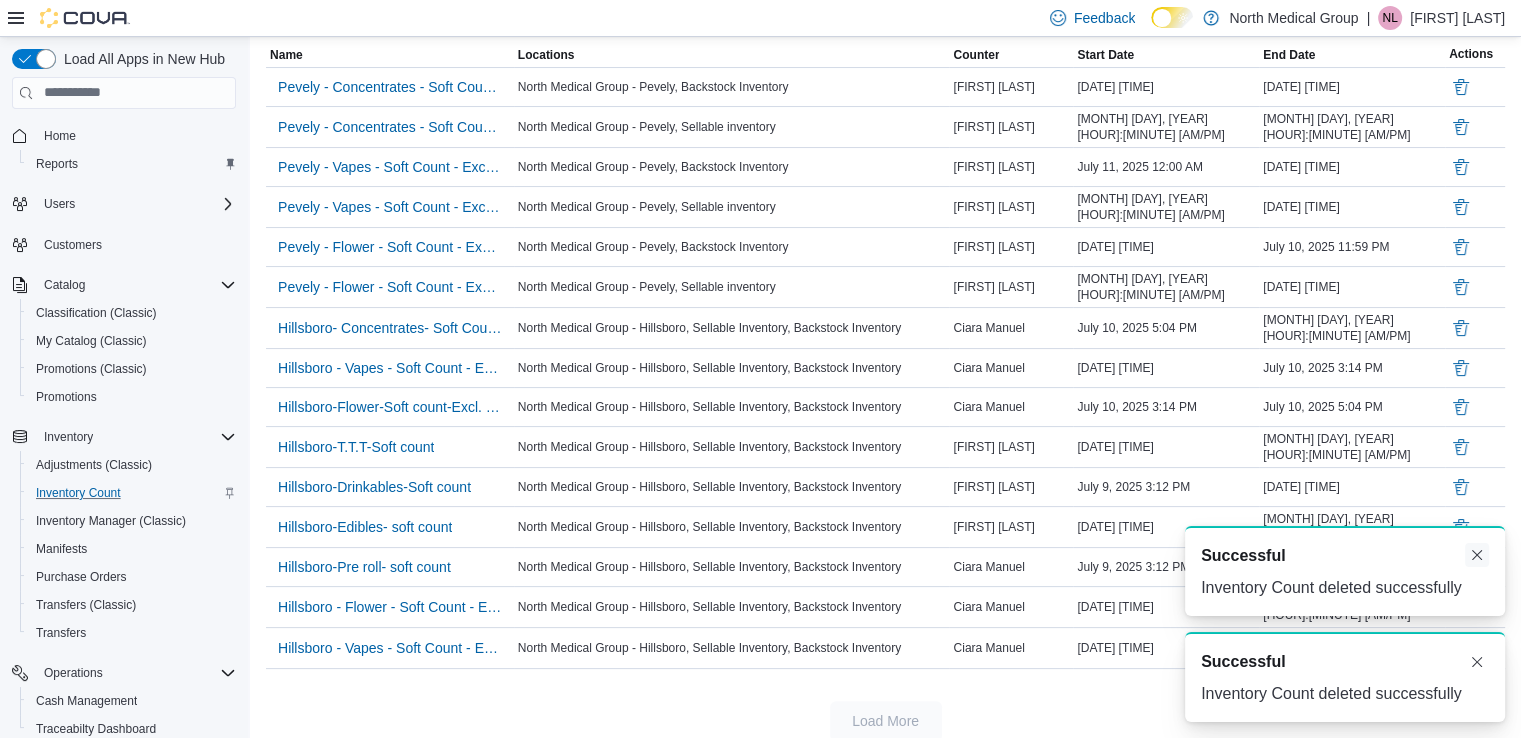 click at bounding box center [1477, 555] 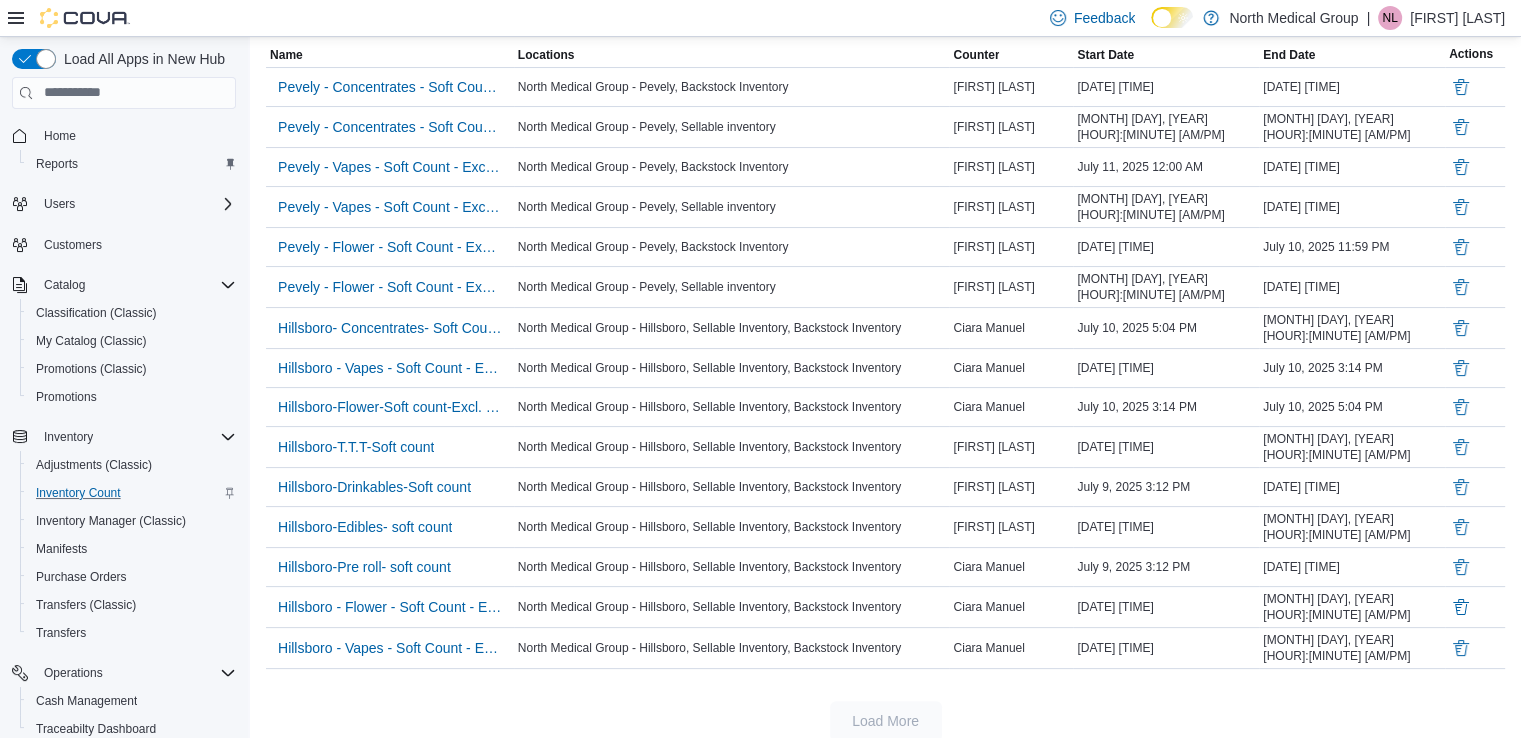 click at bounding box center [885, 685] 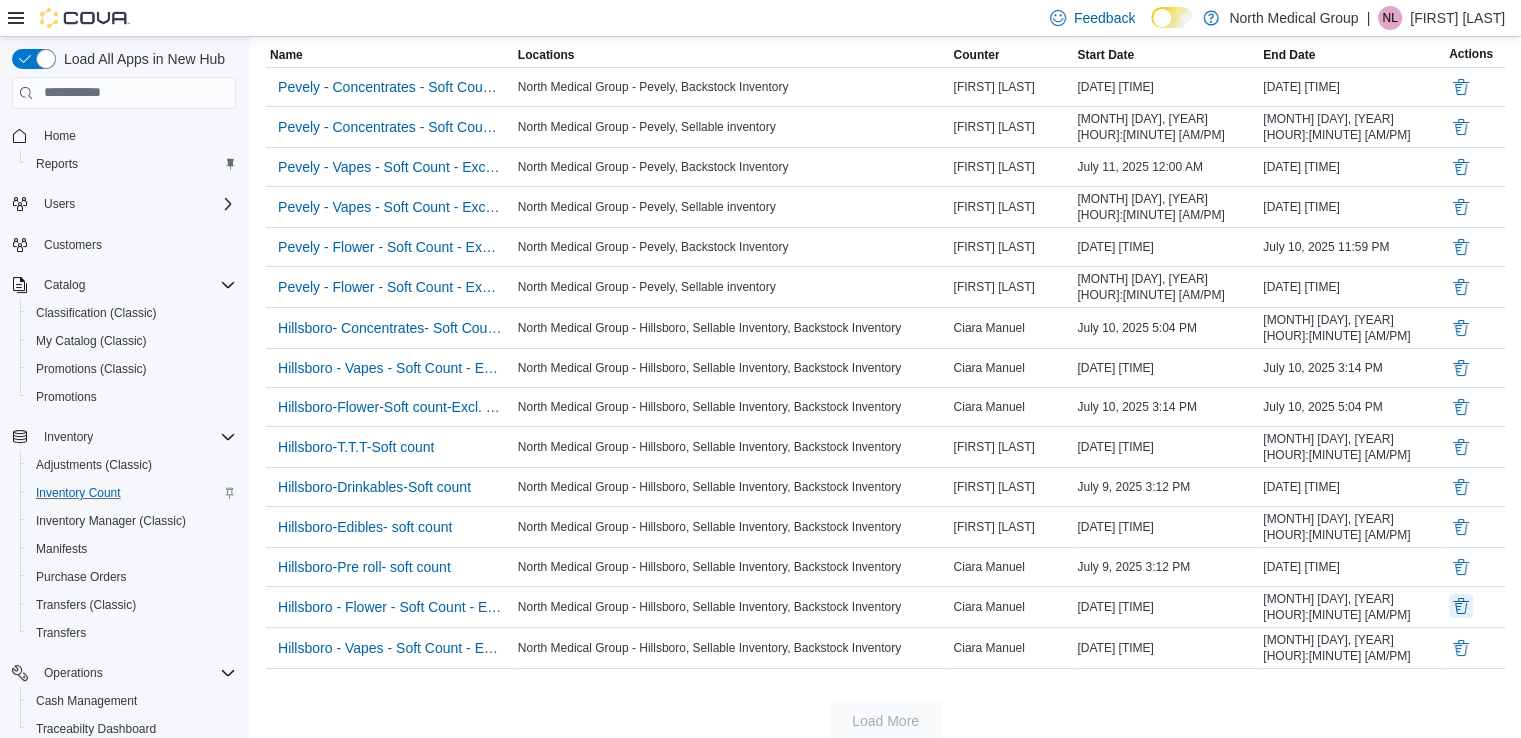 click at bounding box center (1461, 606) 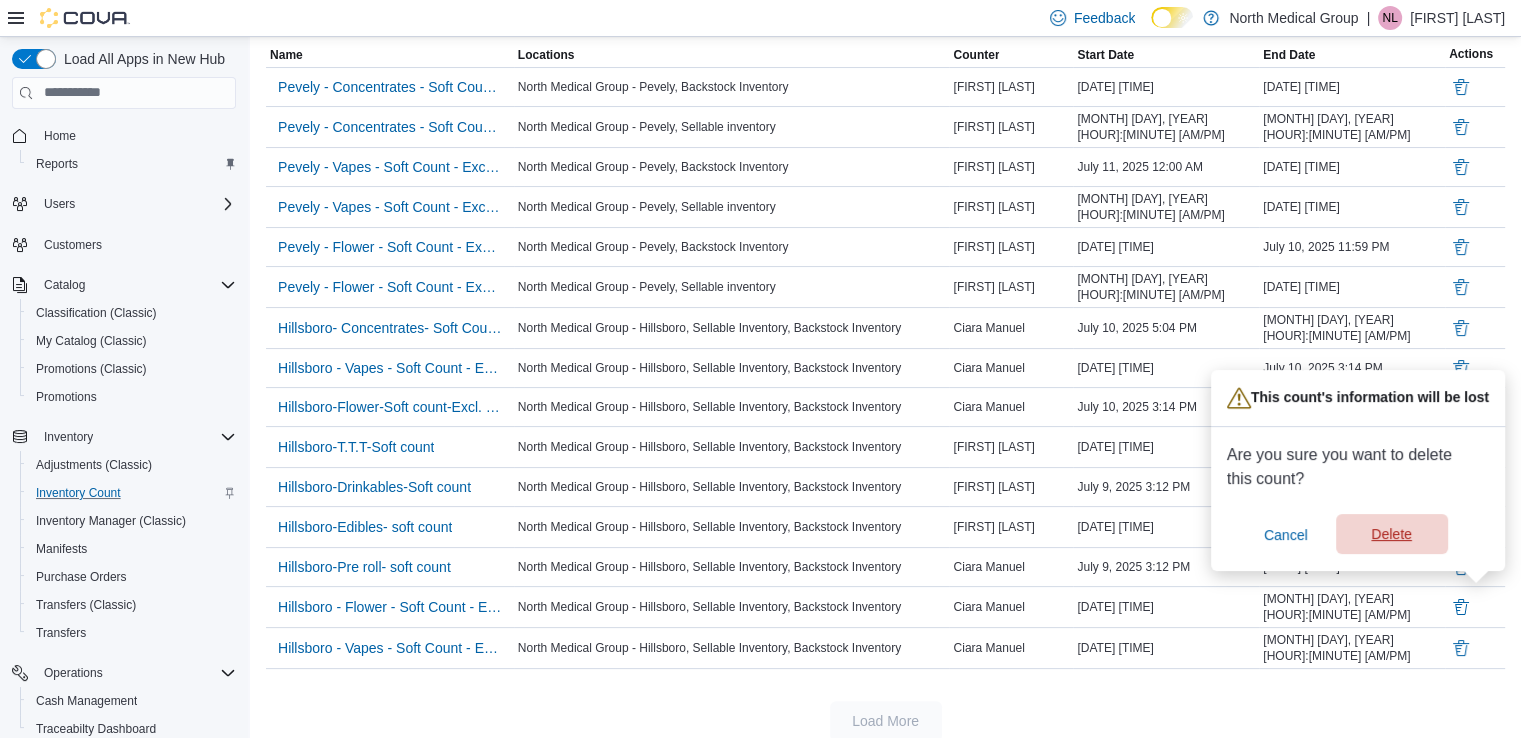 click on "Delete" at bounding box center [1391, 534] 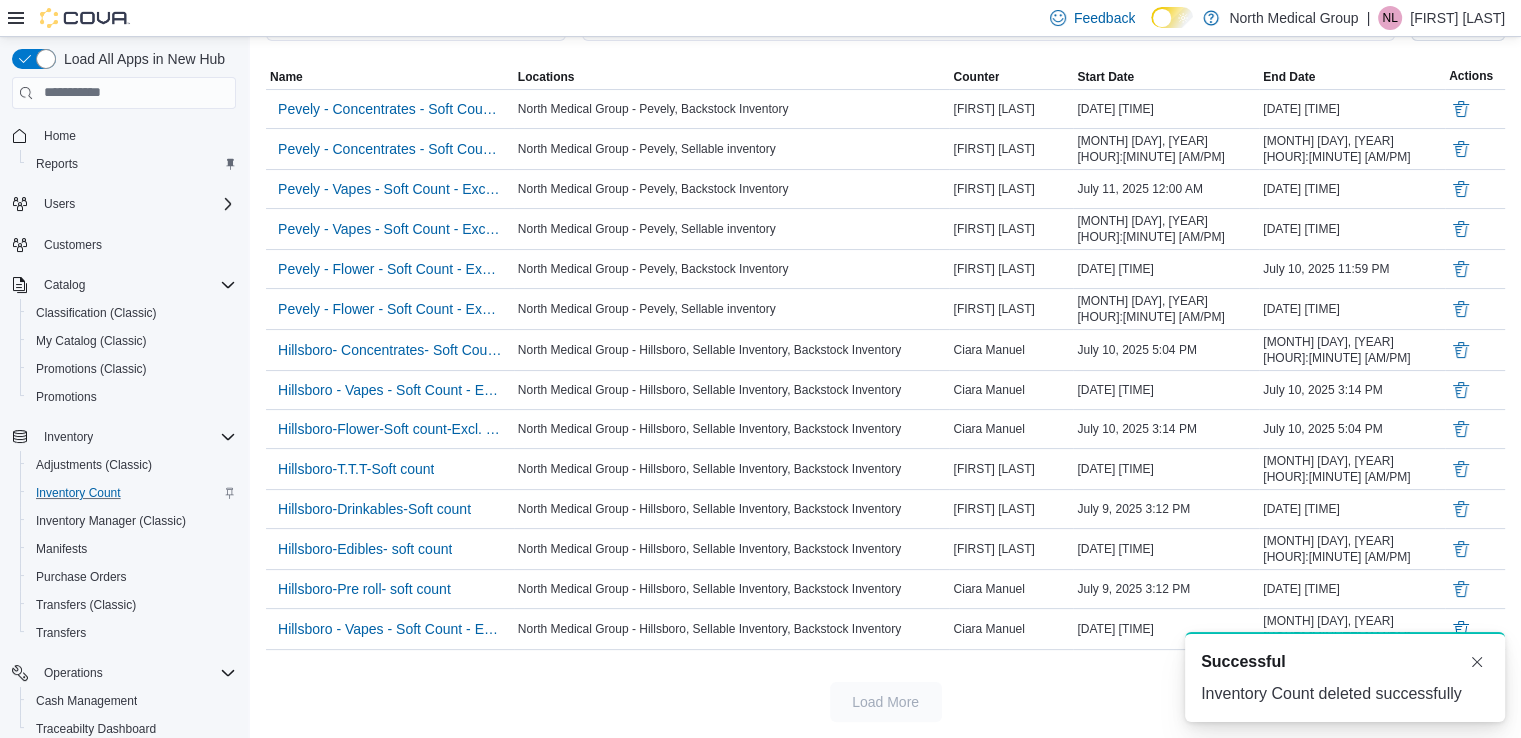 scroll, scrollTop: 216, scrollLeft: 0, axis: vertical 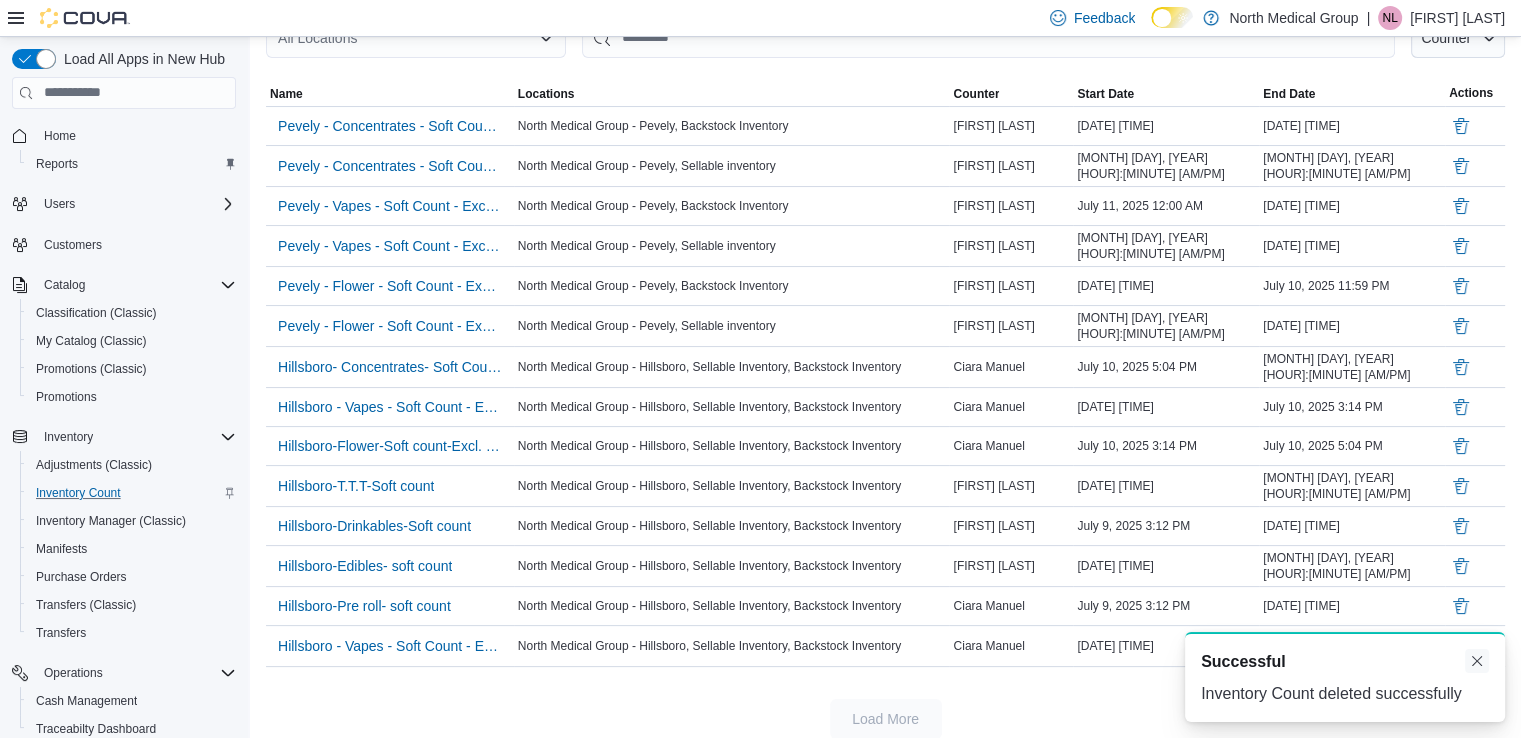 click at bounding box center [1477, 661] 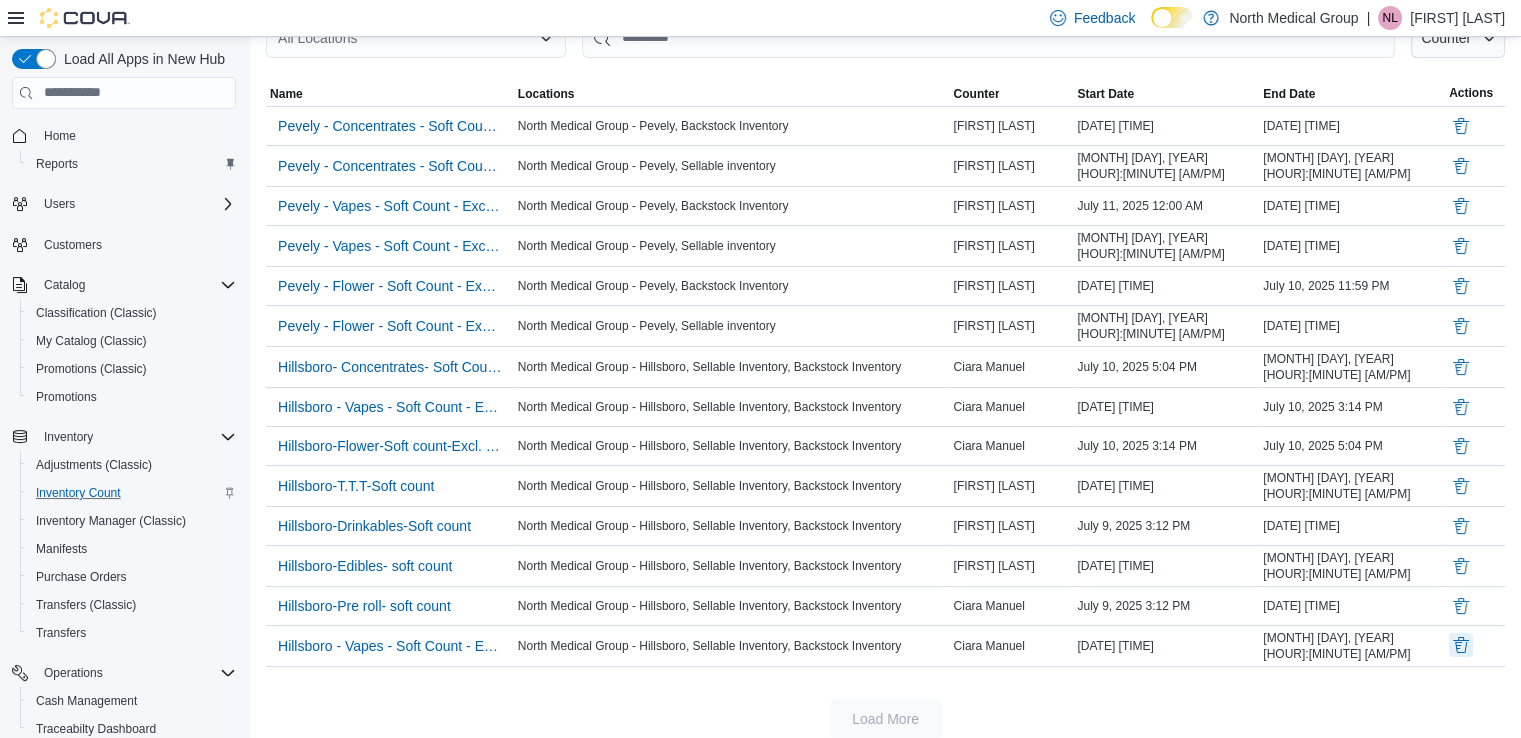 click at bounding box center [1461, 645] 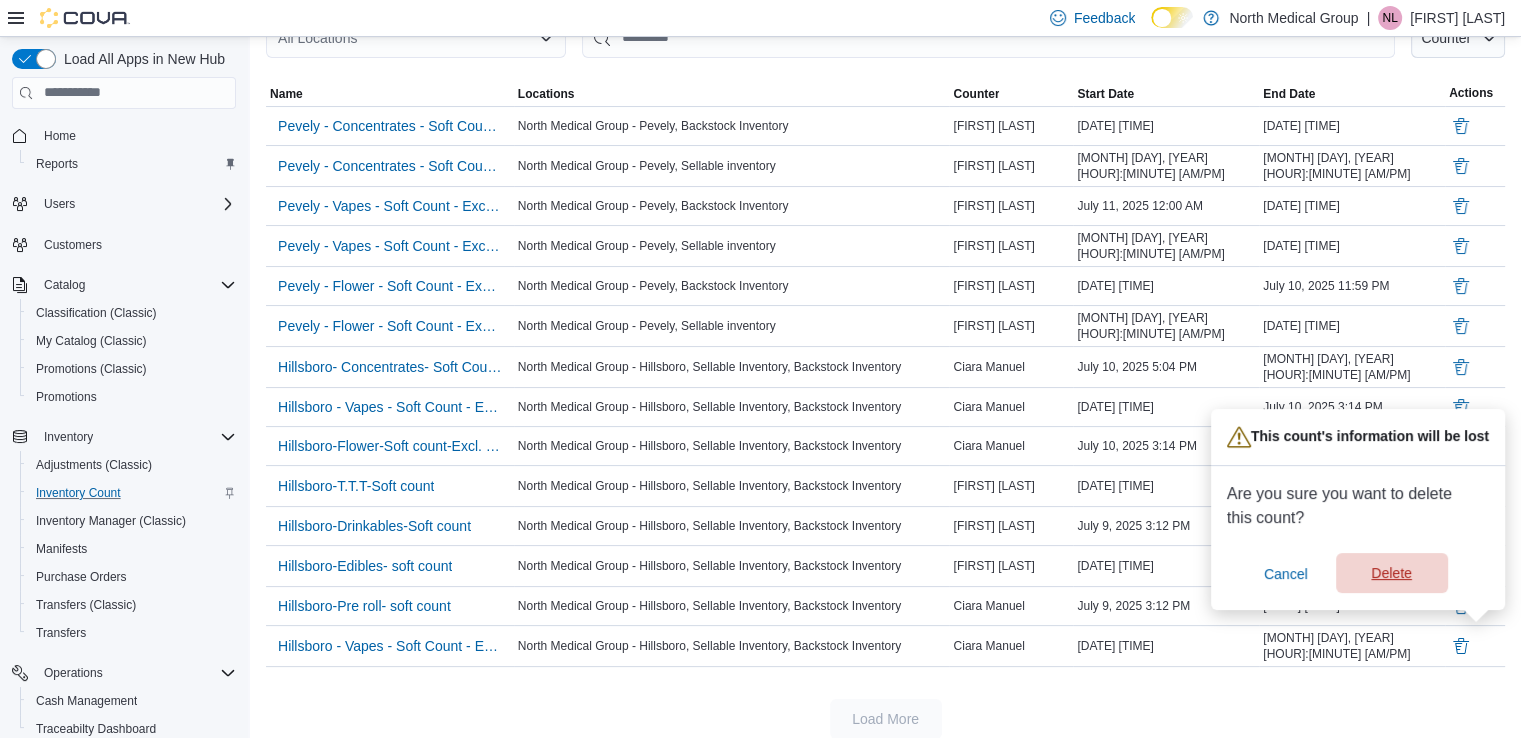 click on "Delete" at bounding box center (1391, 573) 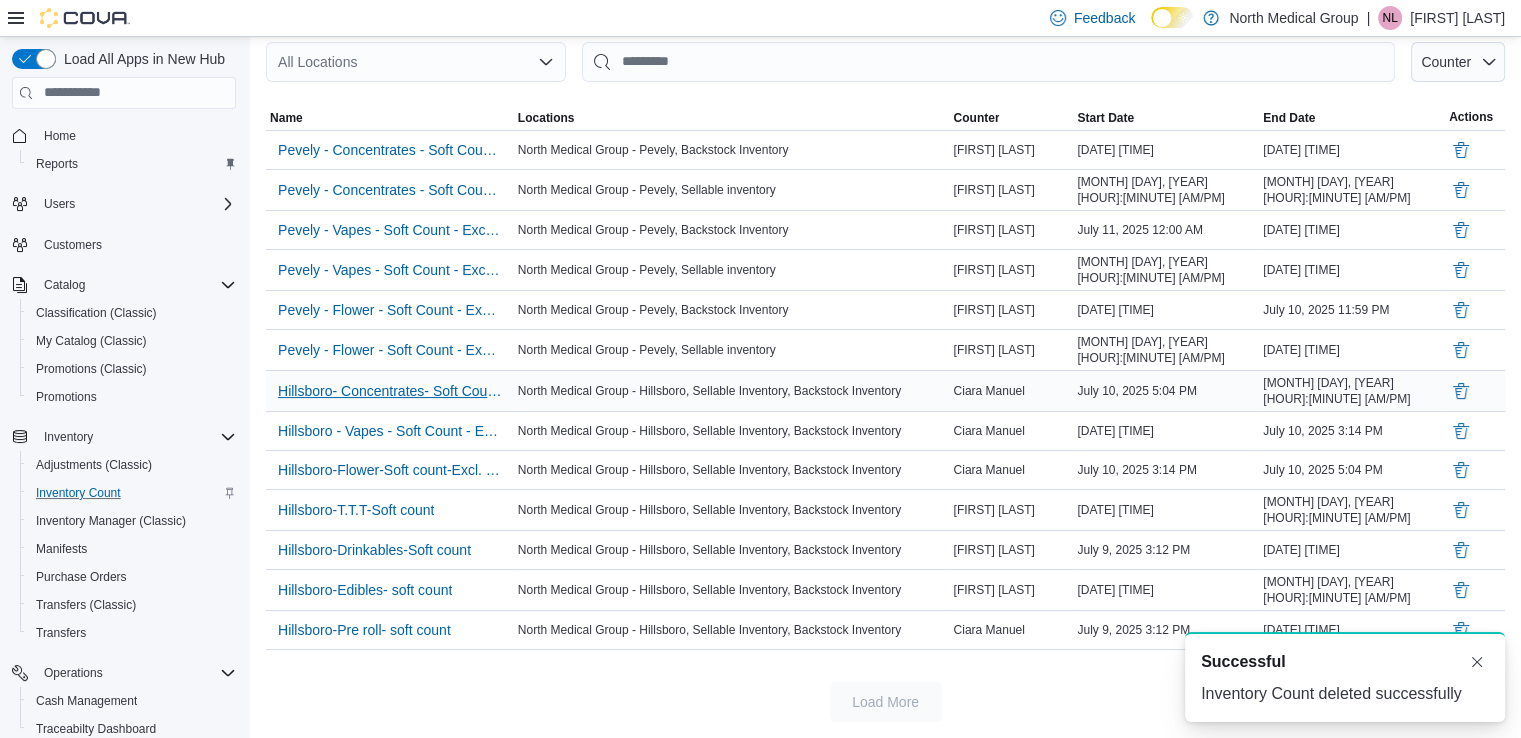 scroll, scrollTop: 177, scrollLeft: 0, axis: vertical 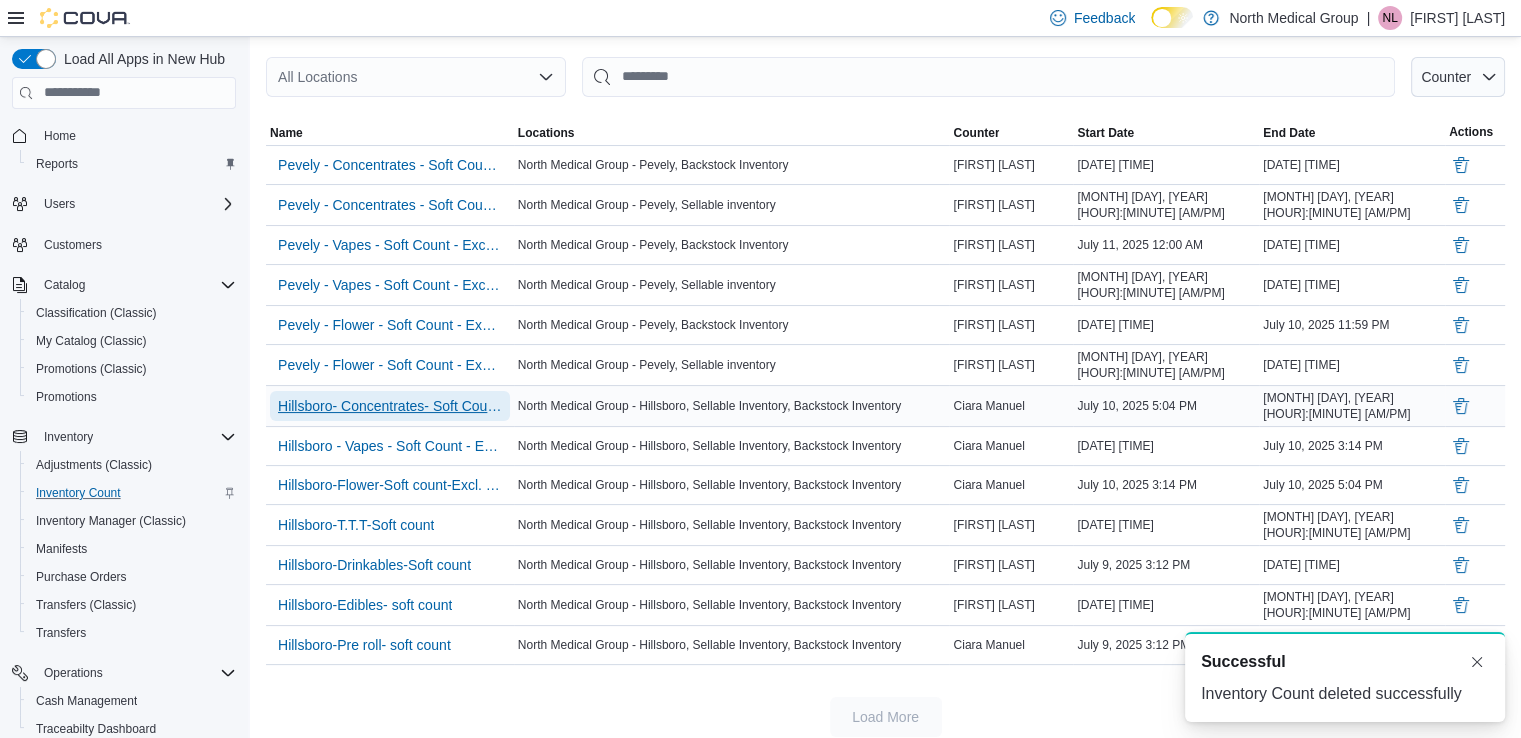 click on "Hillsboro- Concentrates- Soft Count- excl Quar" at bounding box center (390, 406) 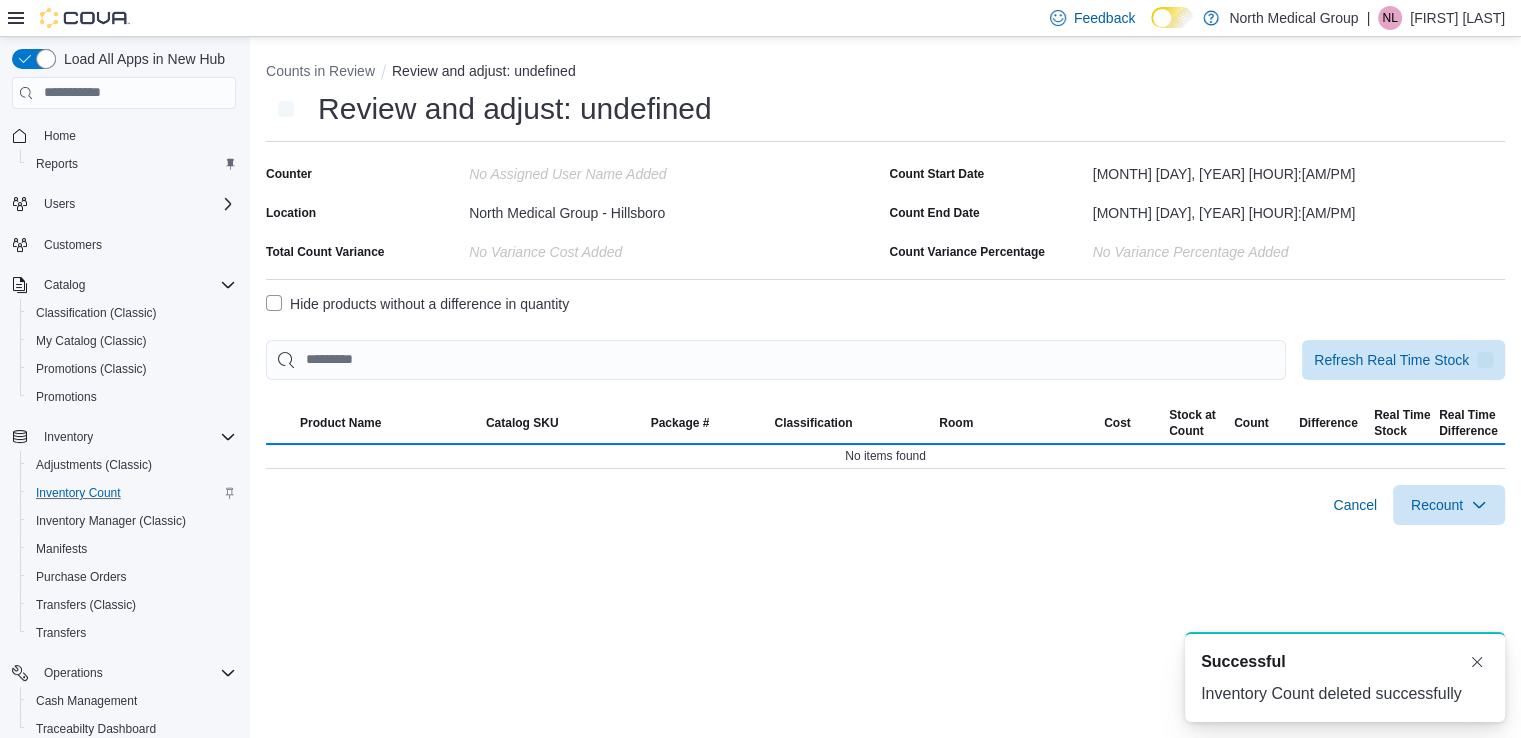 scroll, scrollTop: 0, scrollLeft: 0, axis: both 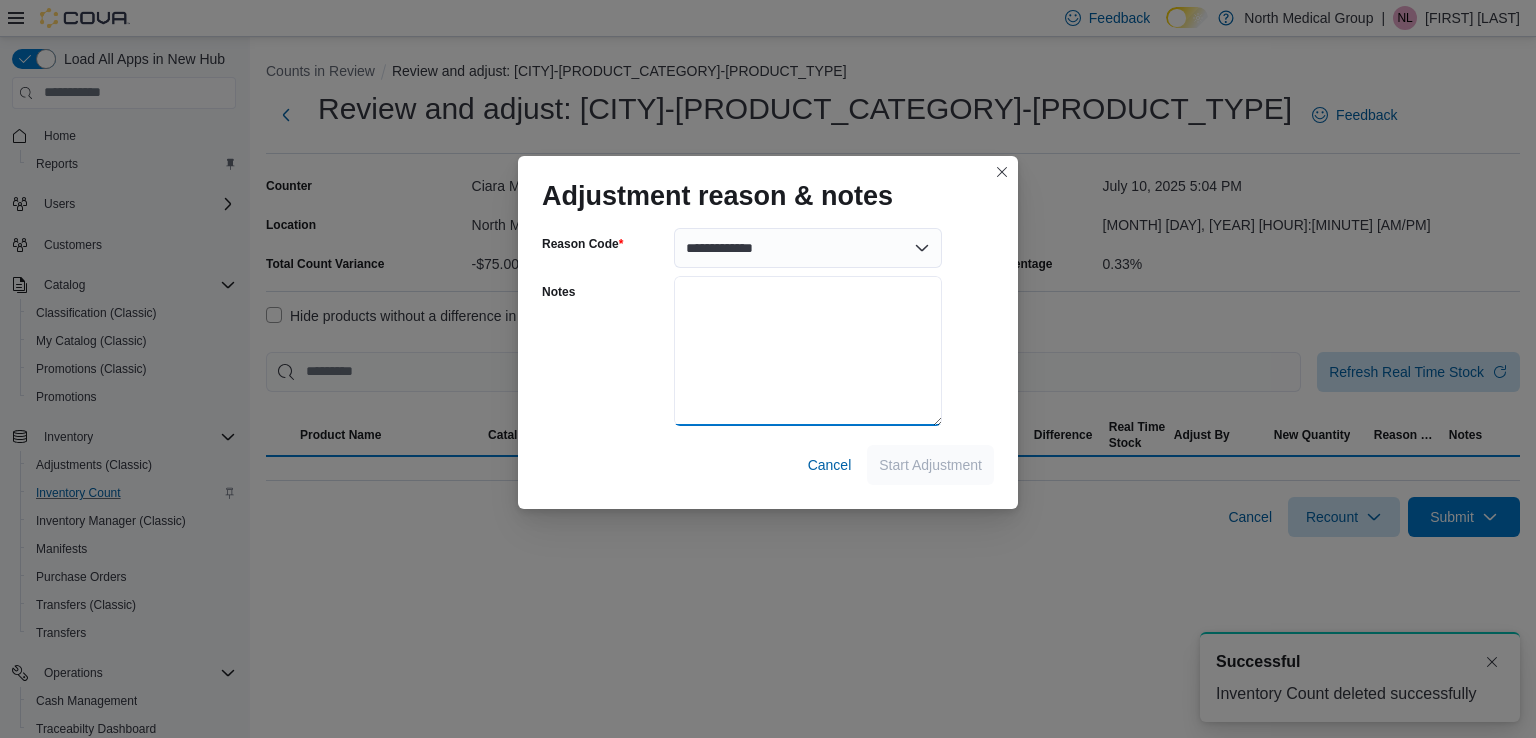 click on "Notes" at bounding box center (808, 351) 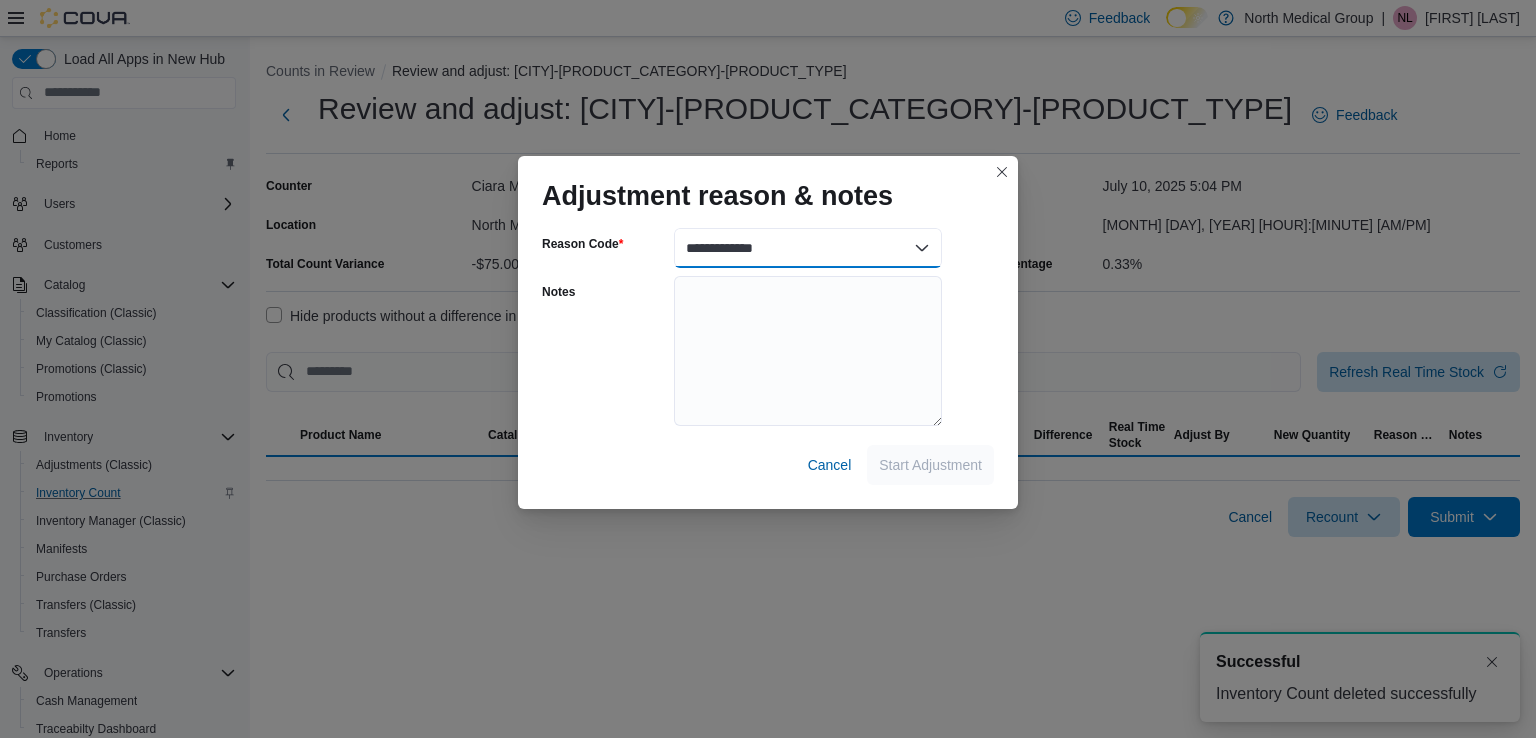 click on "**********" at bounding box center (808, 248) 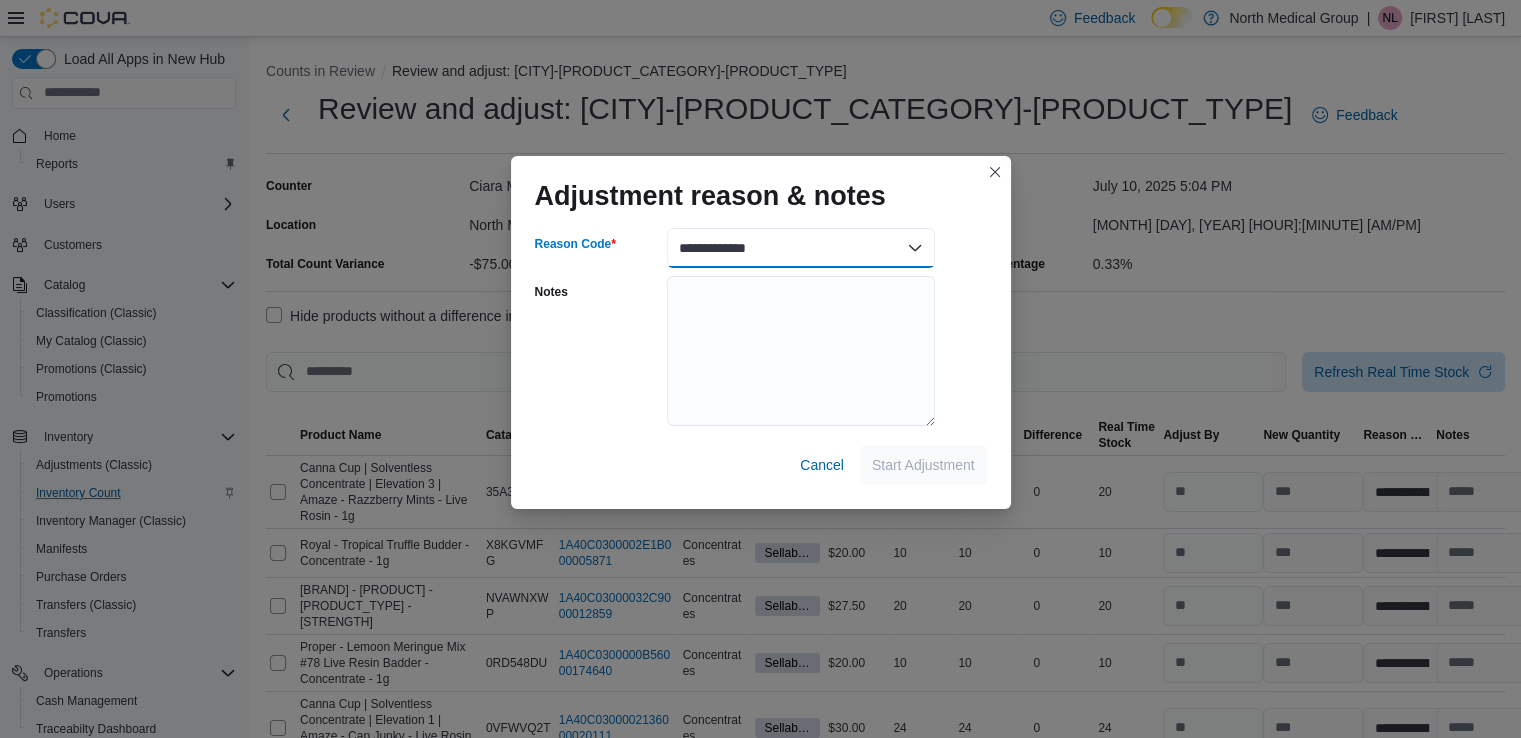 select on "**********" 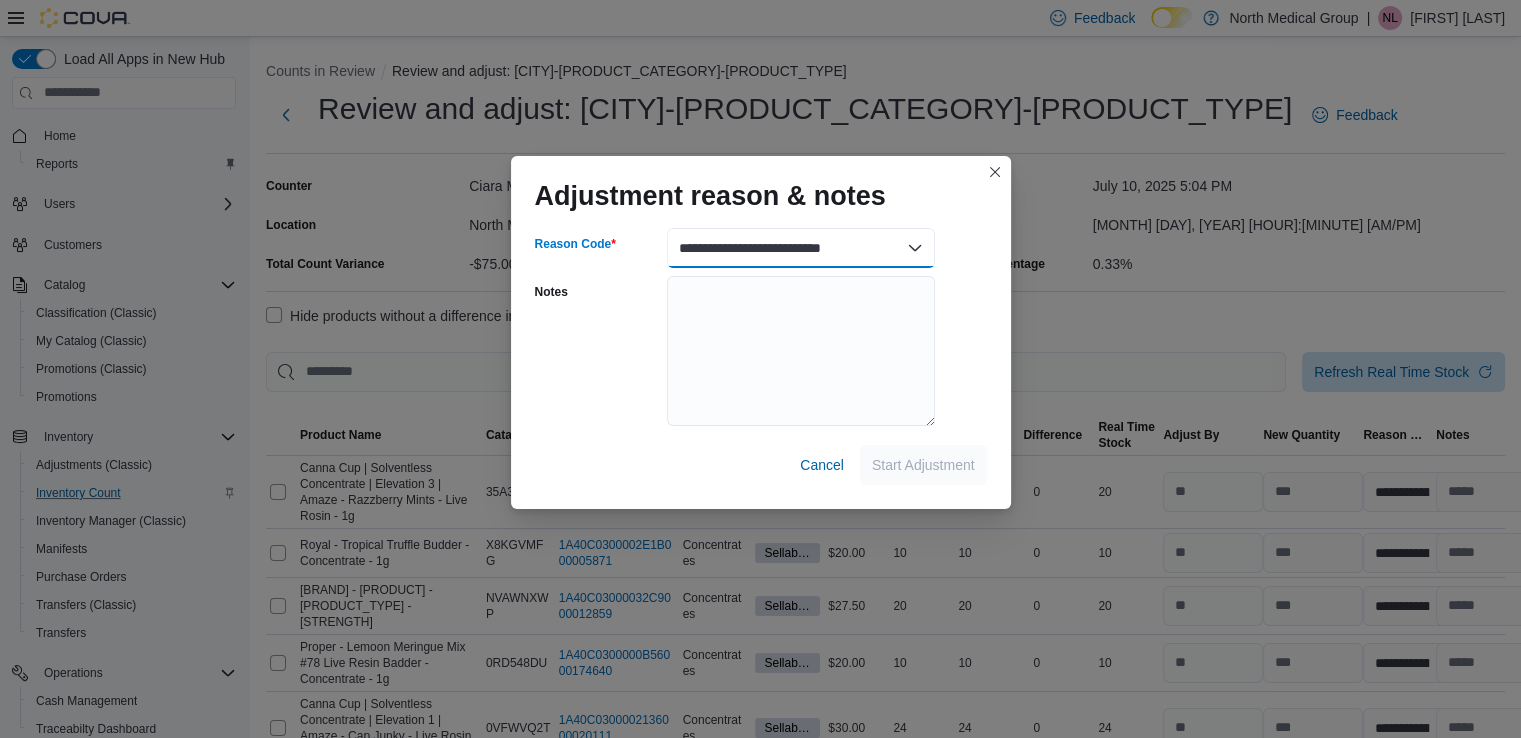 click on "**********" at bounding box center [801, 248] 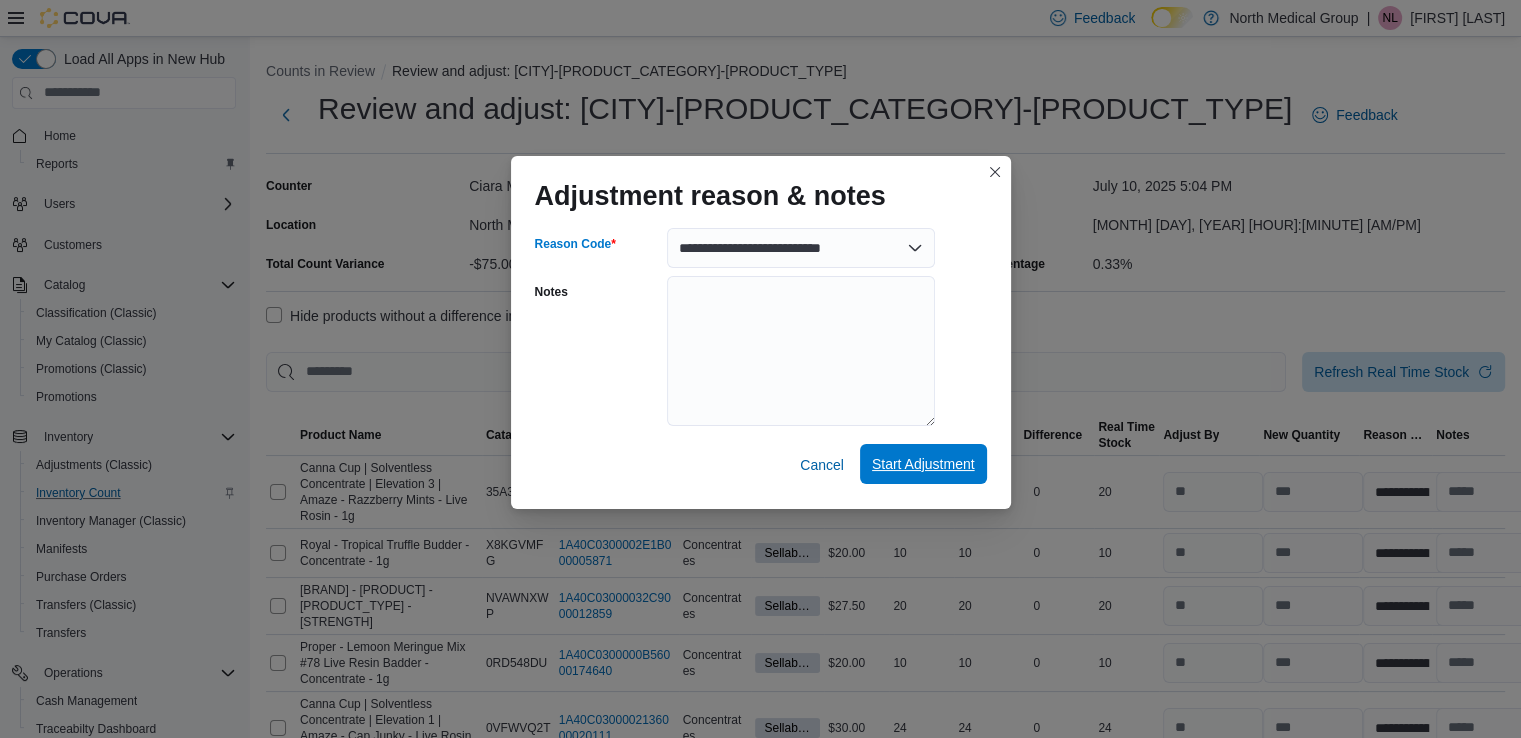 click on "Start Adjustment" at bounding box center [923, 464] 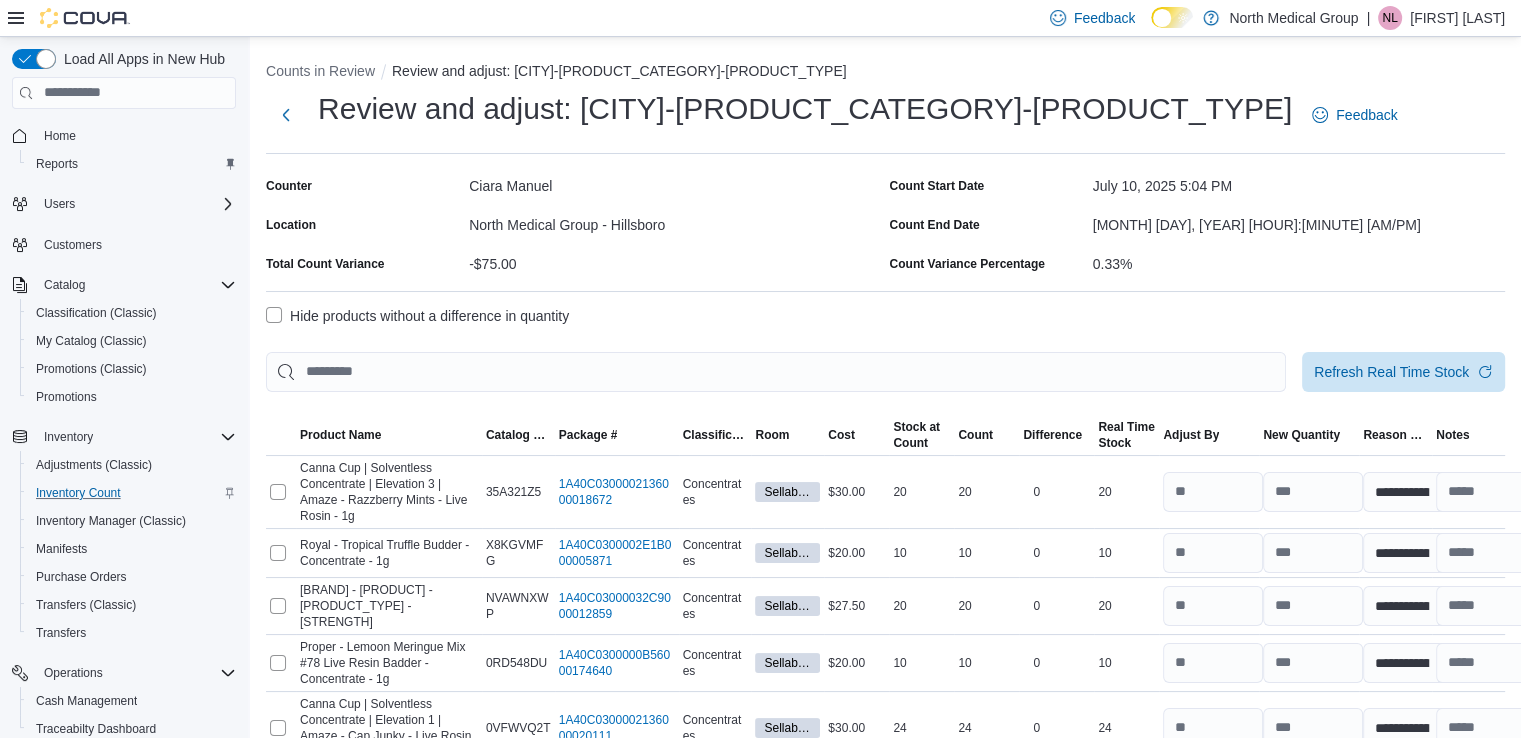 select on "**********" 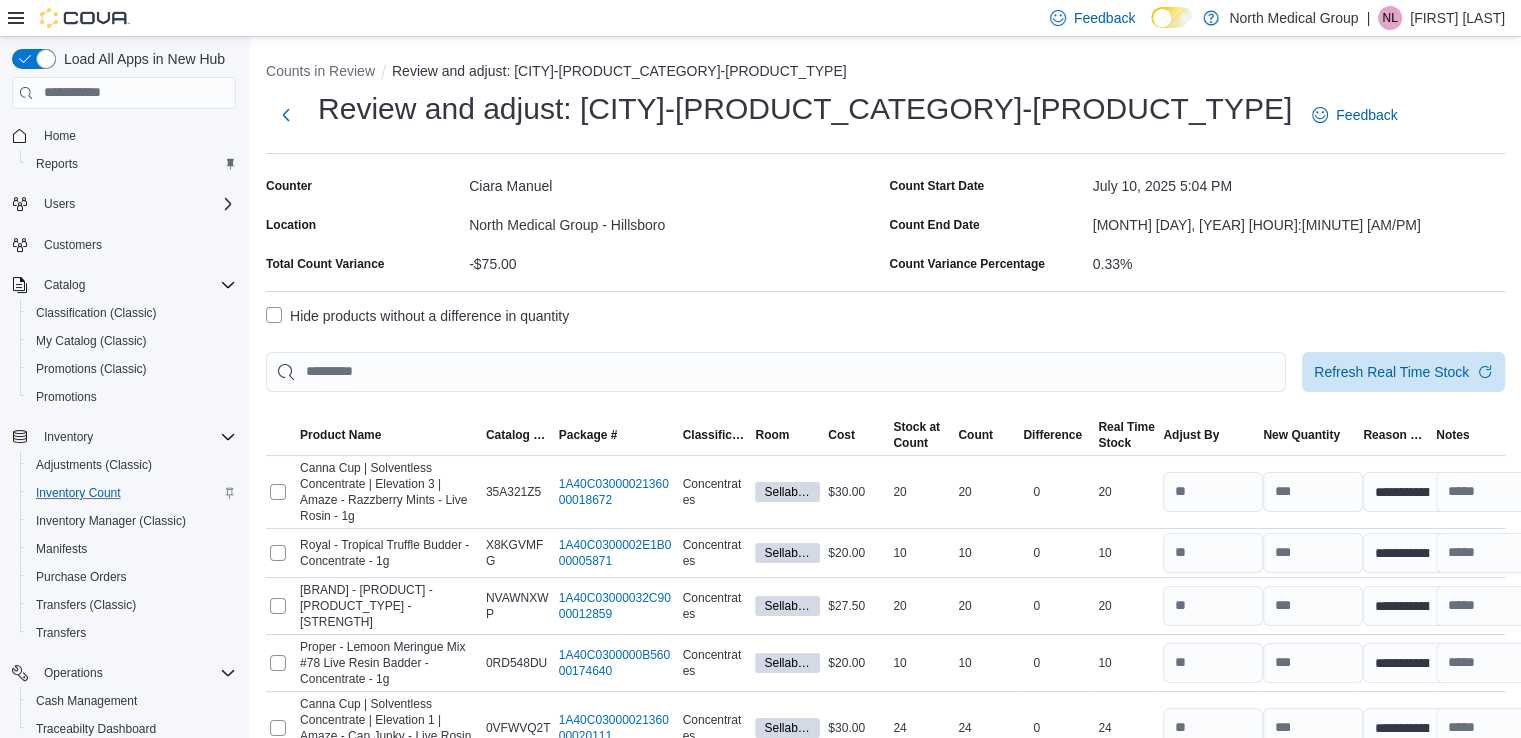 select on "**********" 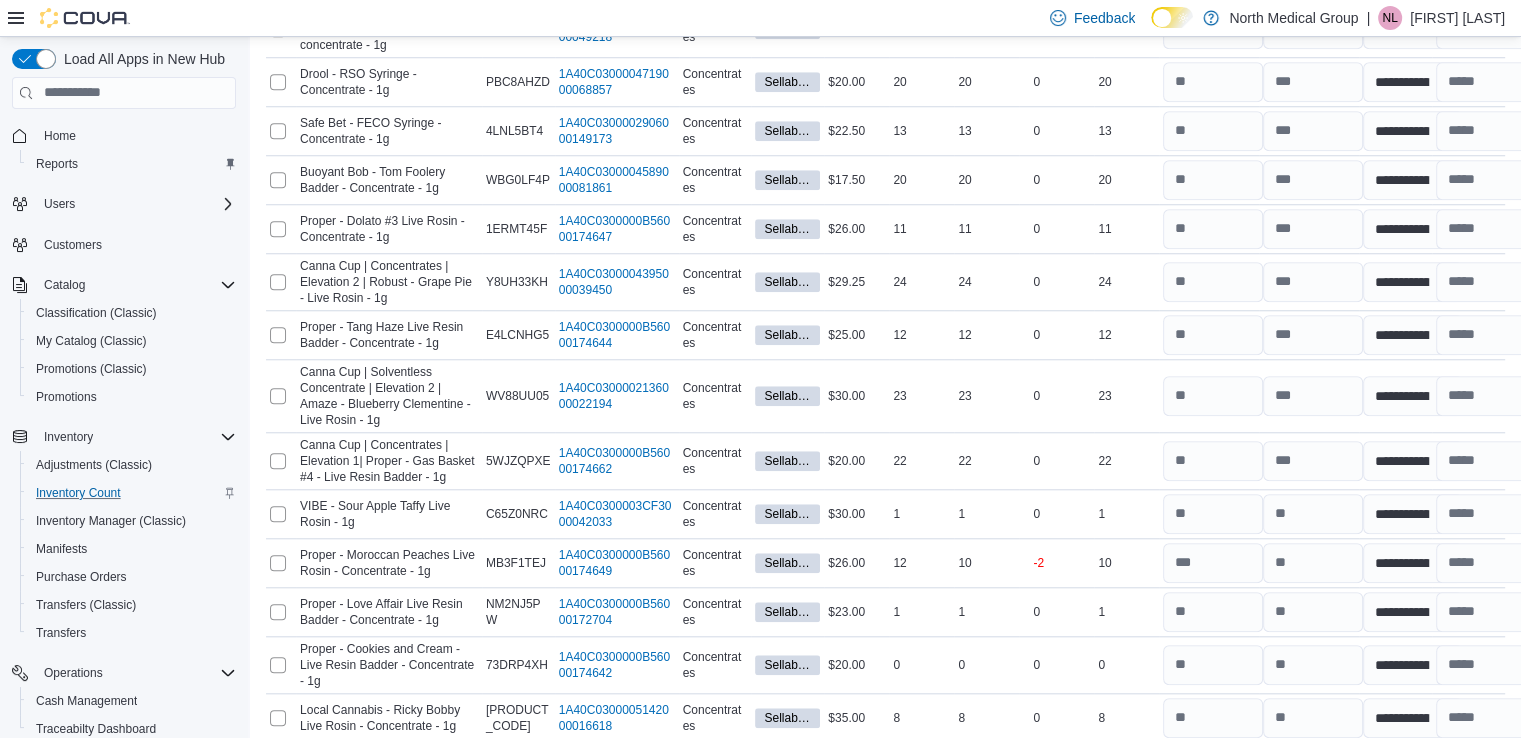 scroll, scrollTop: 1800, scrollLeft: 0, axis: vertical 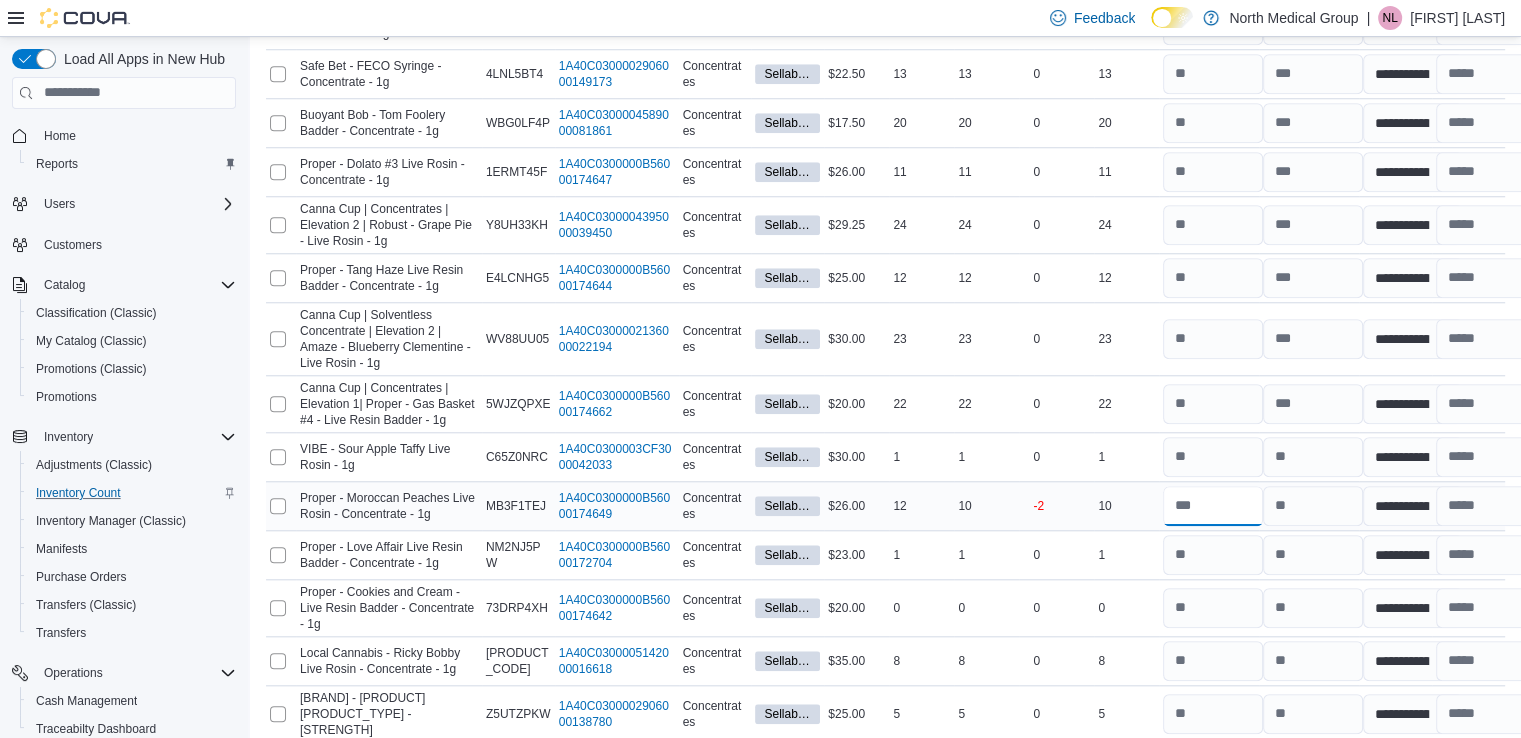 click at bounding box center (1213, 506) 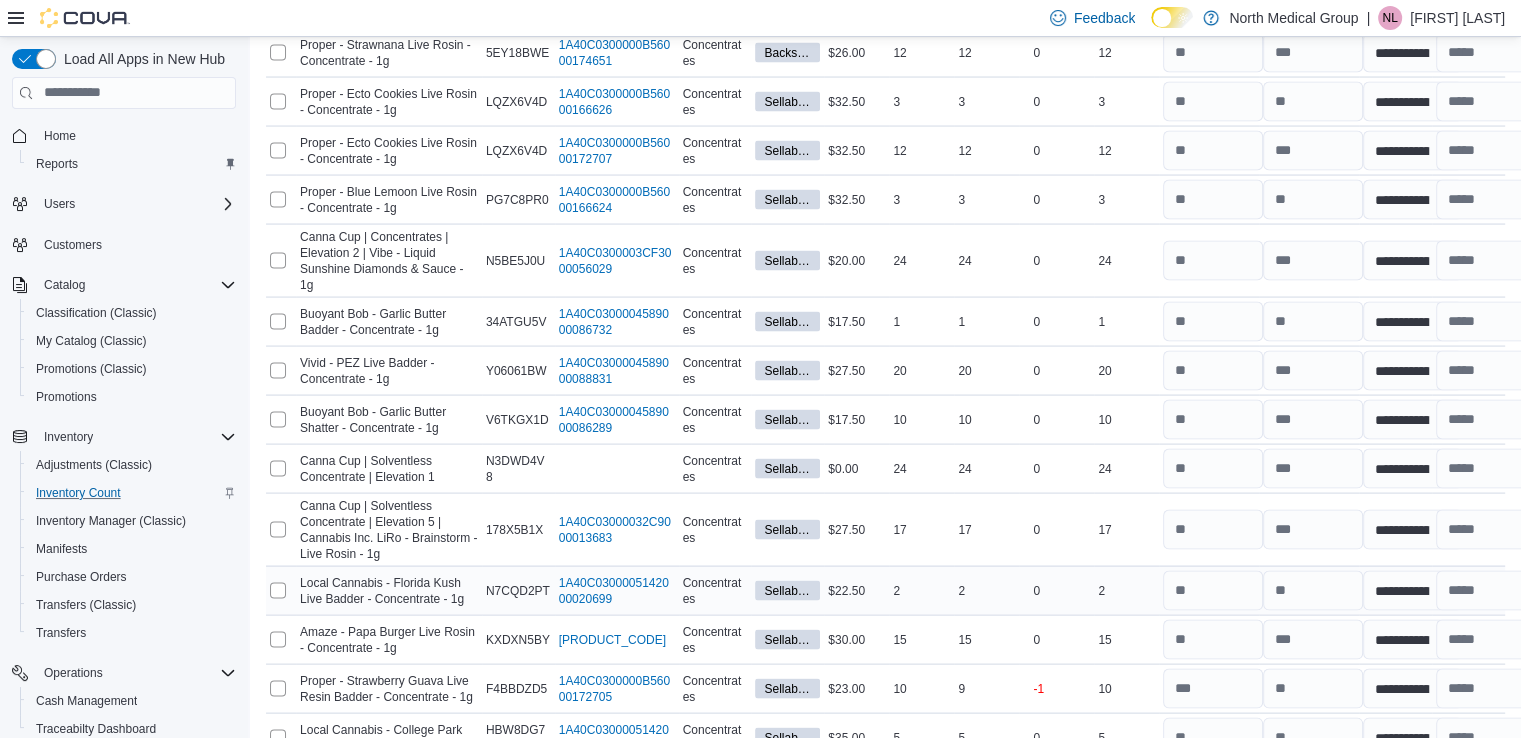 scroll, scrollTop: 4104, scrollLeft: 0, axis: vertical 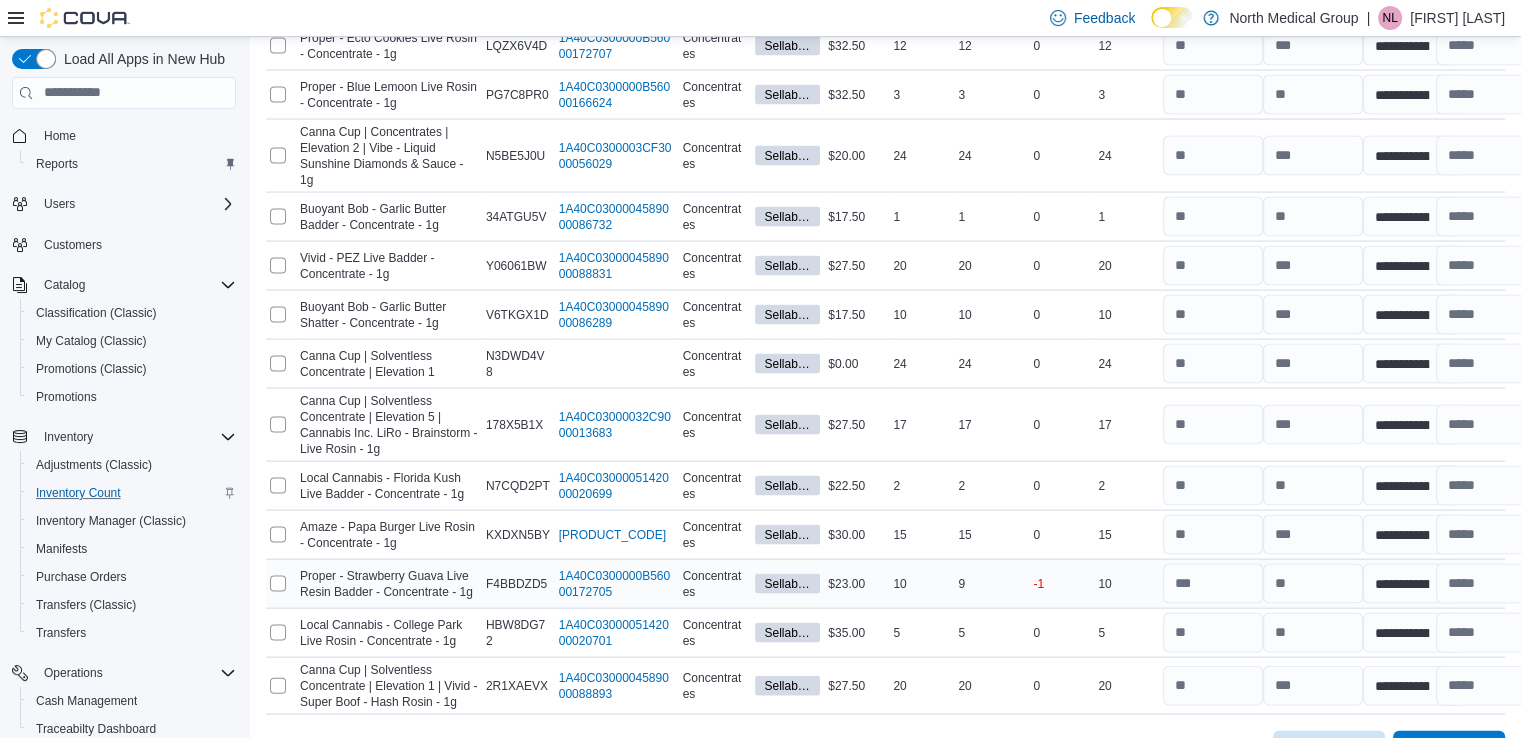 type on "*" 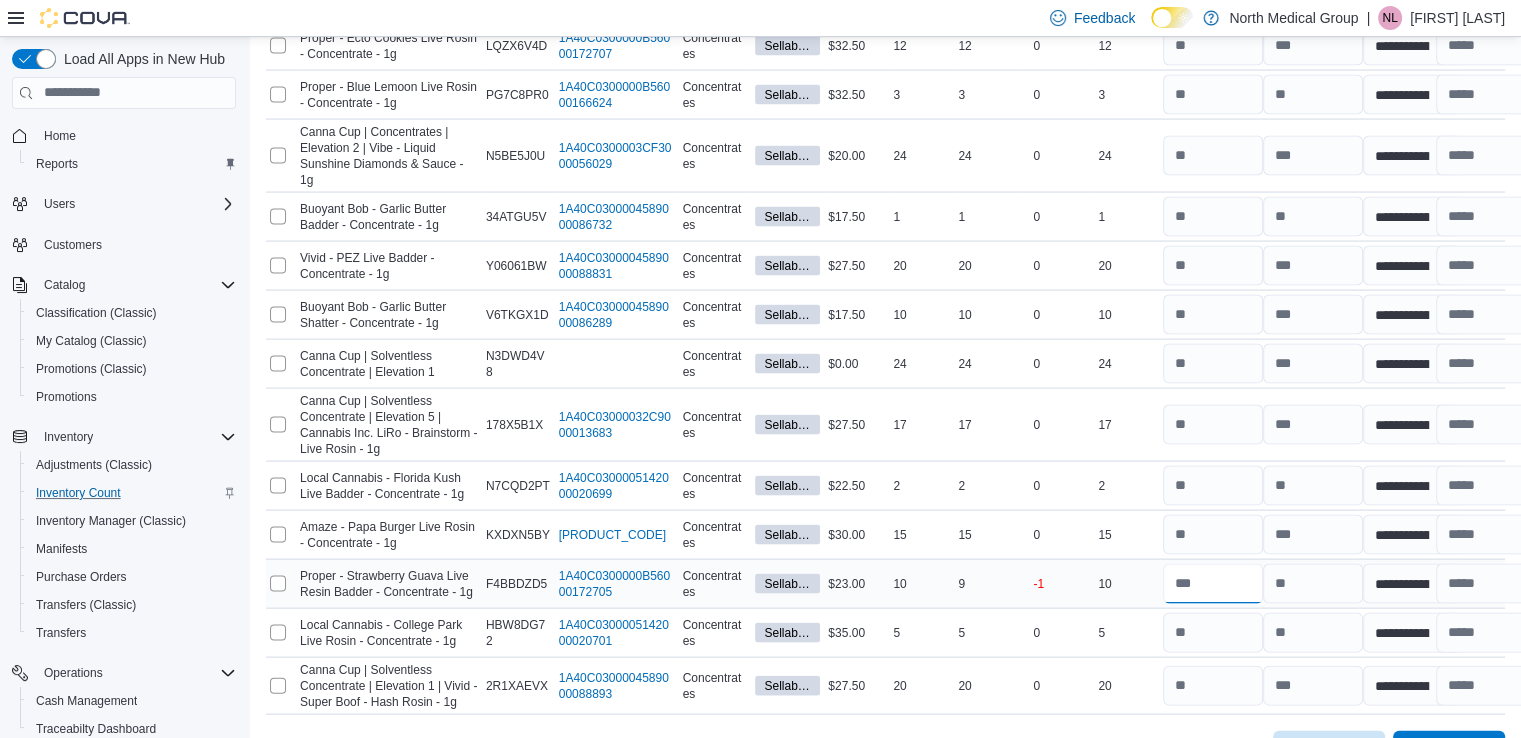 click at bounding box center [1213, 584] 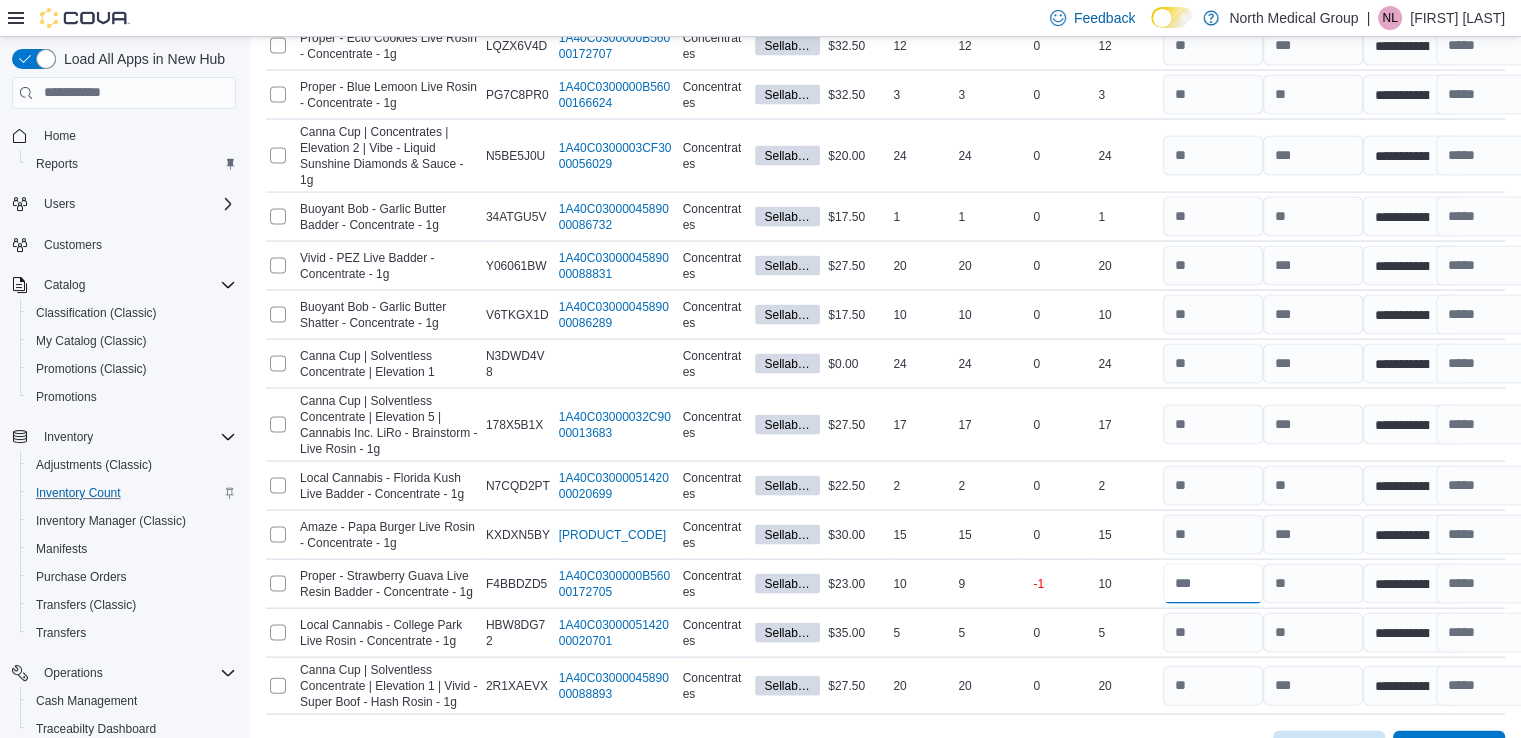type on "*" 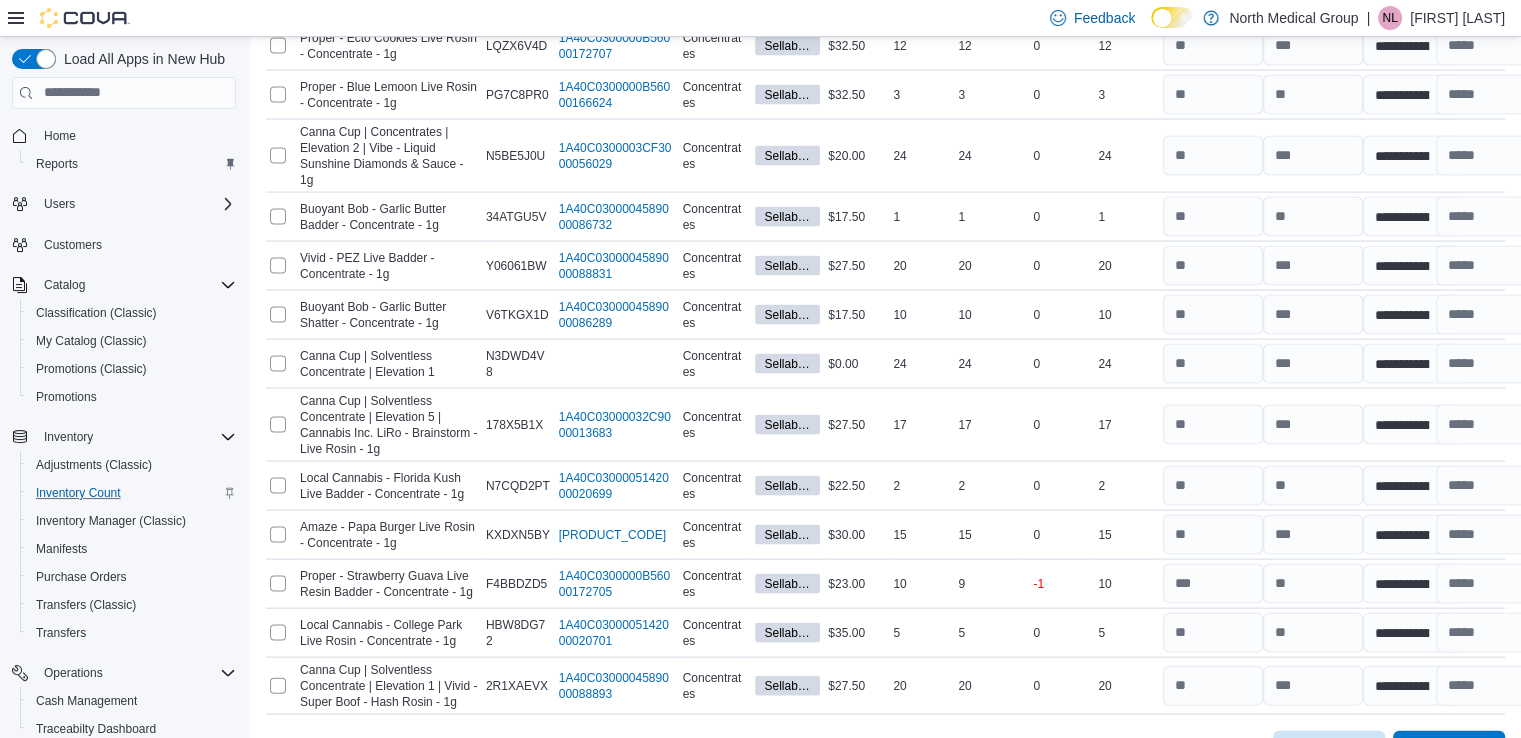 drag, startPoint x: 1176, startPoint y: 702, endPoint x: 1201, endPoint y: 689, distance: 28.178005 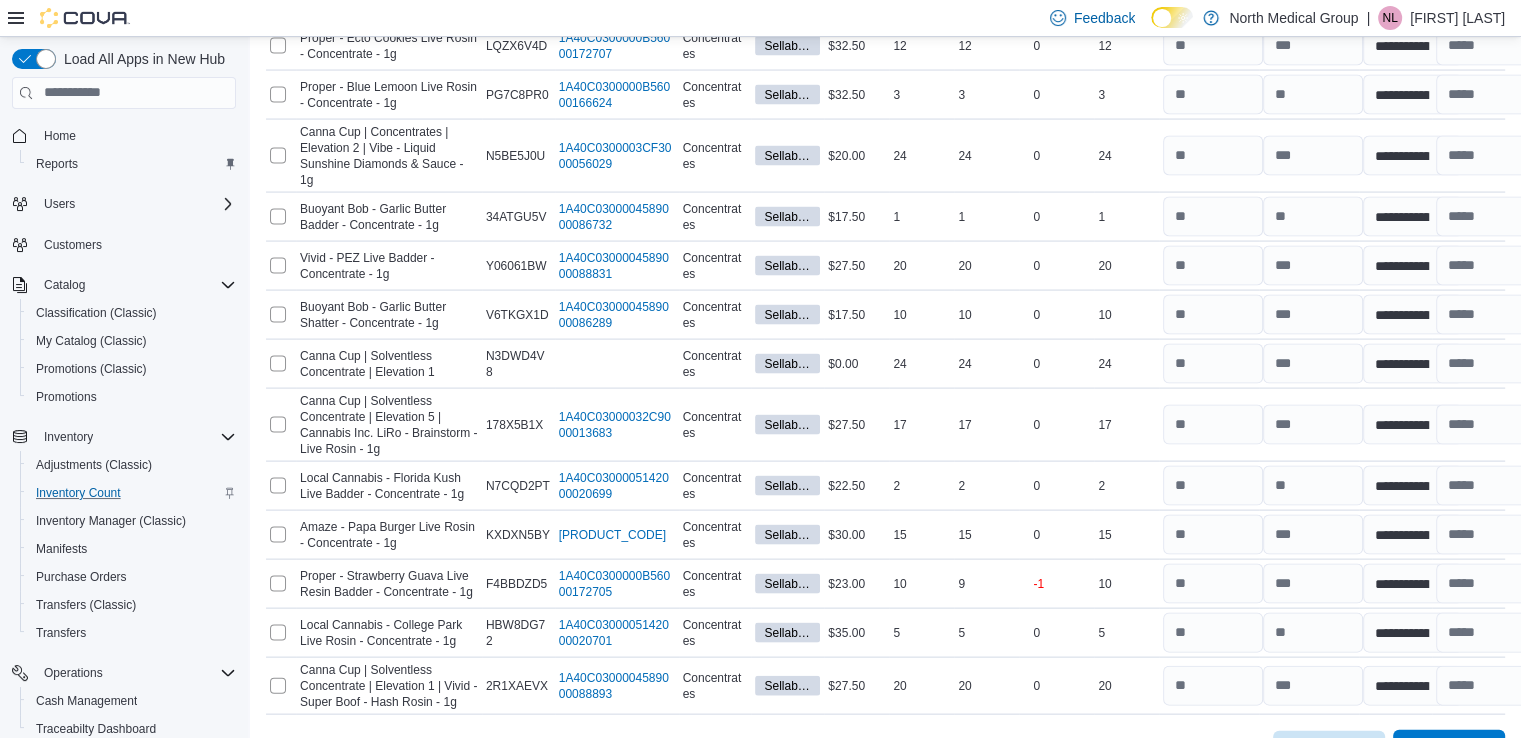 click on "Submit" at bounding box center (1437, 750) 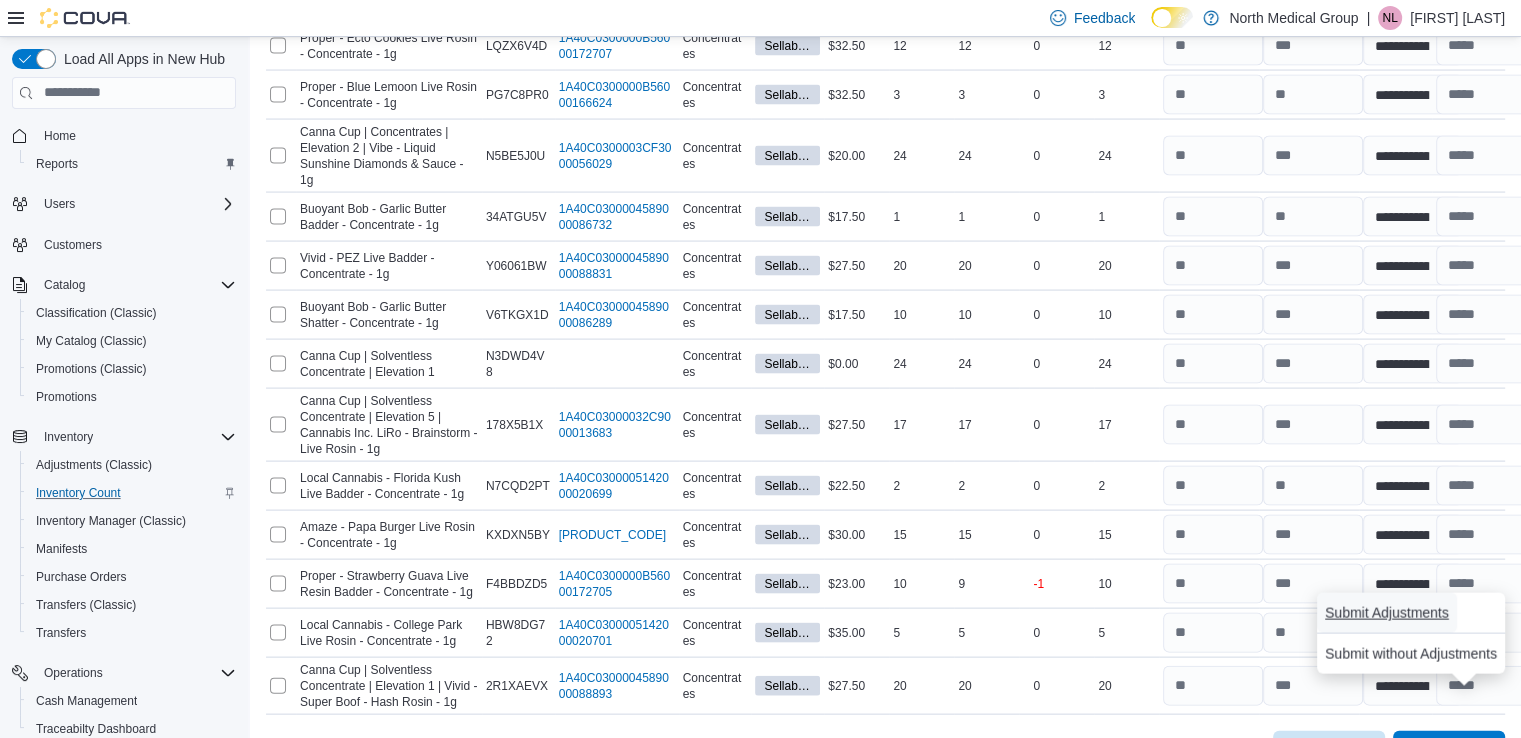 click on "Submit Adjustments" at bounding box center (1387, 613) 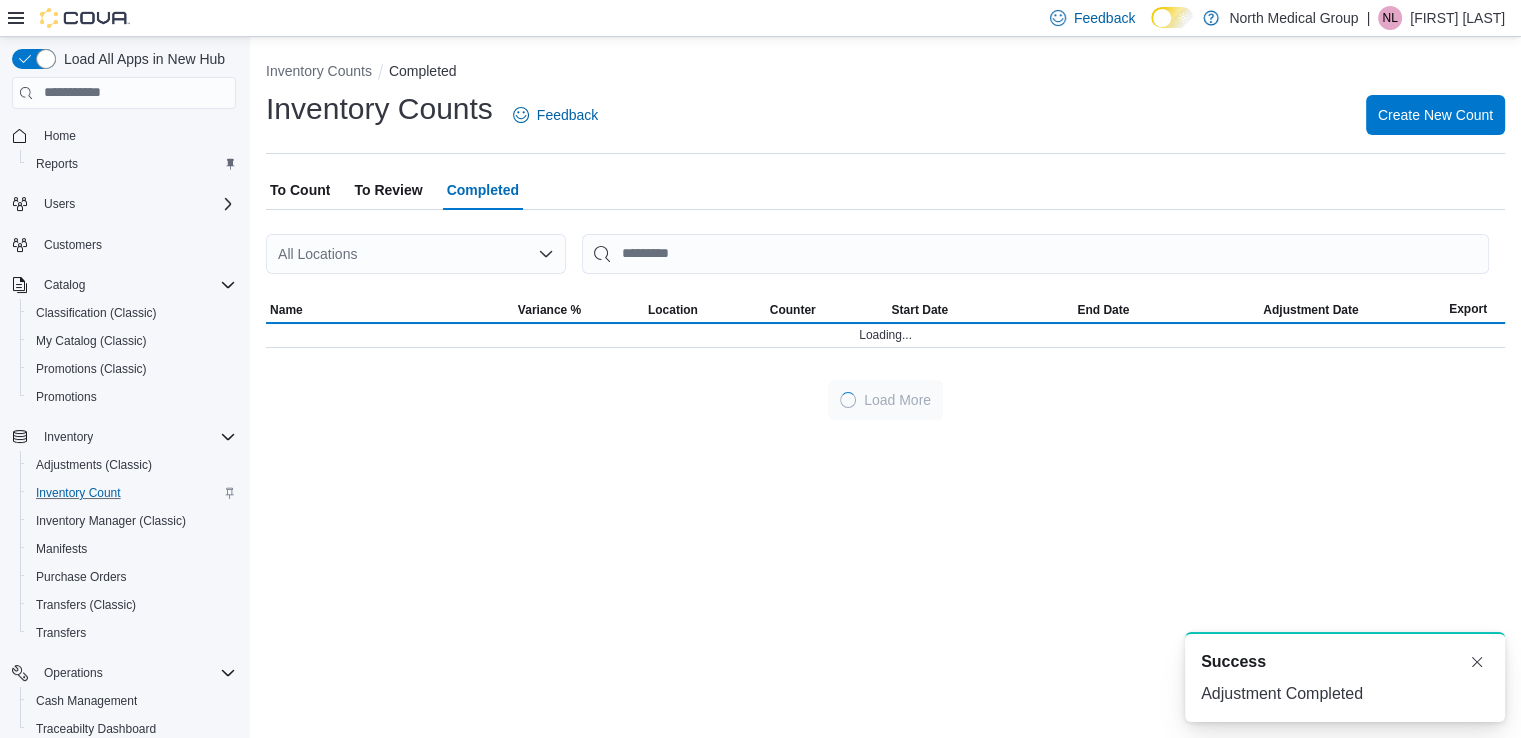 scroll, scrollTop: 0, scrollLeft: 0, axis: both 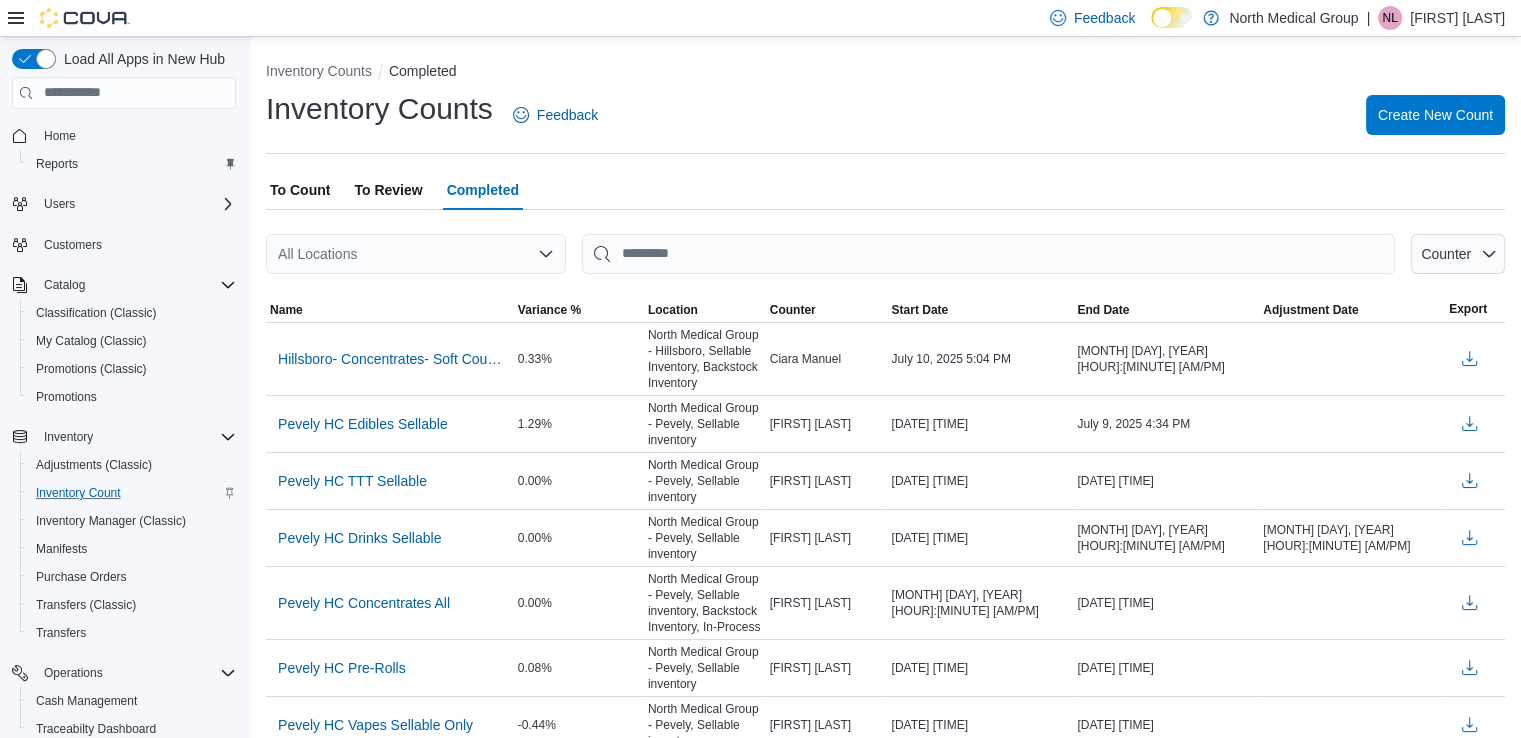 click on "To Review" at bounding box center (388, 190) 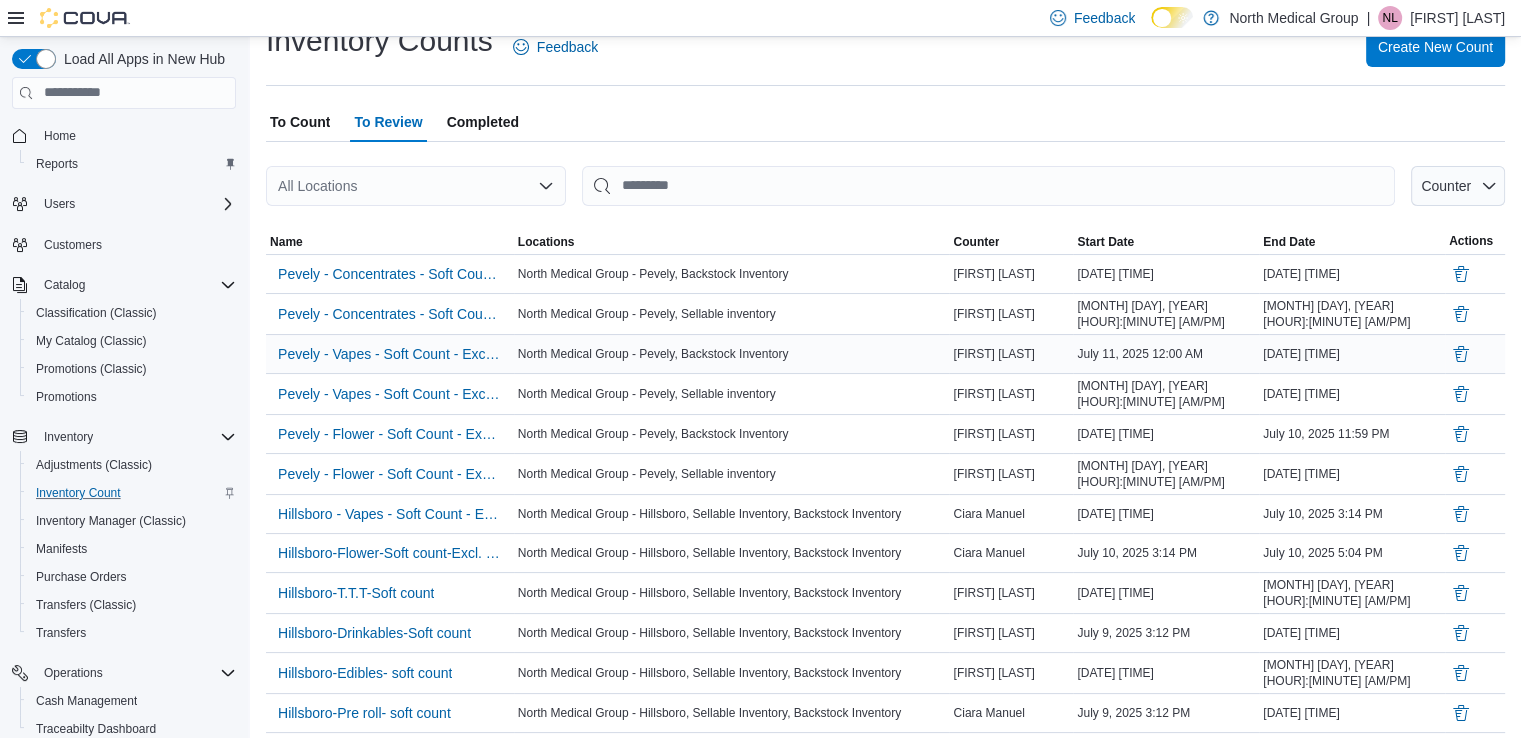 scroll, scrollTop: 138, scrollLeft: 0, axis: vertical 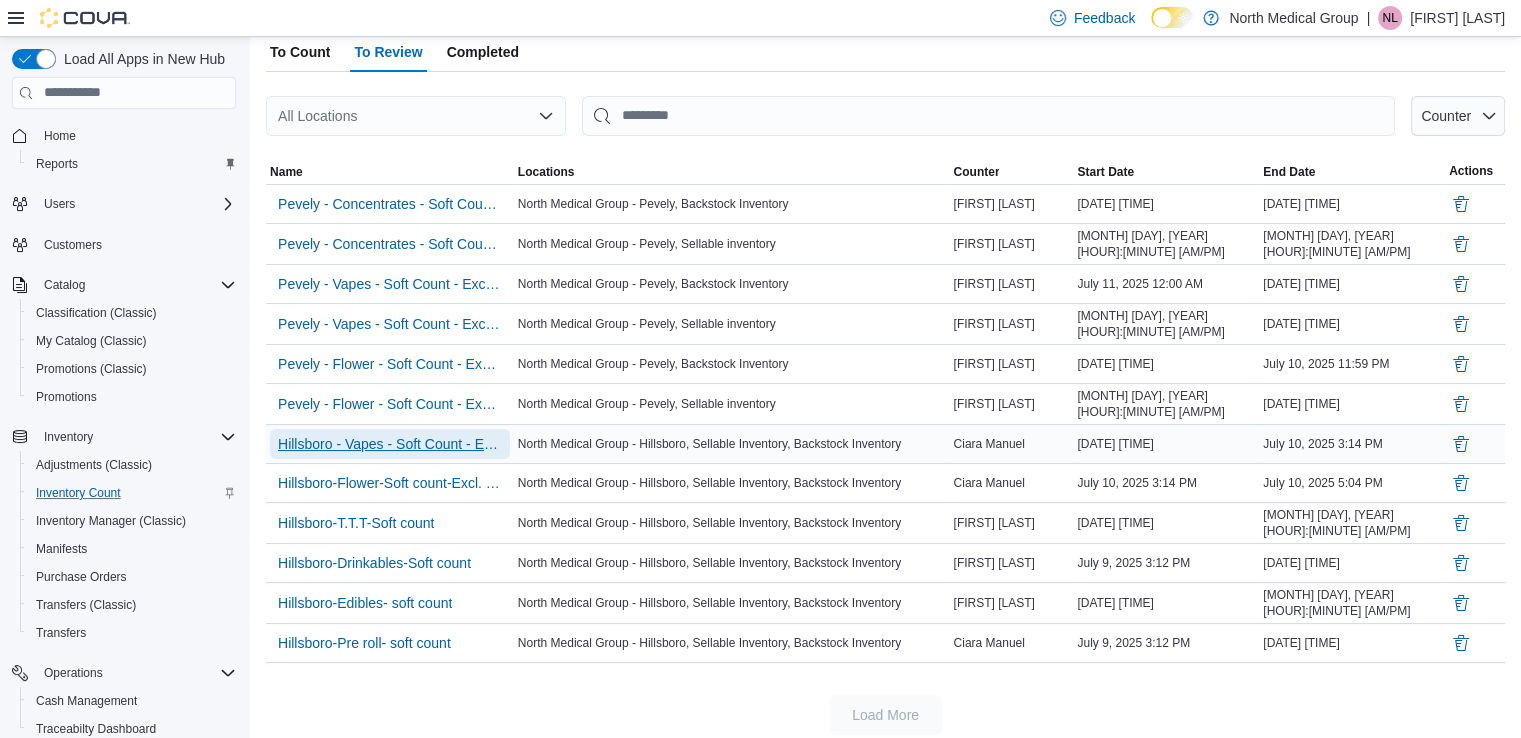 click on "Hillsboro - Vapes - Soft Count - Excl. Quar" at bounding box center [390, 444] 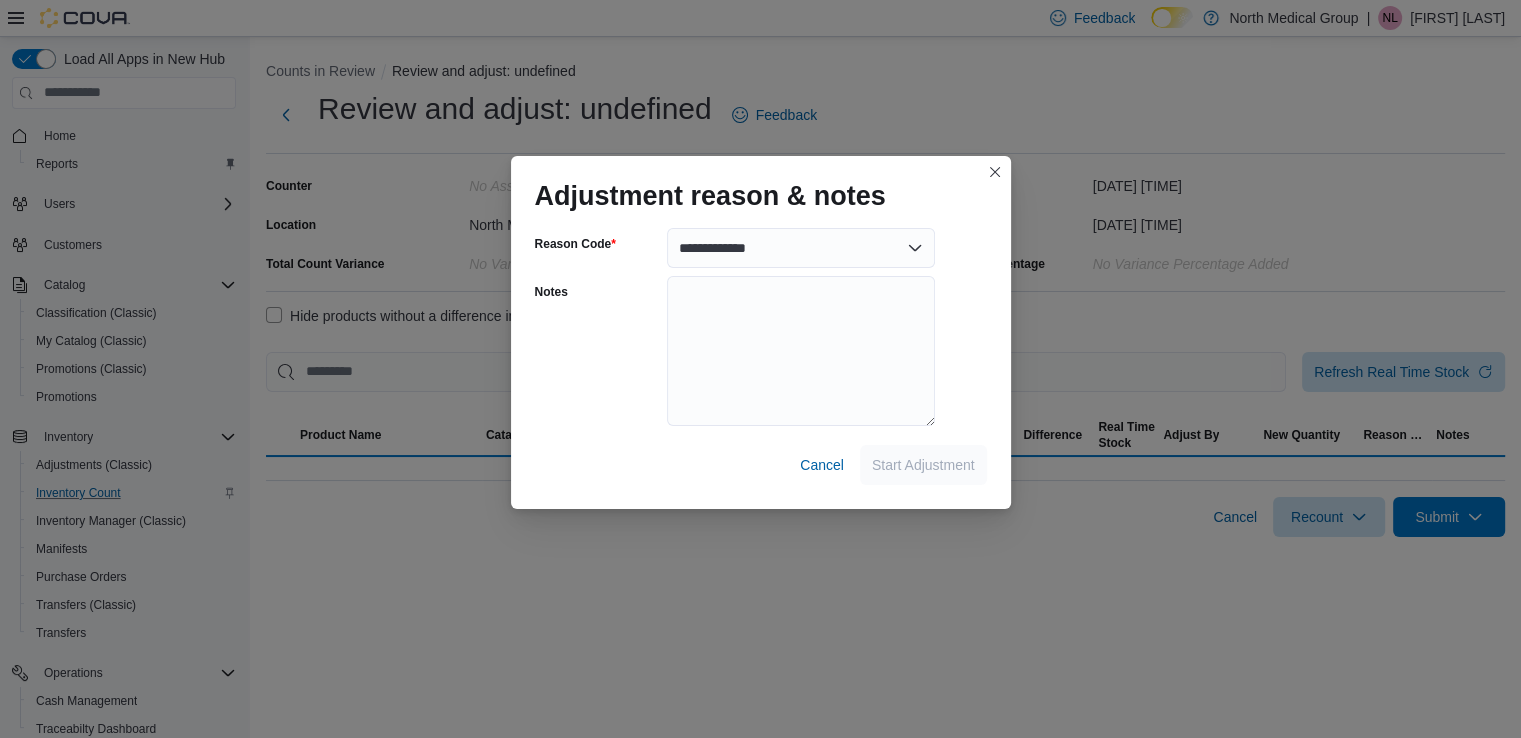 scroll, scrollTop: 0, scrollLeft: 0, axis: both 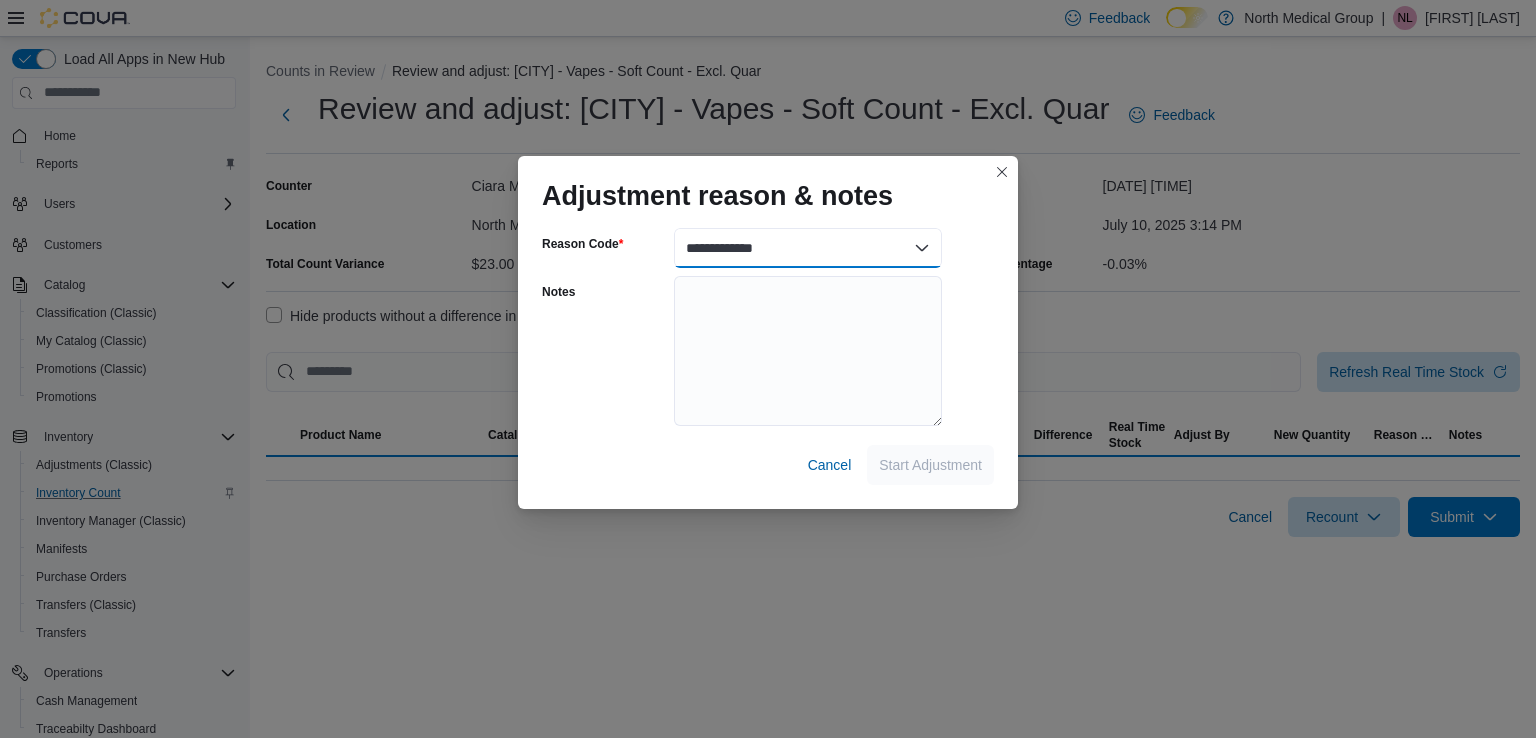 click on "**********" at bounding box center (808, 248) 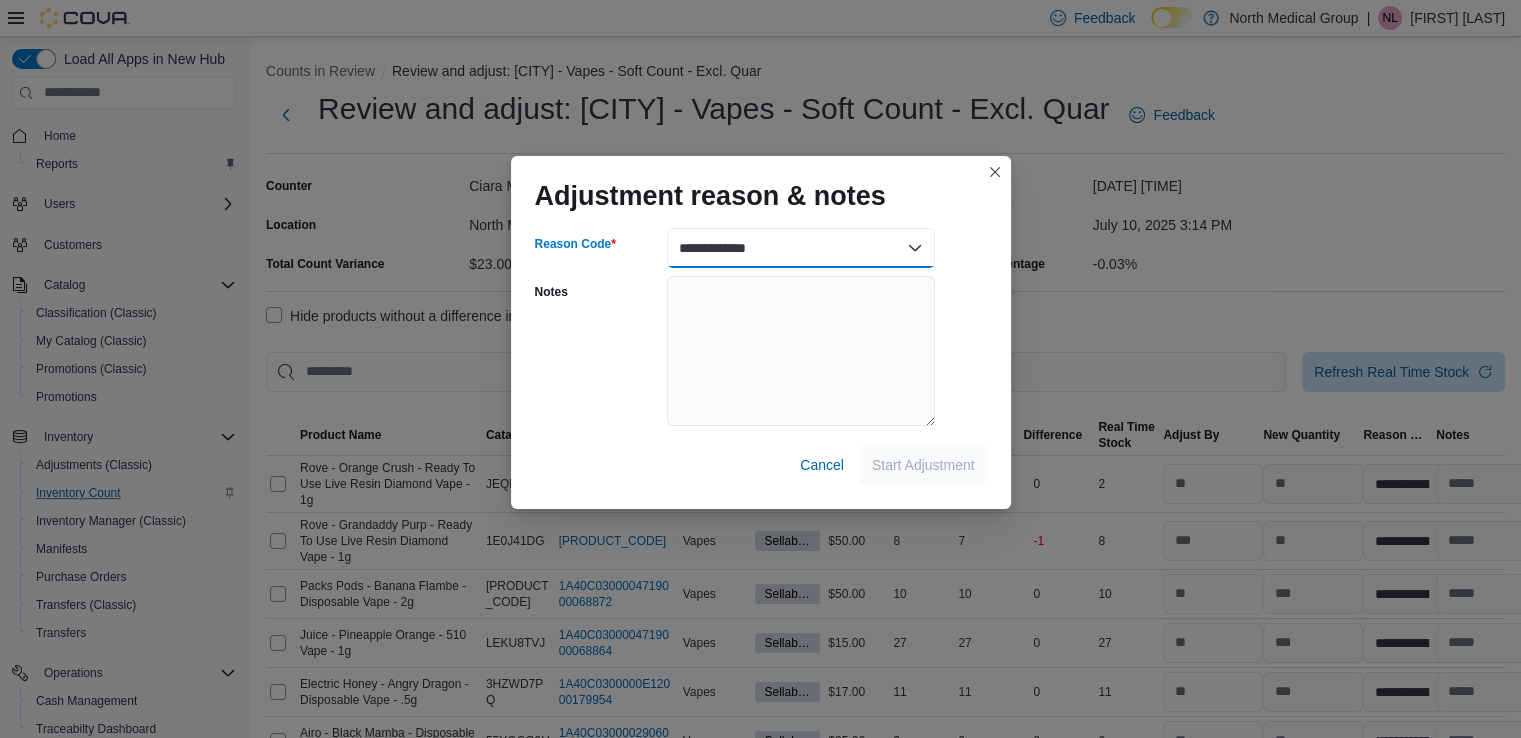 select on "**********" 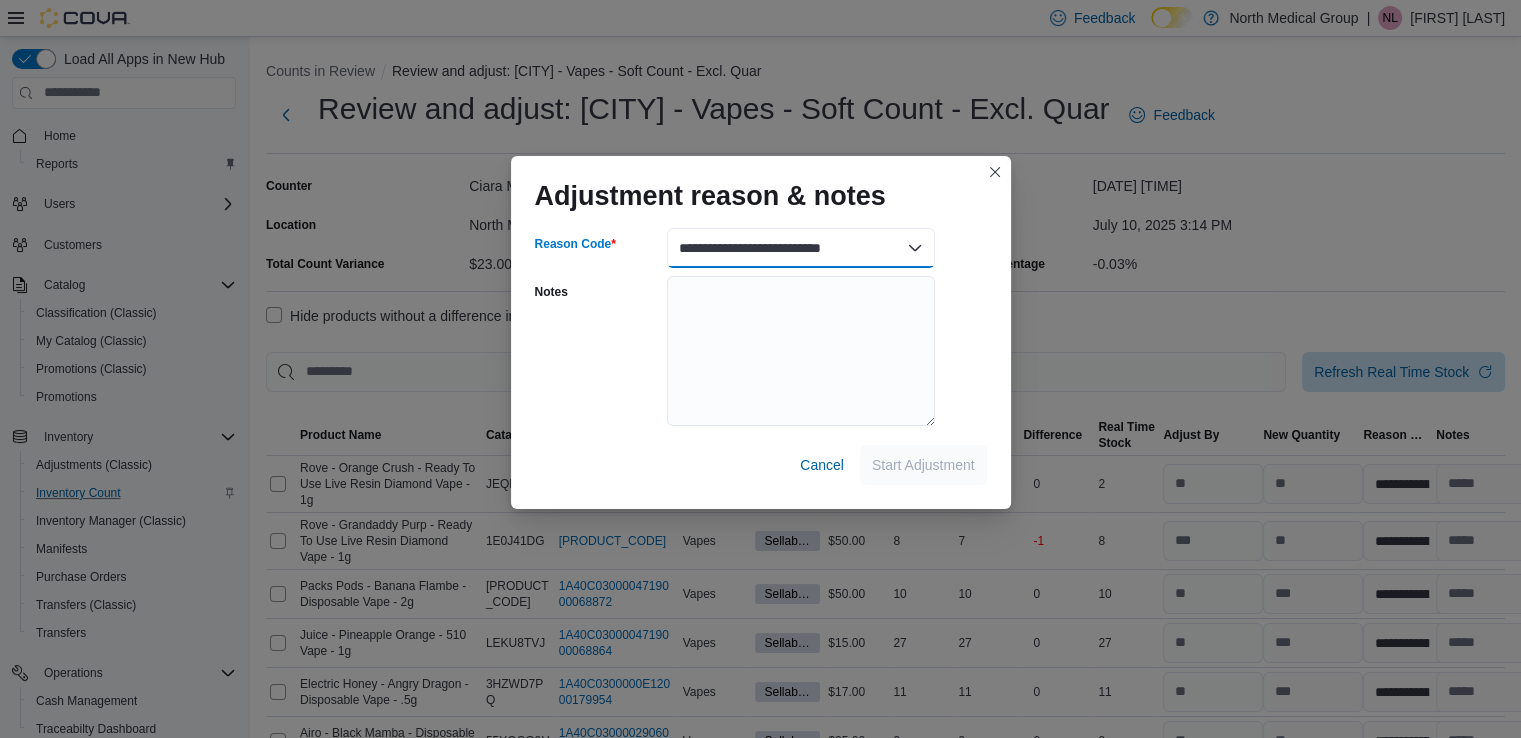 click on "**********" at bounding box center (801, 248) 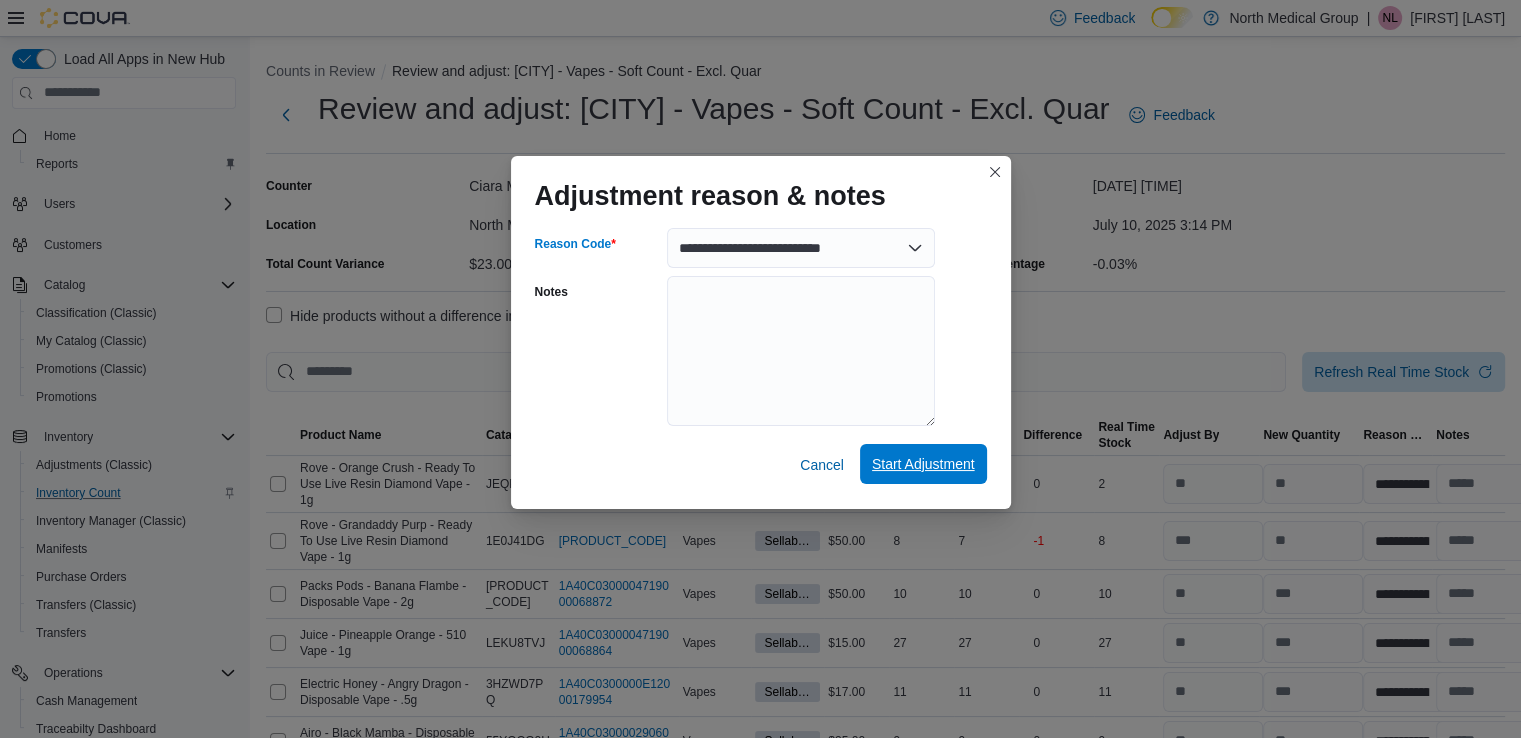click on "Start Adjustment" at bounding box center (923, 464) 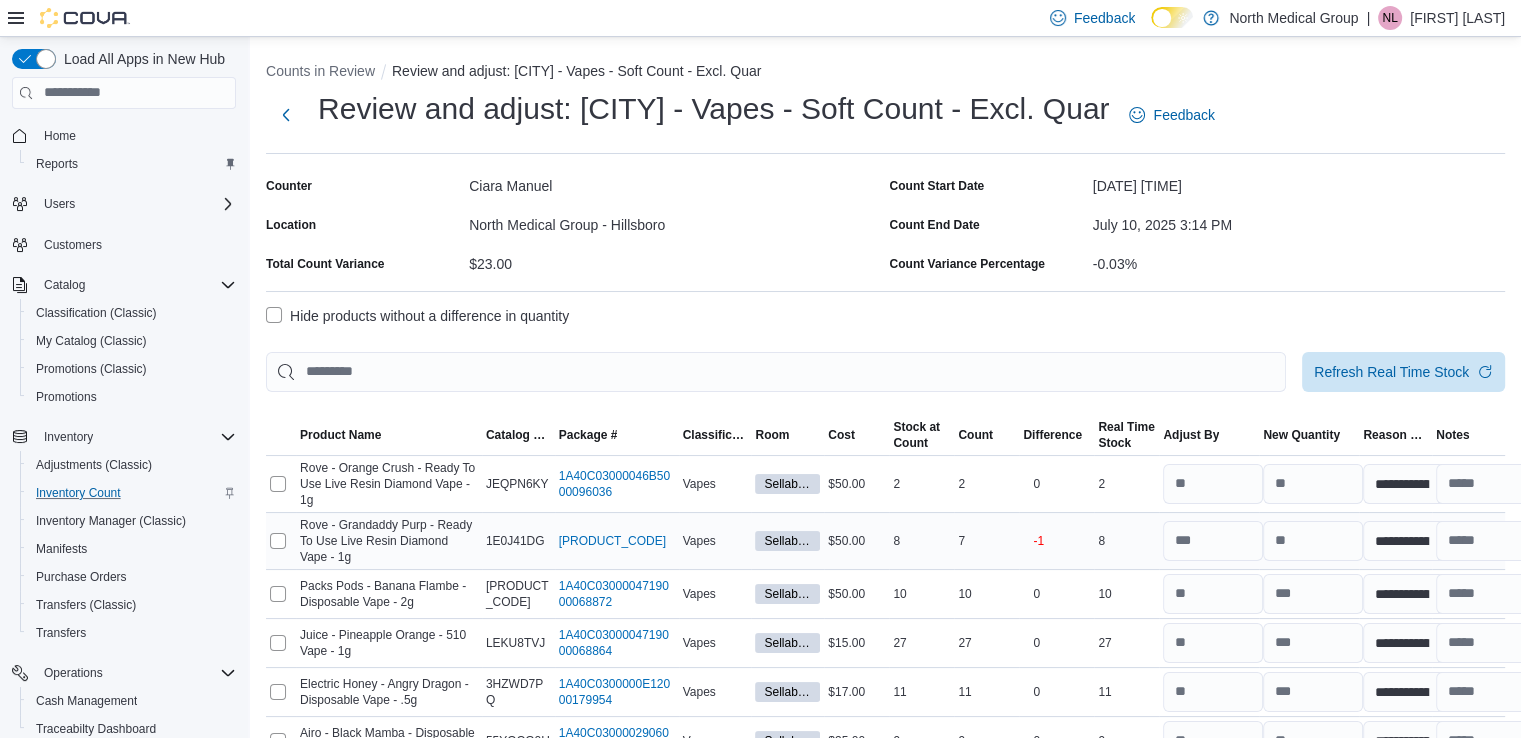 select on "**********" 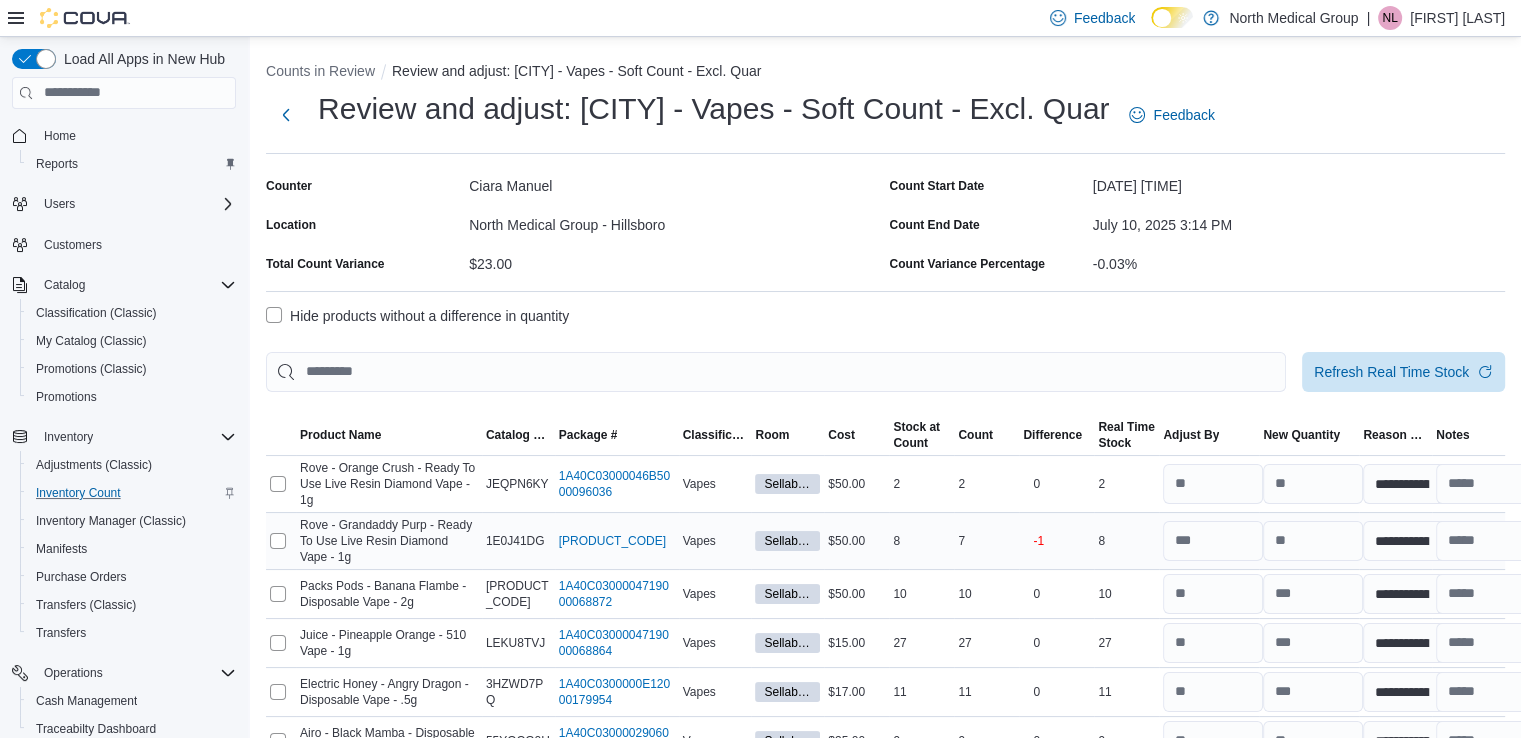select on "**********" 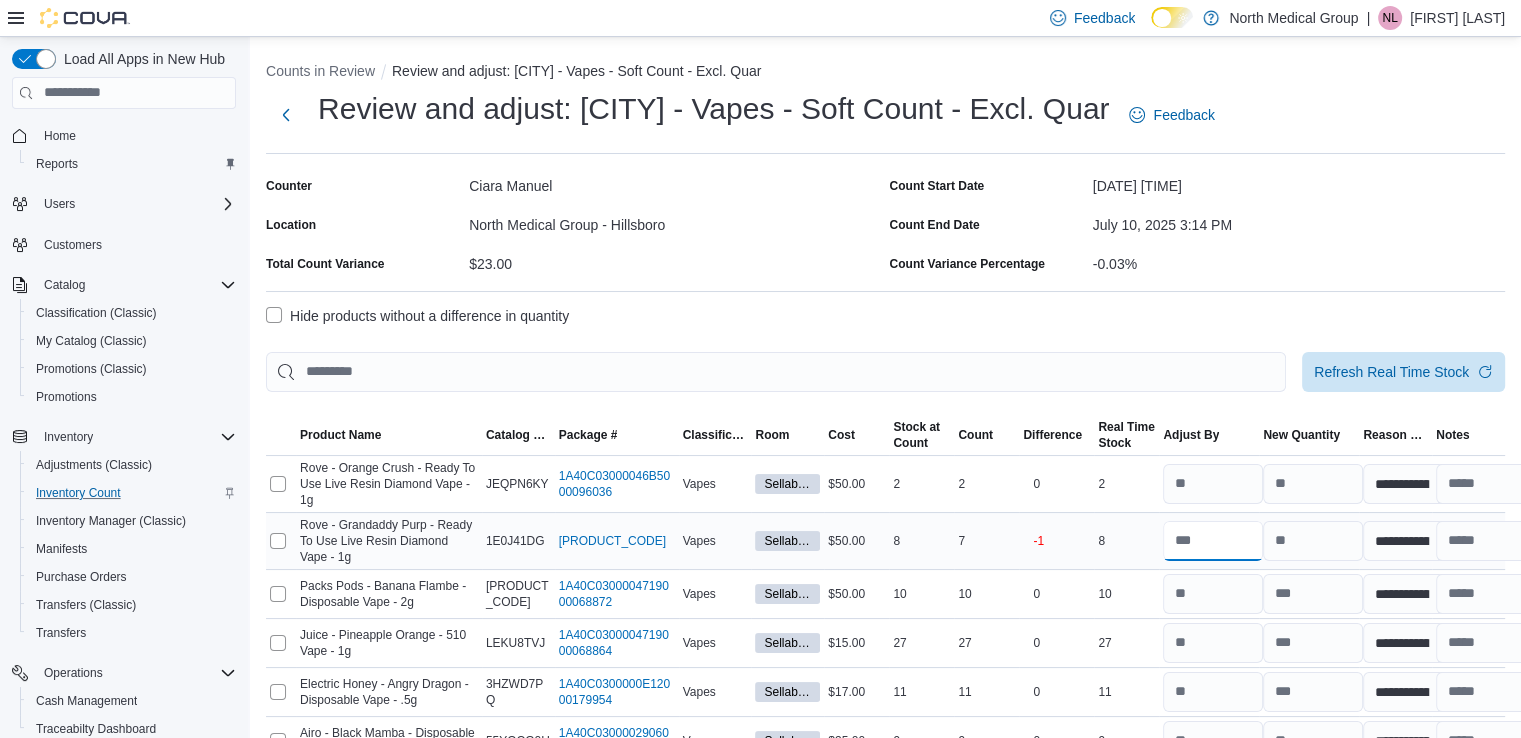 click at bounding box center (1213, 541) 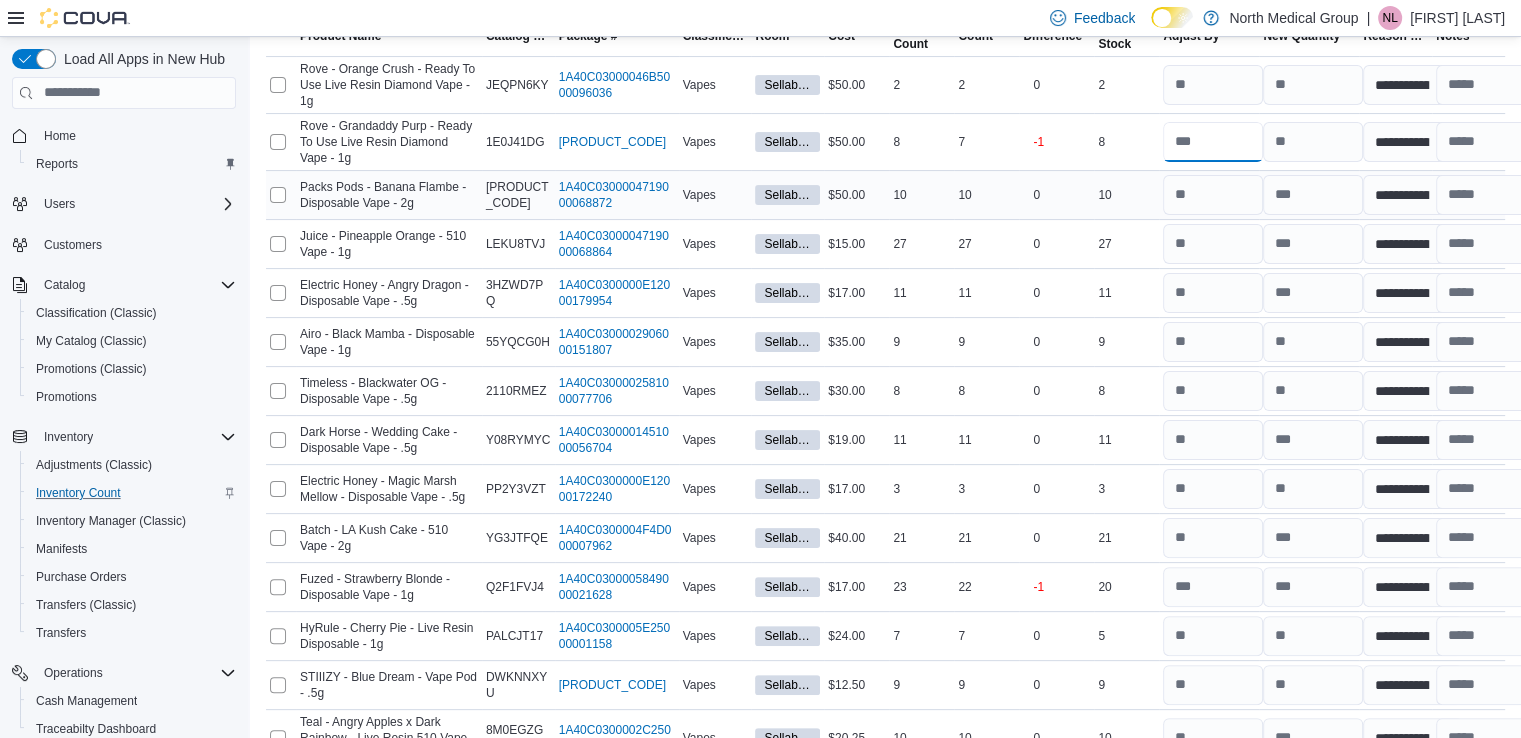 scroll, scrollTop: 400, scrollLeft: 0, axis: vertical 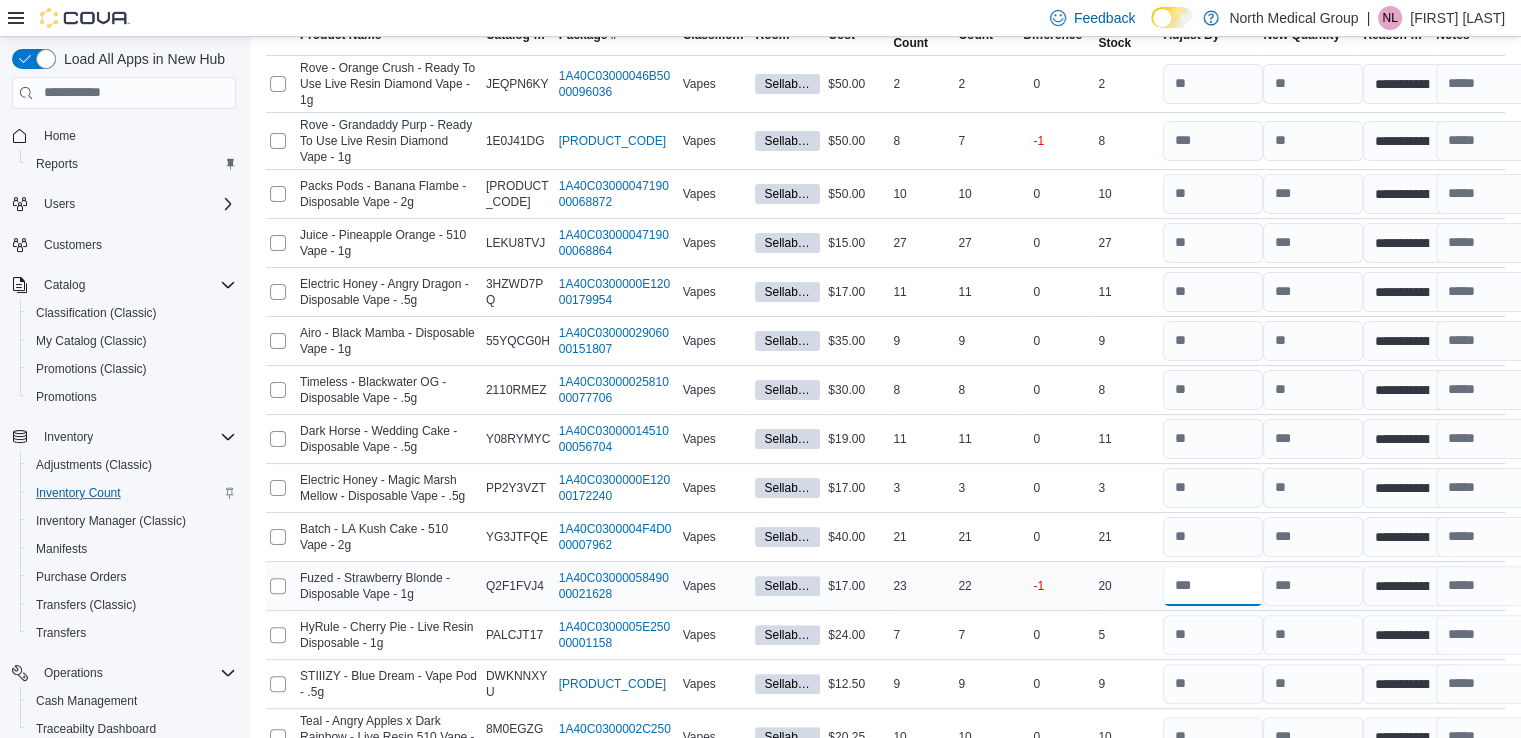 click at bounding box center [1213, 586] 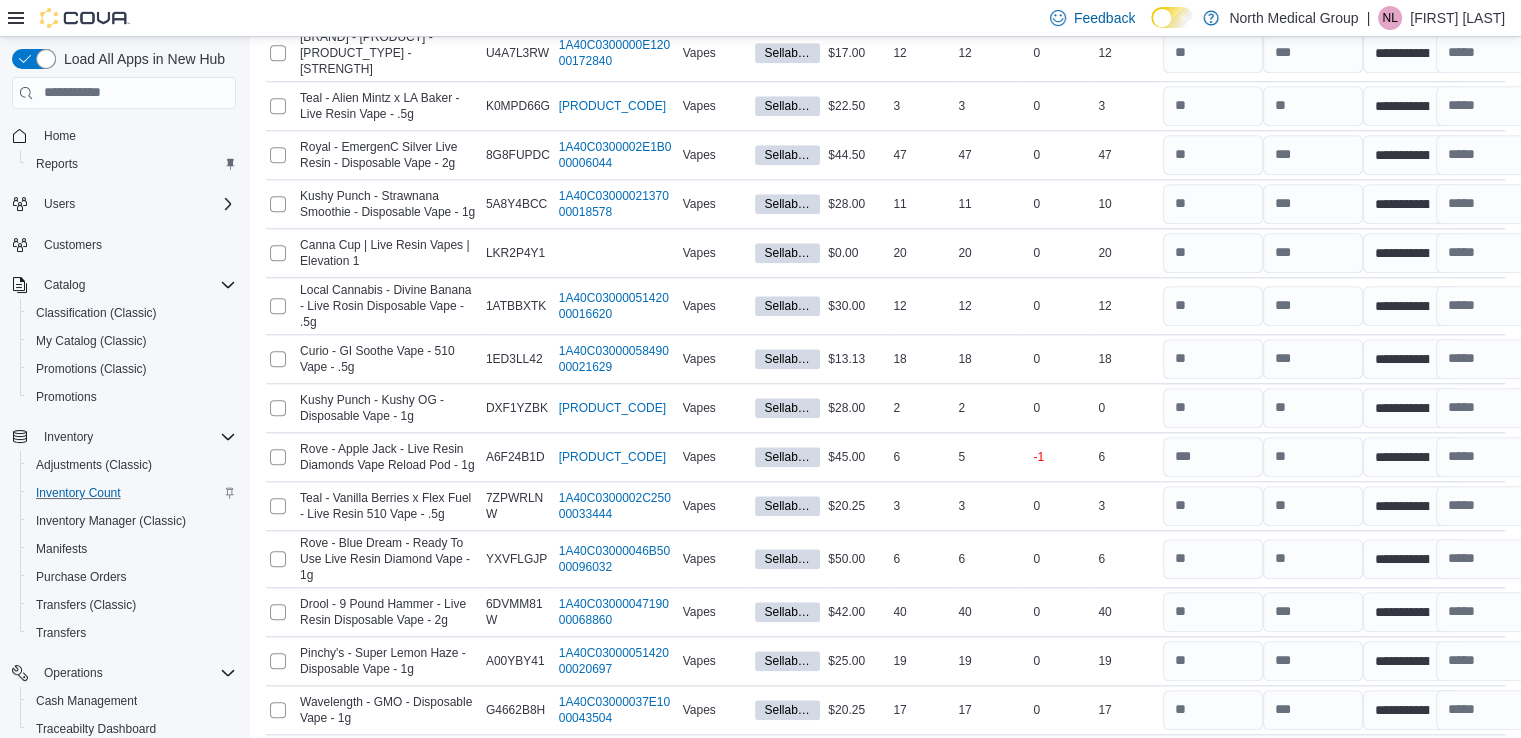 scroll, scrollTop: 2000, scrollLeft: 0, axis: vertical 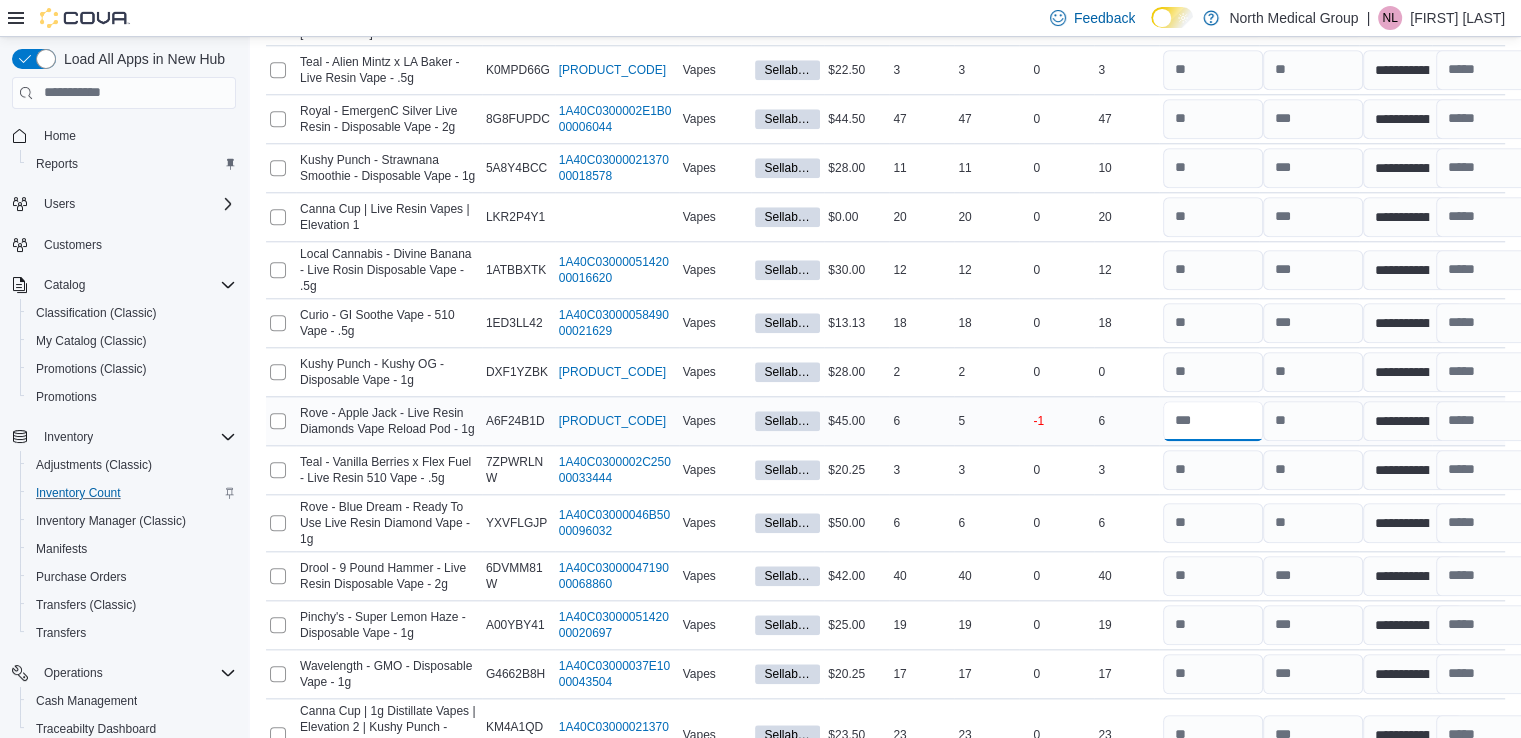 click at bounding box center (1213, 421) 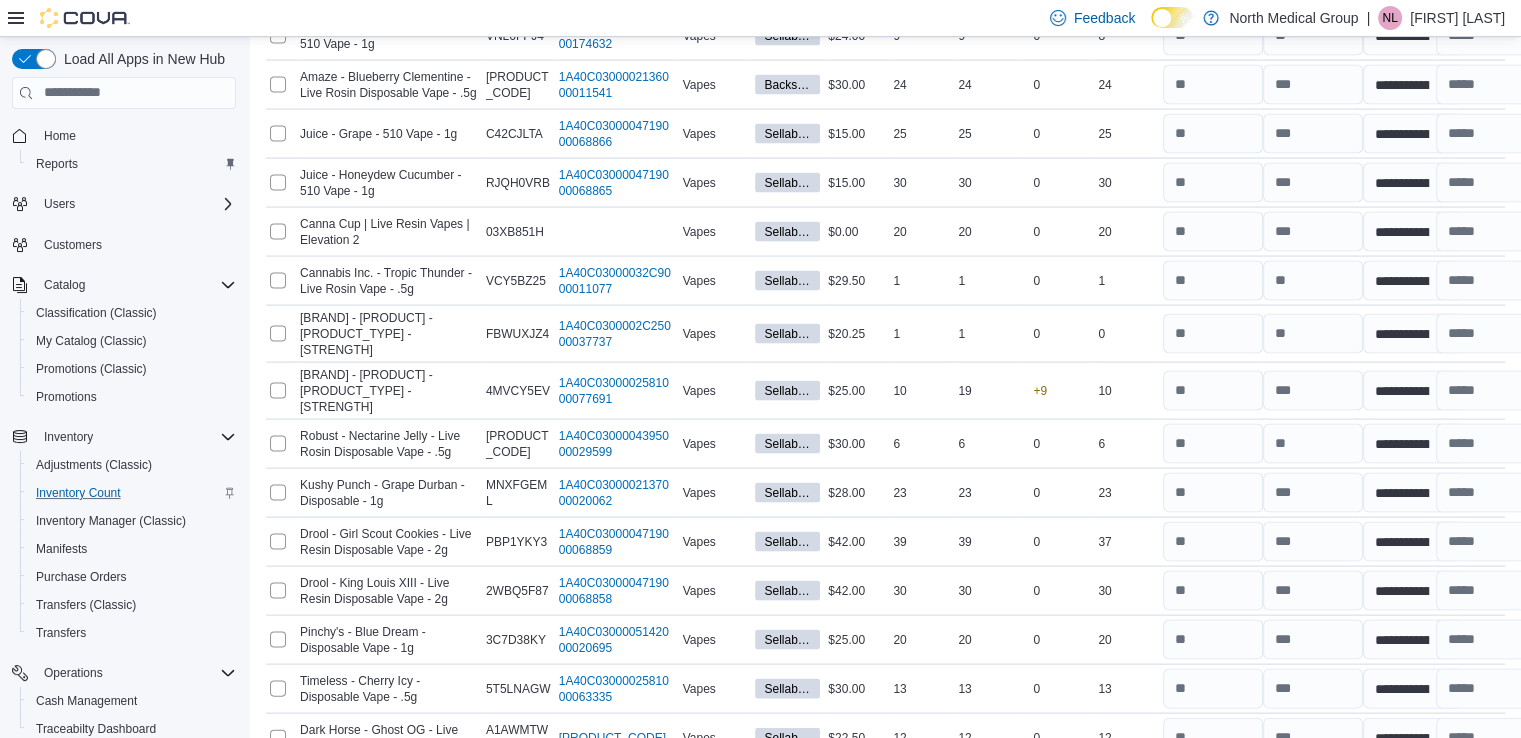 scroll, scrollTop: 4100, scrollLeft: 0, axis: vertical 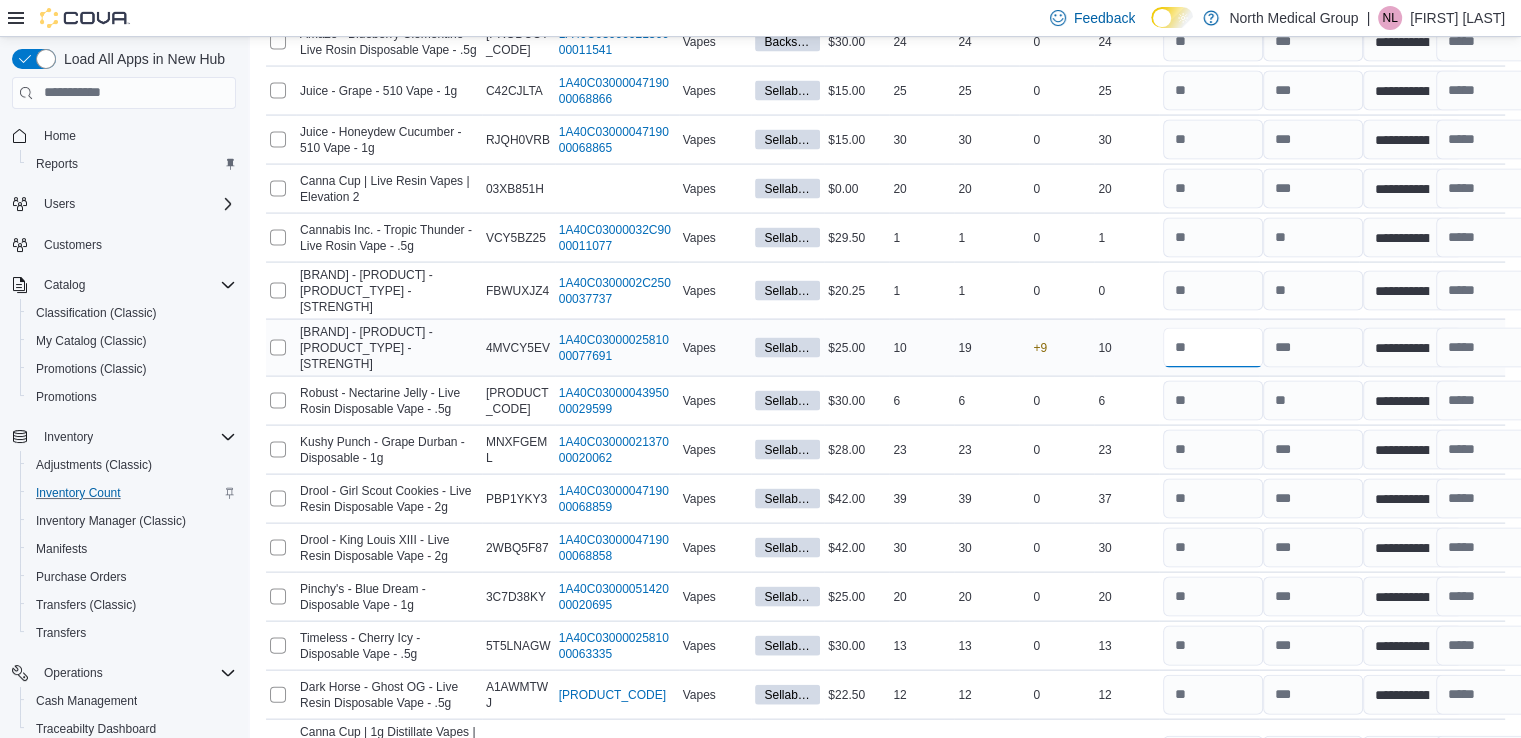 click at bounding box center (1213, 348) 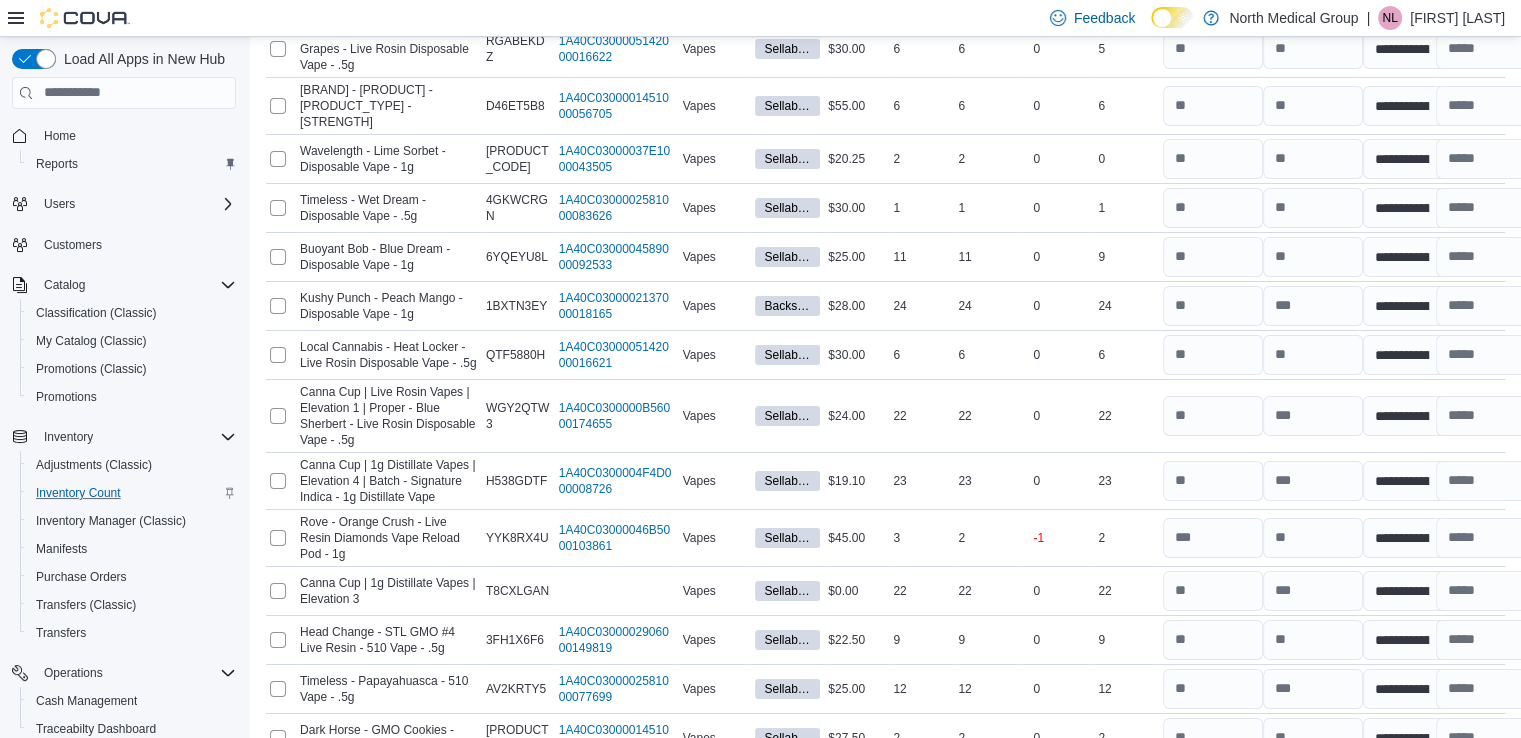 scroll, scrollTop: 7400, scrollLeft: 0, axis: vertical 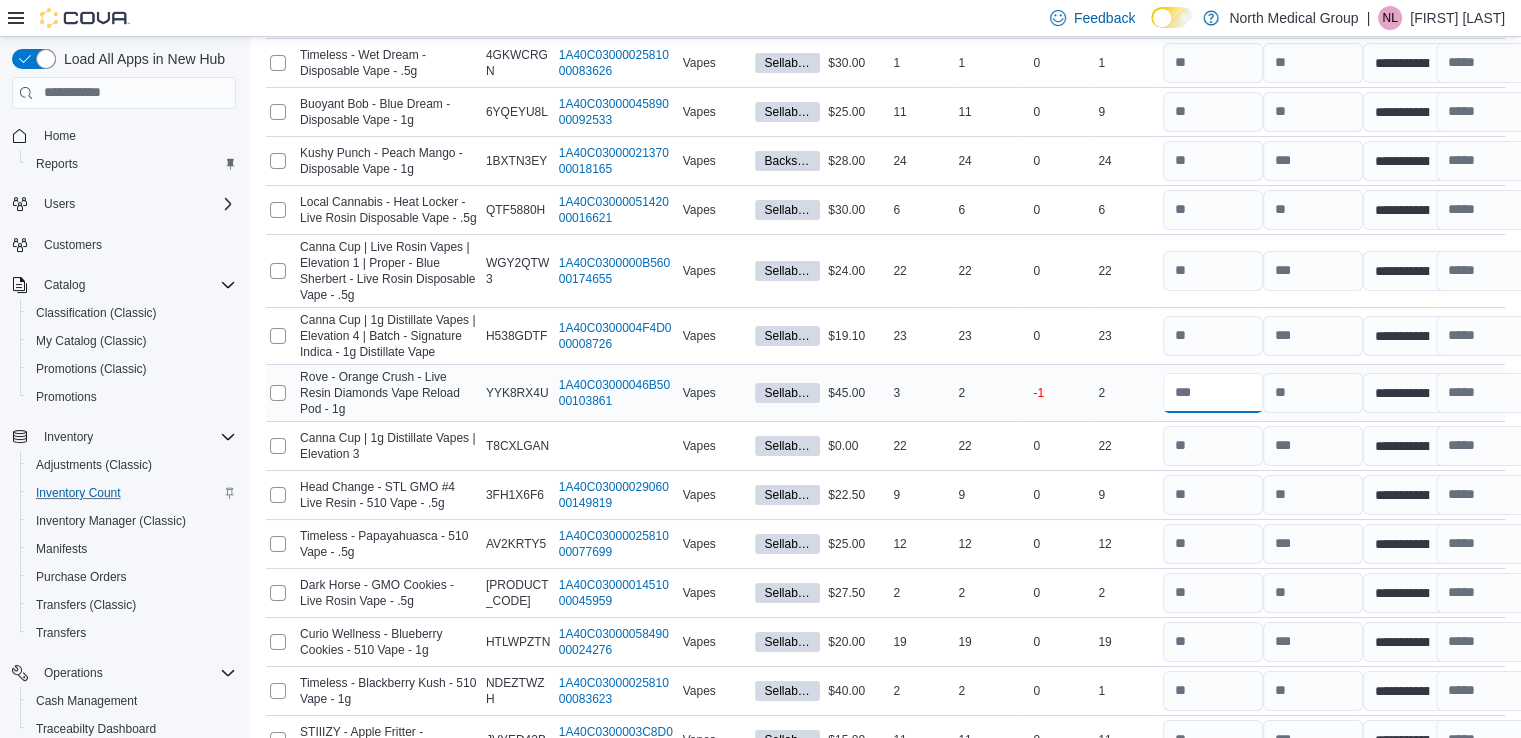 click at bounding box center [1213, 393] 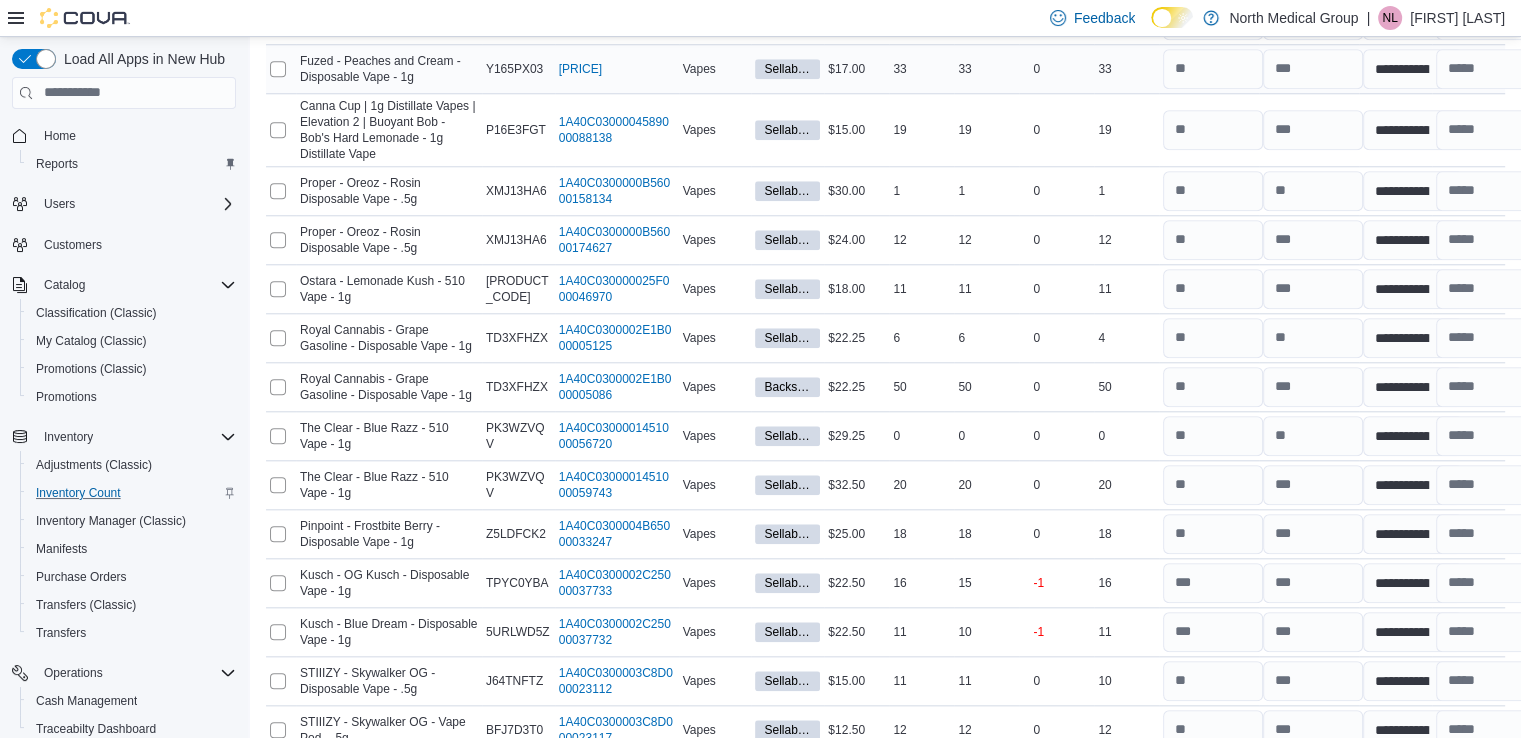 scroll, scrollTop: 9600, scrollLeft: 0, axis: vertical 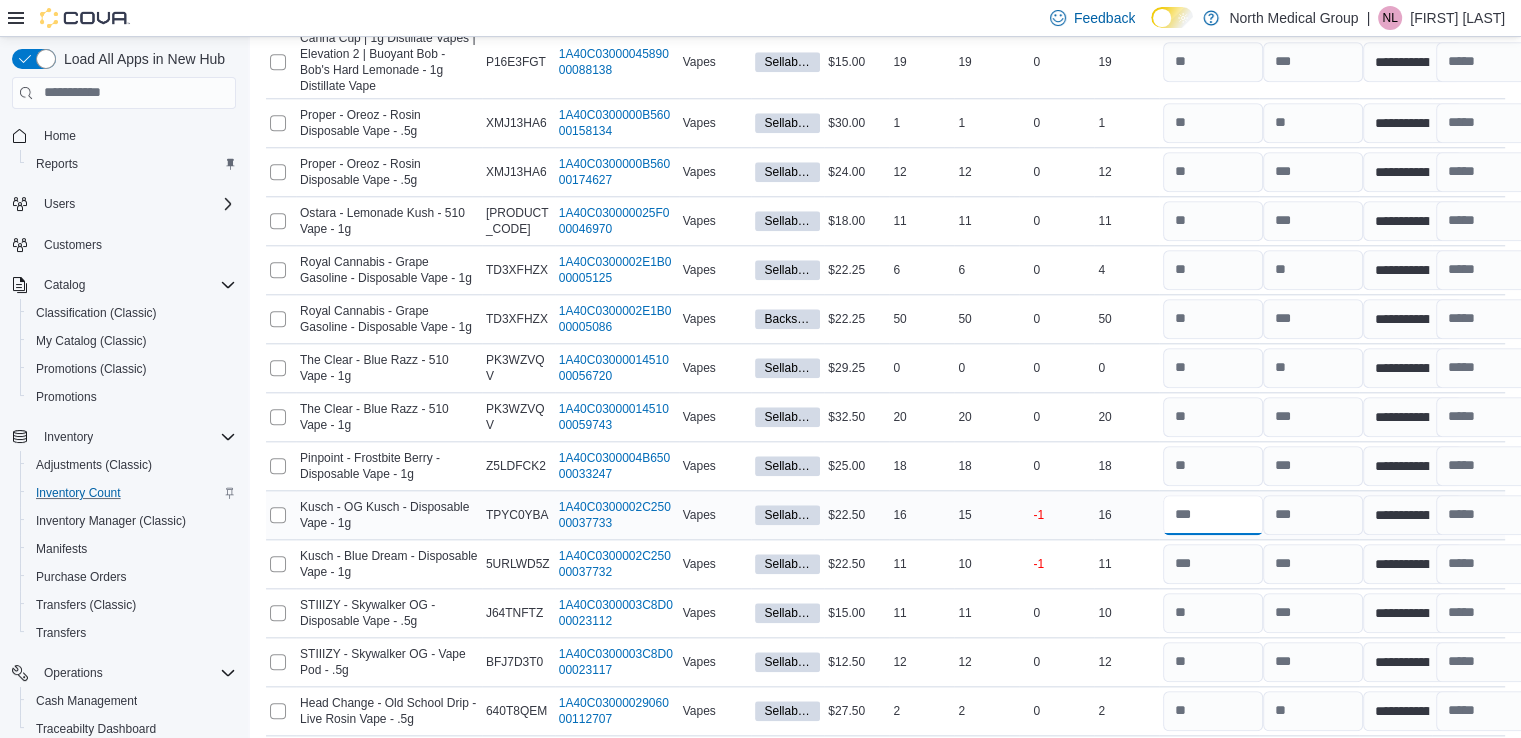 click at bounding box center (1213, 515) 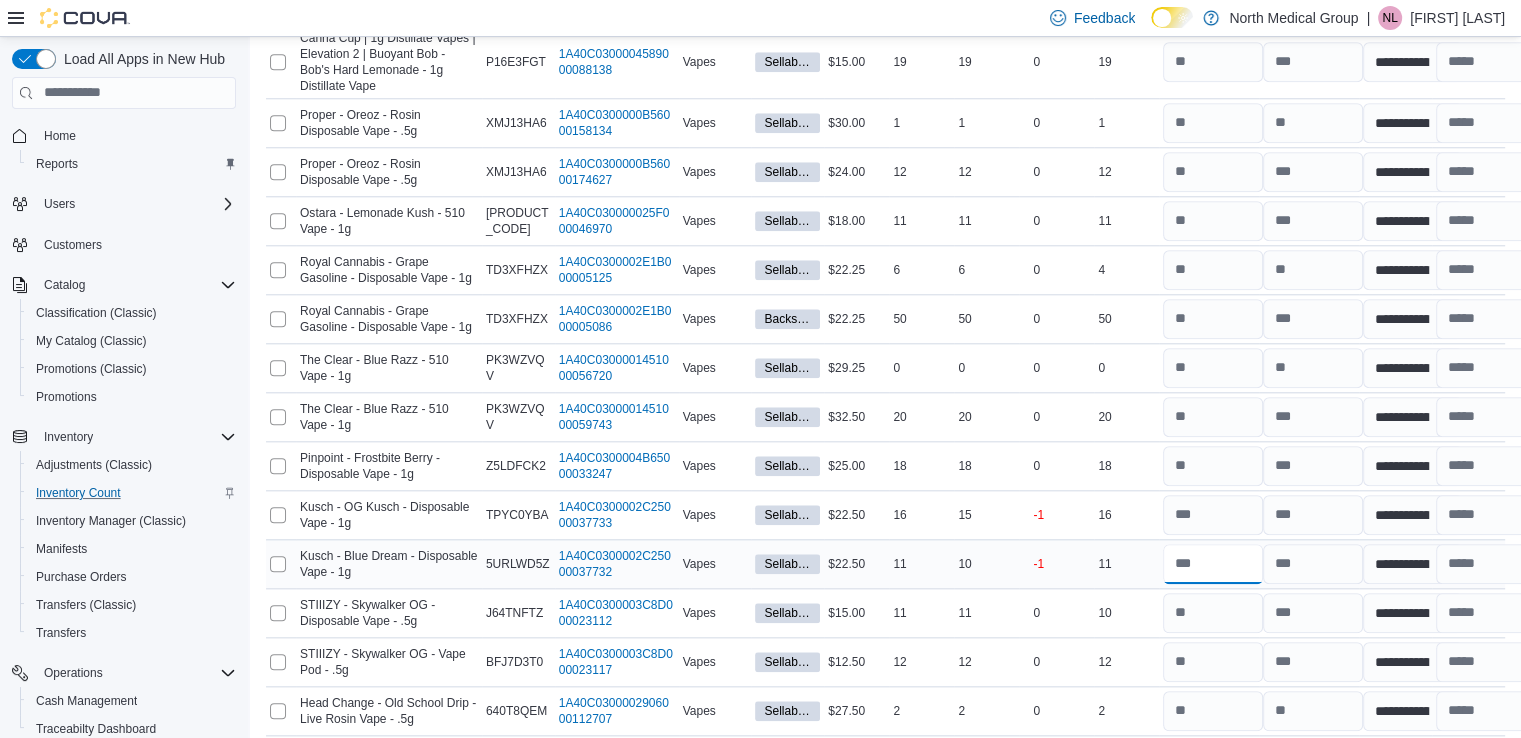 click at bounding box center (1213, 564) 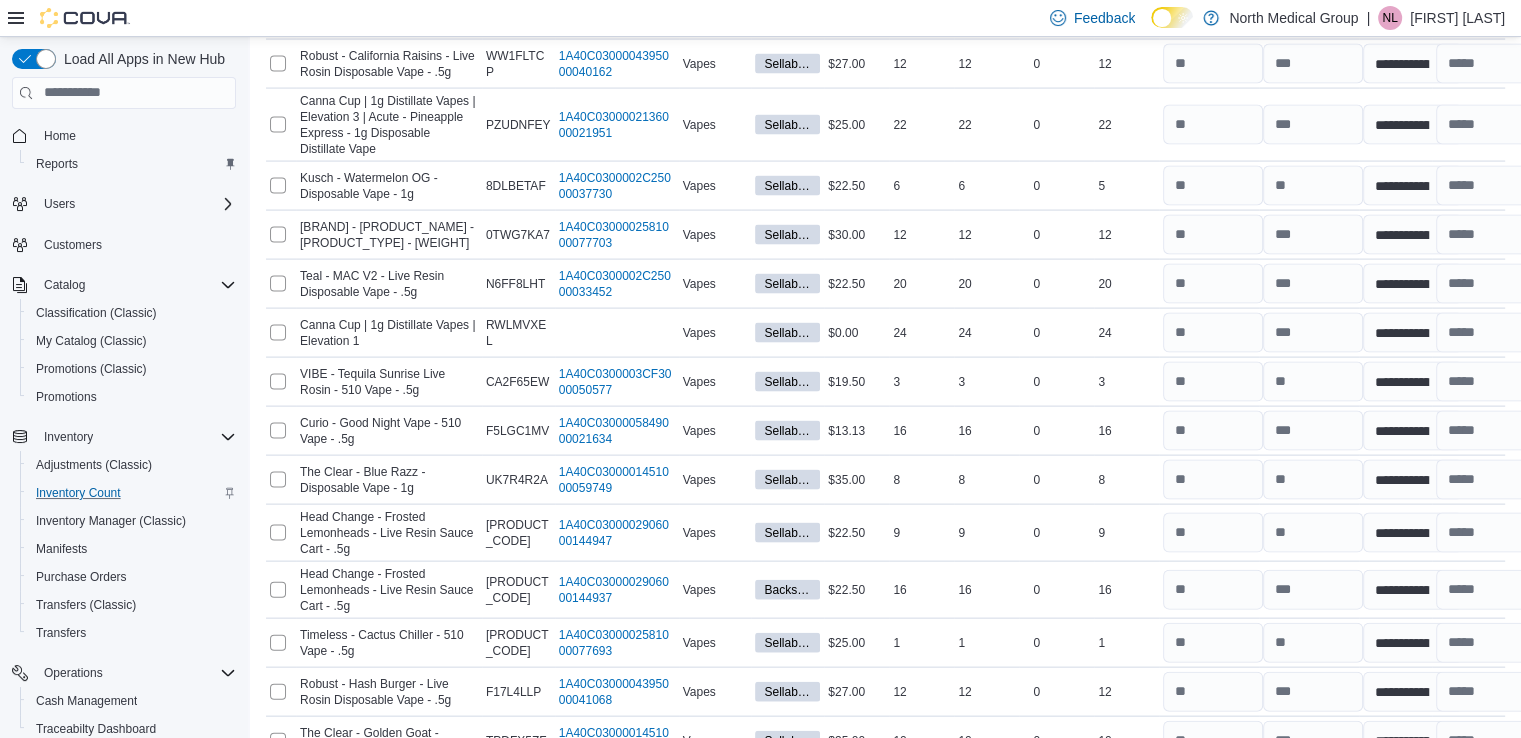 scroll, scrollTop: 11836, scrollLeft: 0, axis: vertical 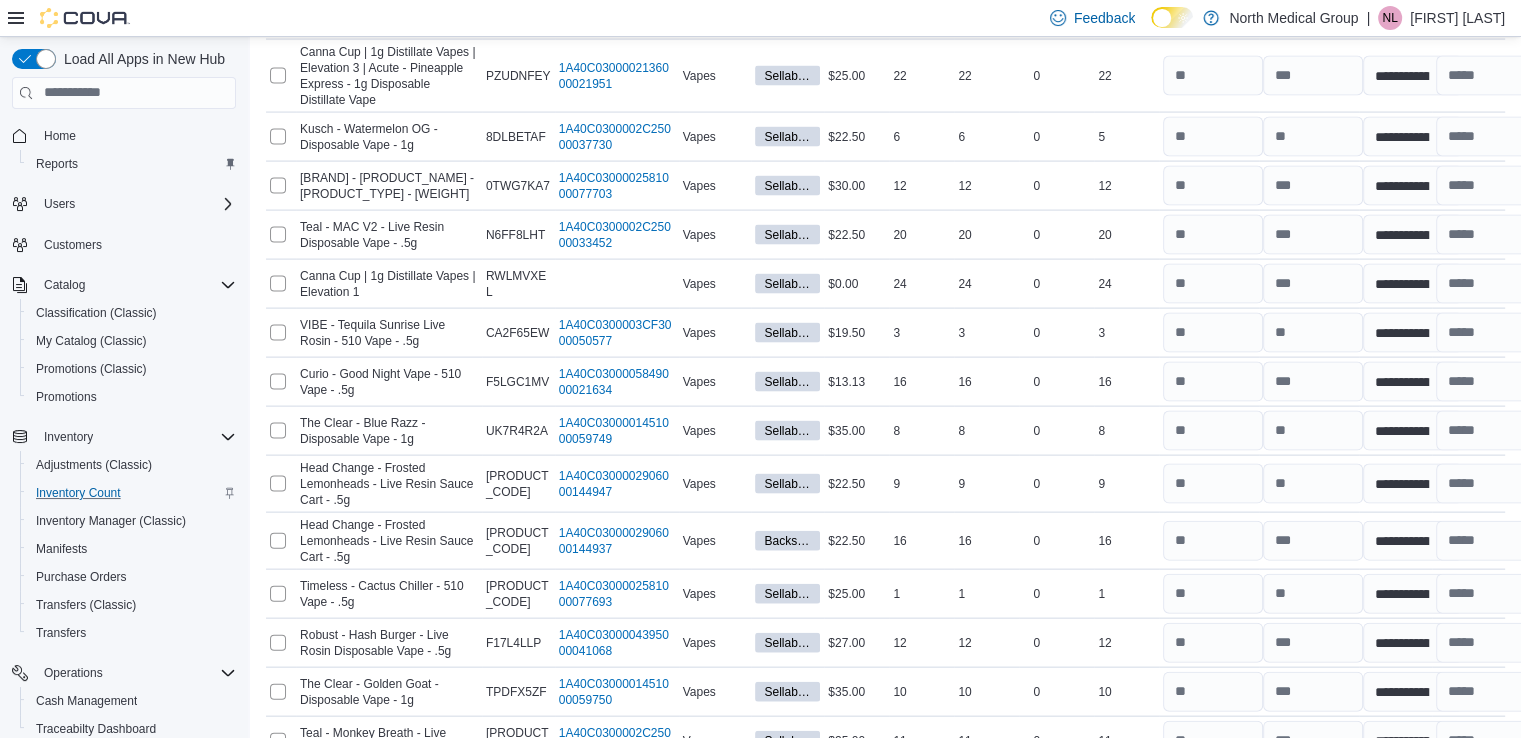 click on "Submit" at bounding box center (1437, 1772) 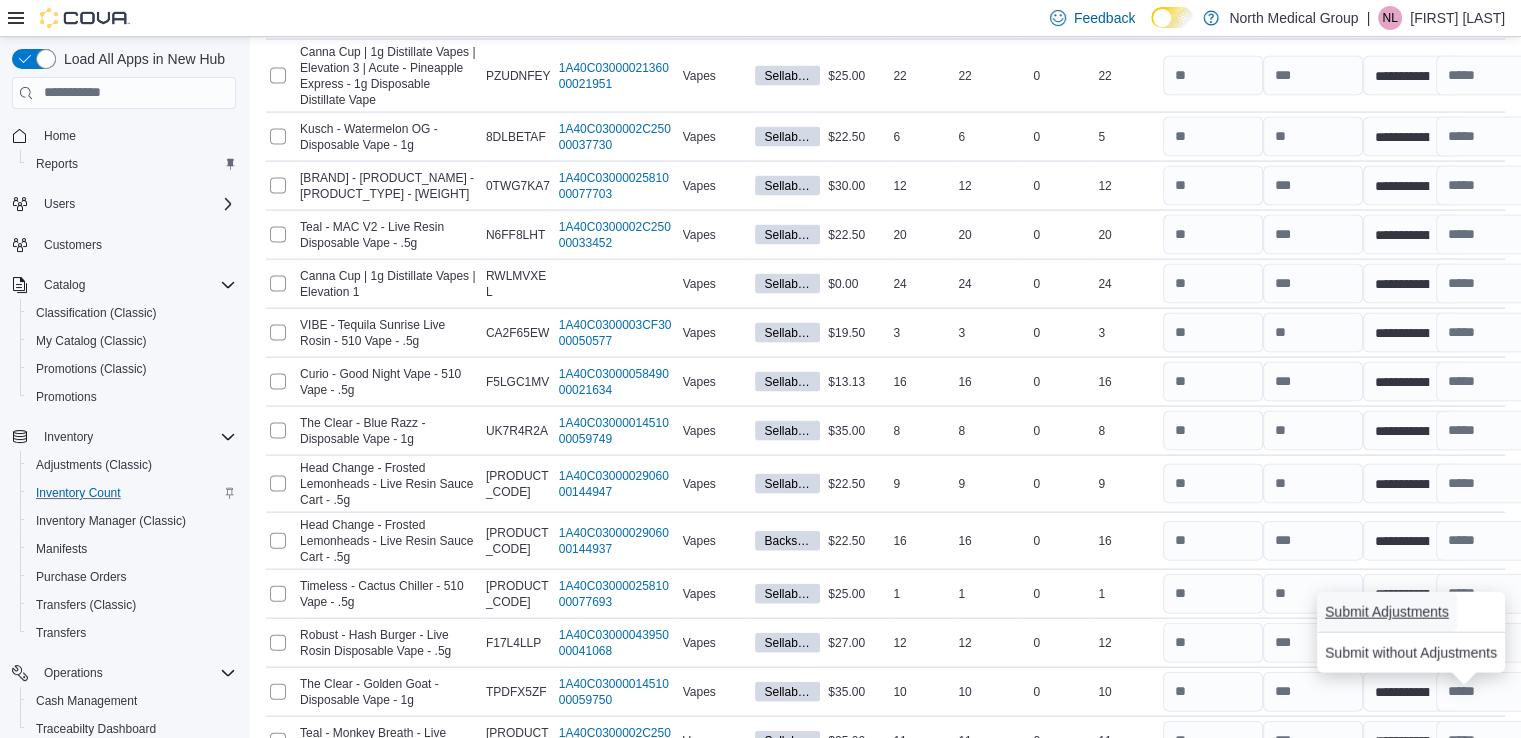 click on "Submit Adjustments" at bounding box center [1387, 612] 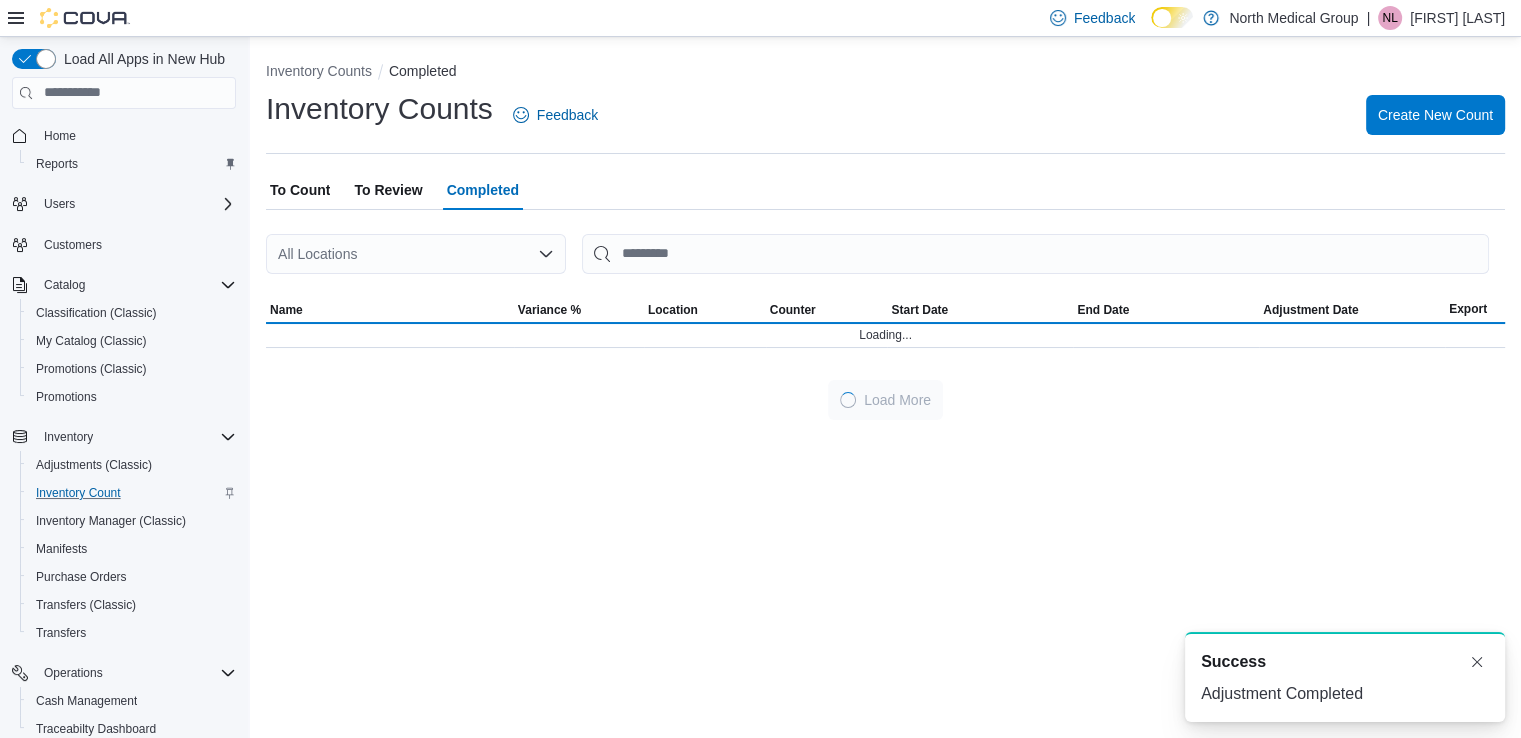 scroll, scrollTop: 0, scrollLeft: 0, axis: both 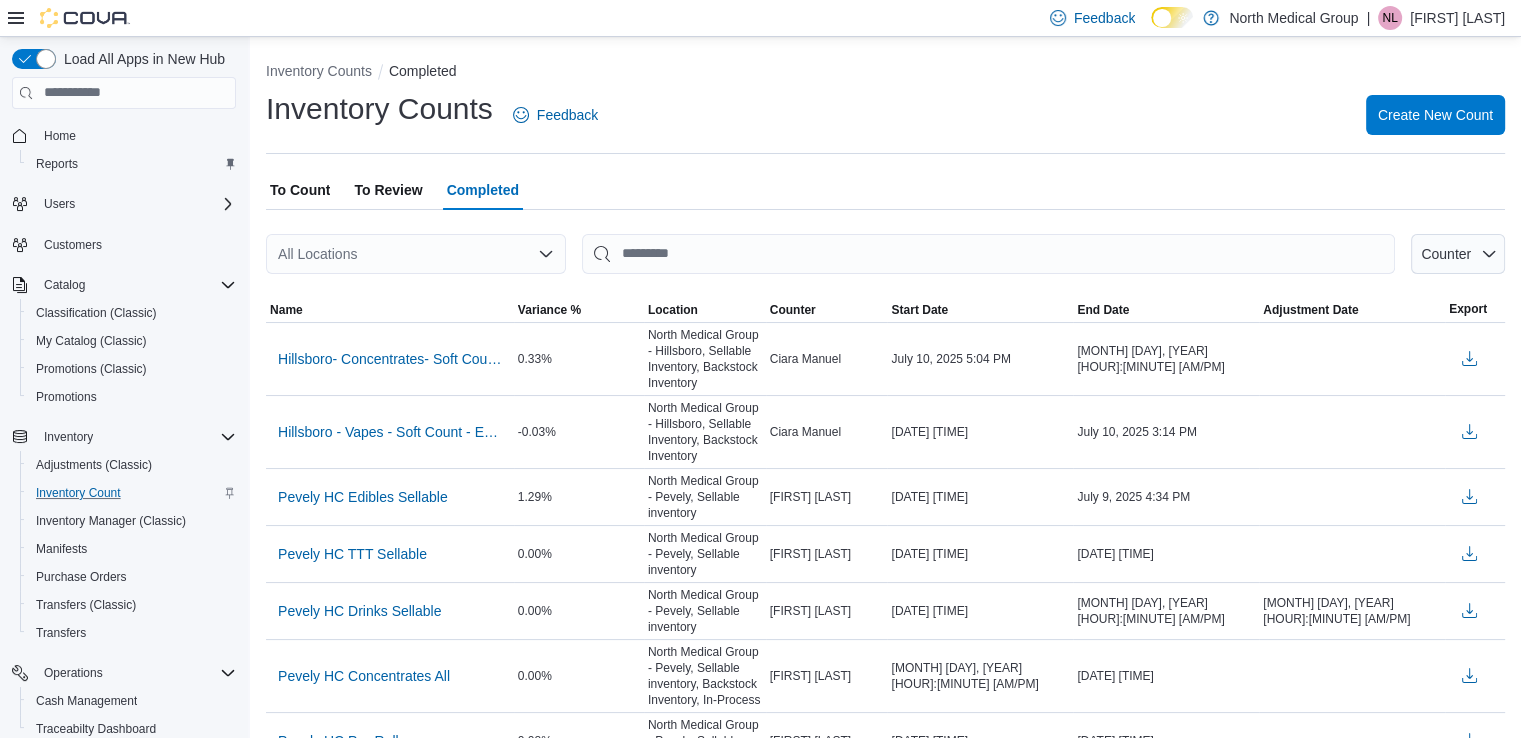 click on "To Review" at bounding box center [388, 190] 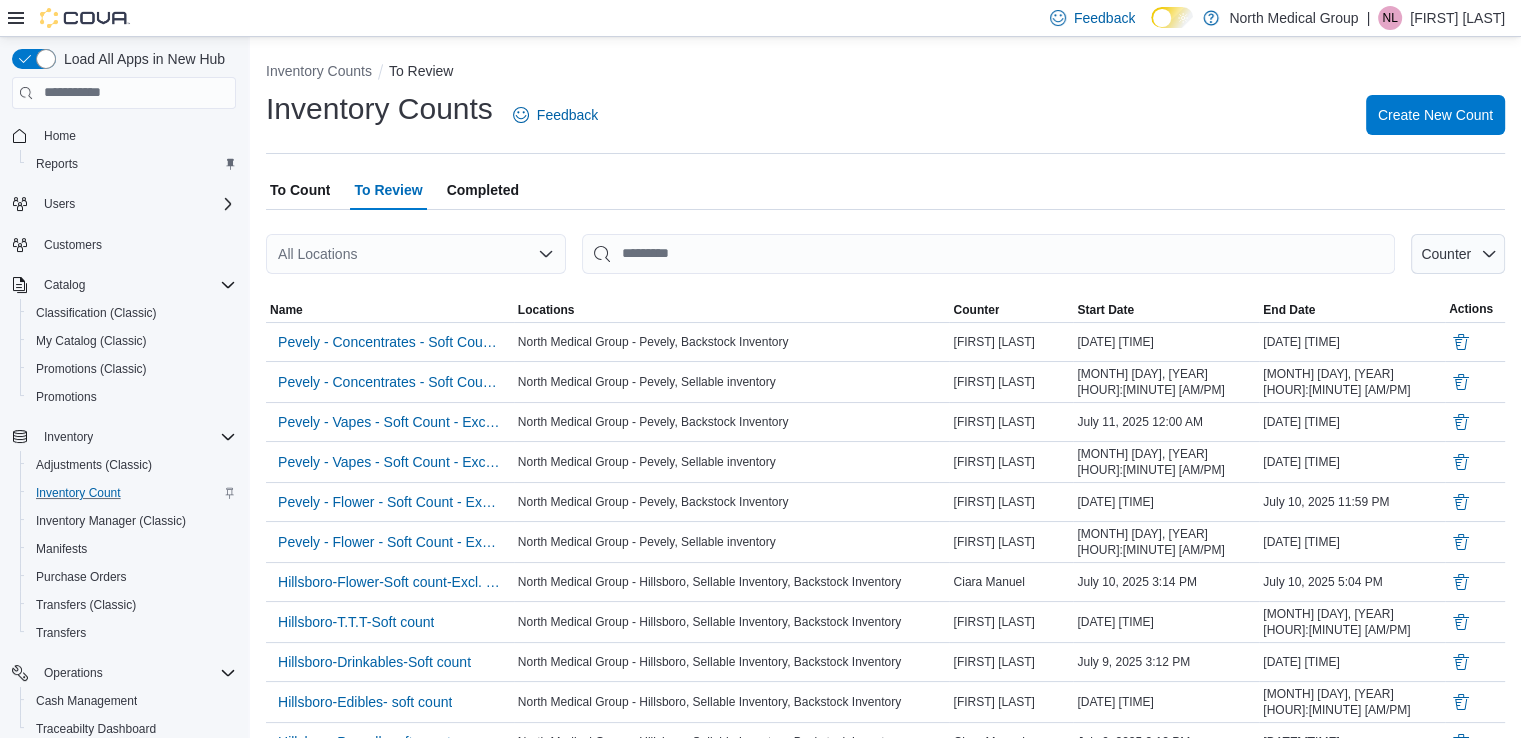 drag, startPoint x: 451, startPoint y: 489, endPoint x: 966, endPoint y: 171, distance: 605.2677 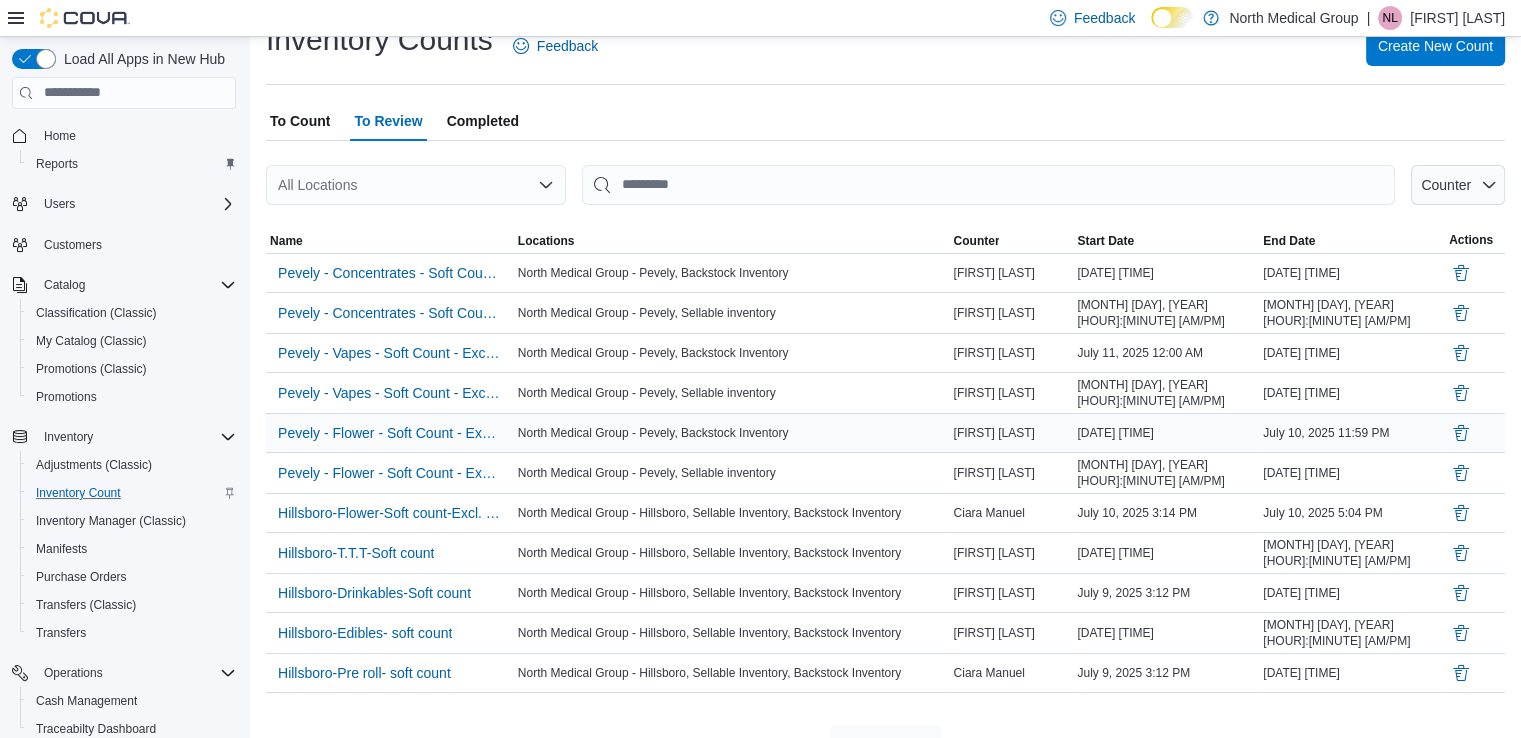 scroll, scrollTop: 100, scrollLeft: 0, axis: vertical 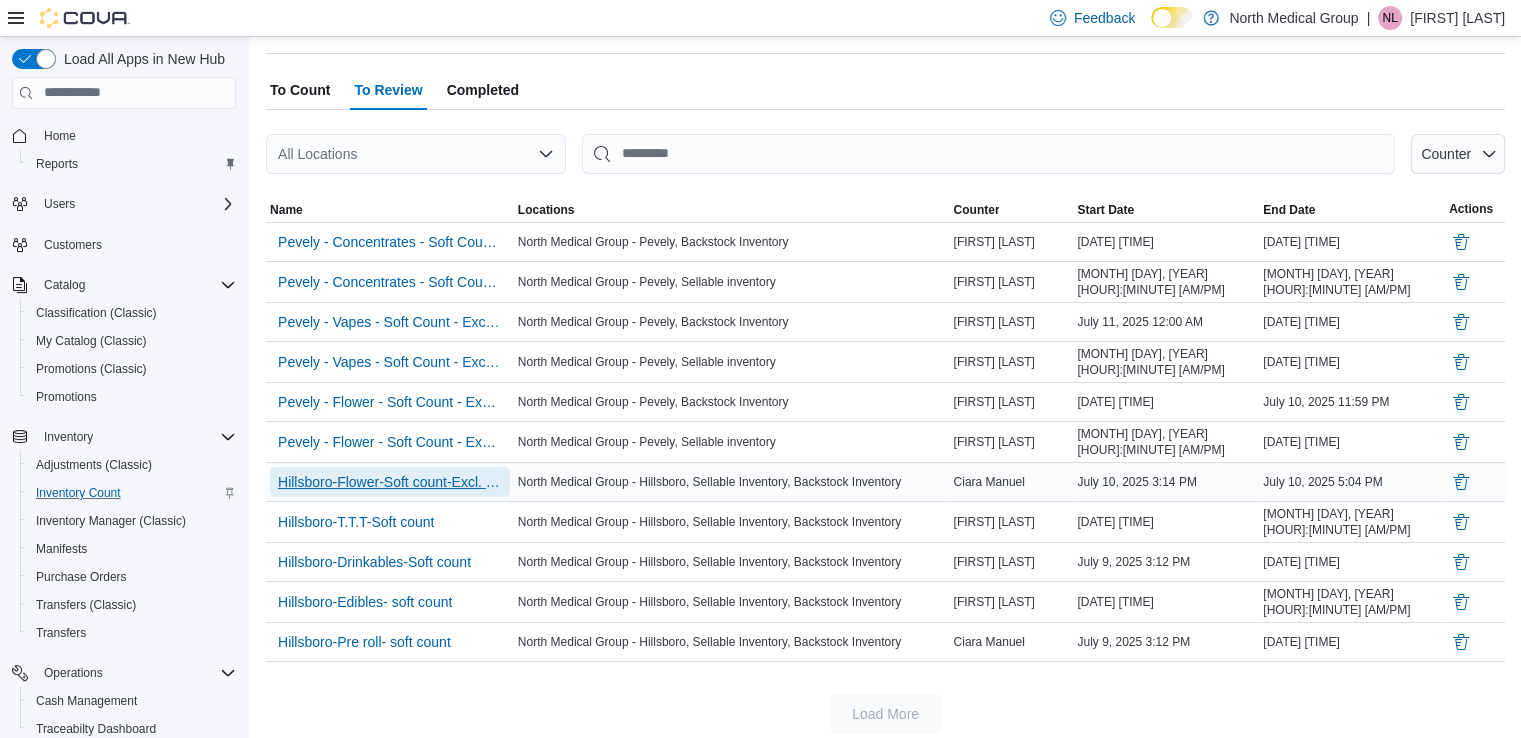 click on "Hillsboro-Flower-Soft count-Excl. Quar" at bounding box center [390, 482] 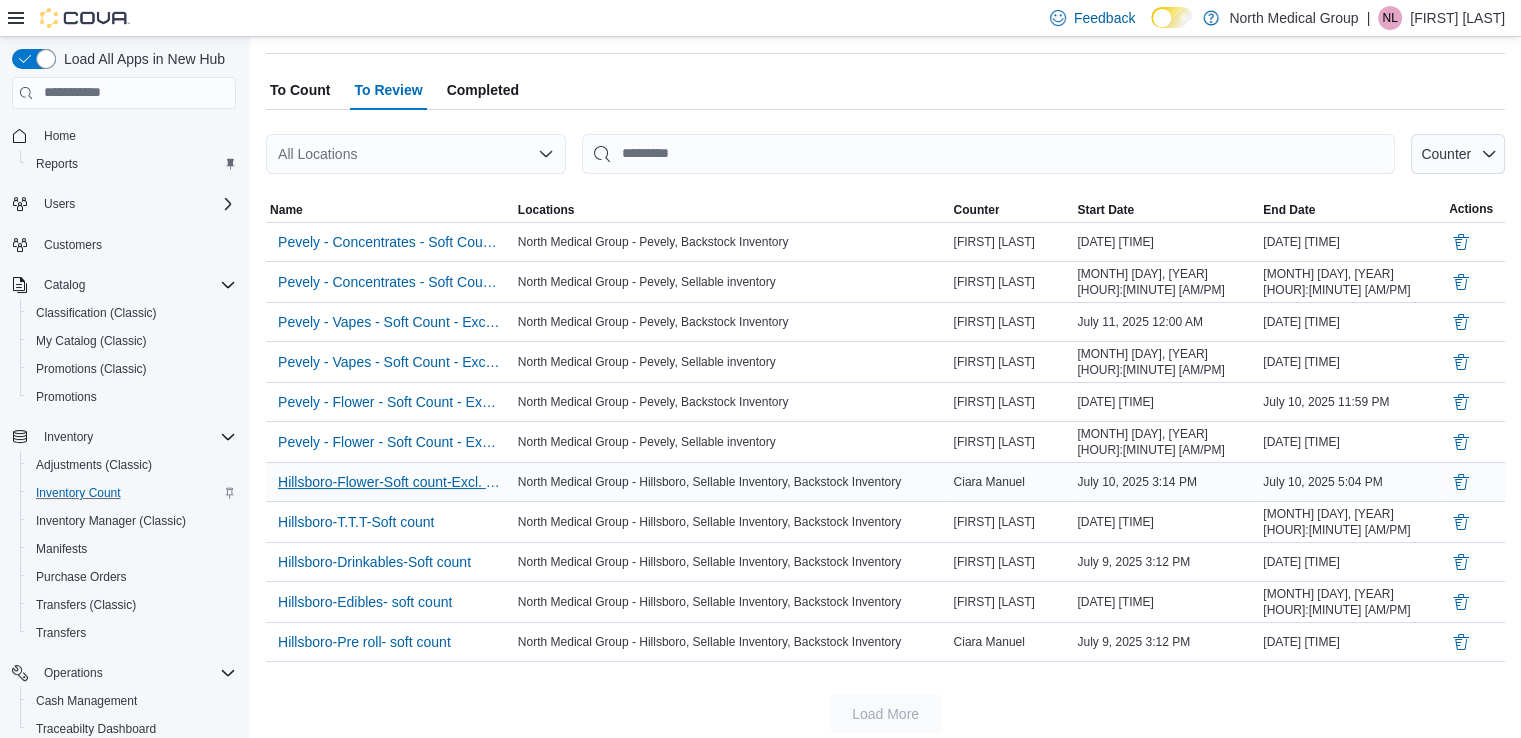 scroll, scrollTop: 0, scrollLeft: 0, axis: both 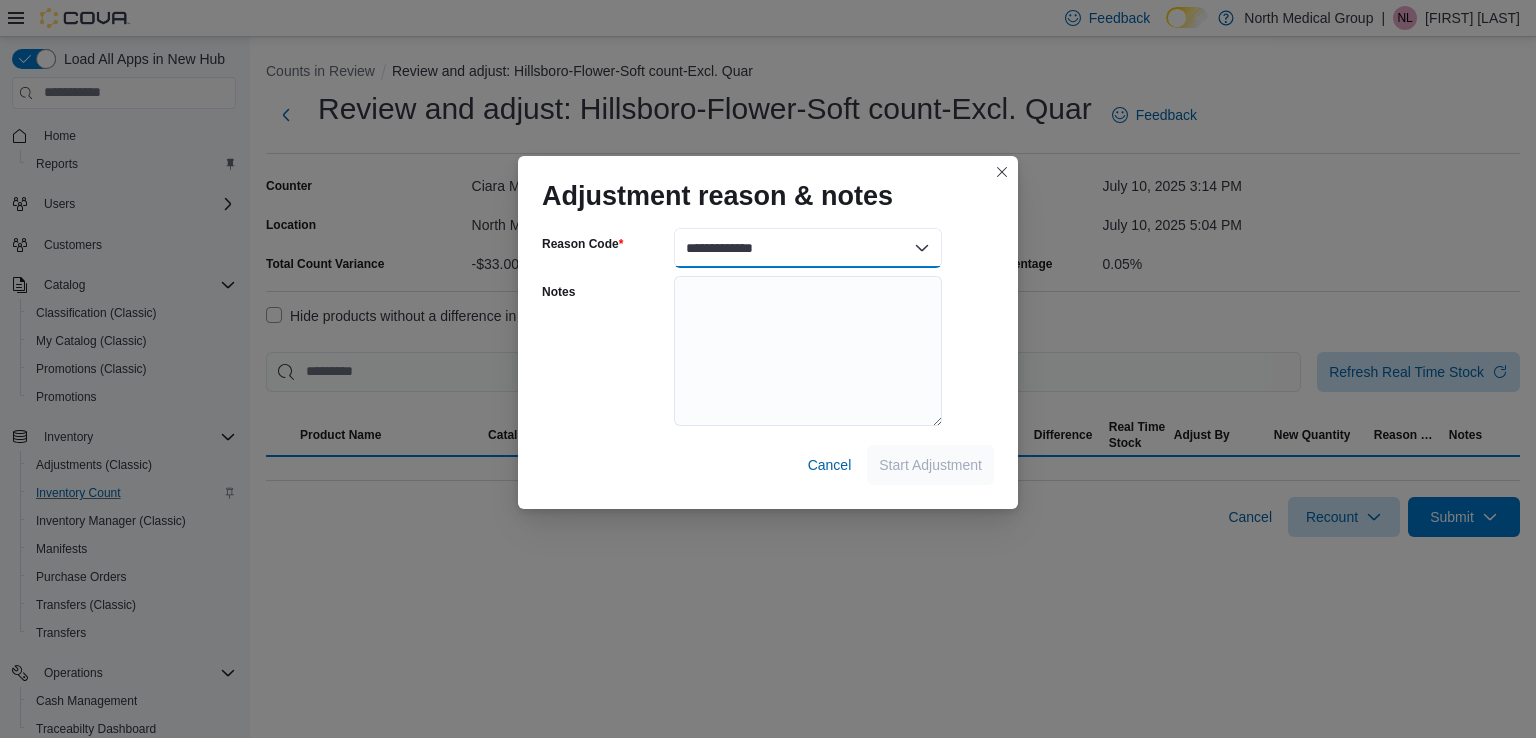 click on "**********" at bounding box center (808, 248) 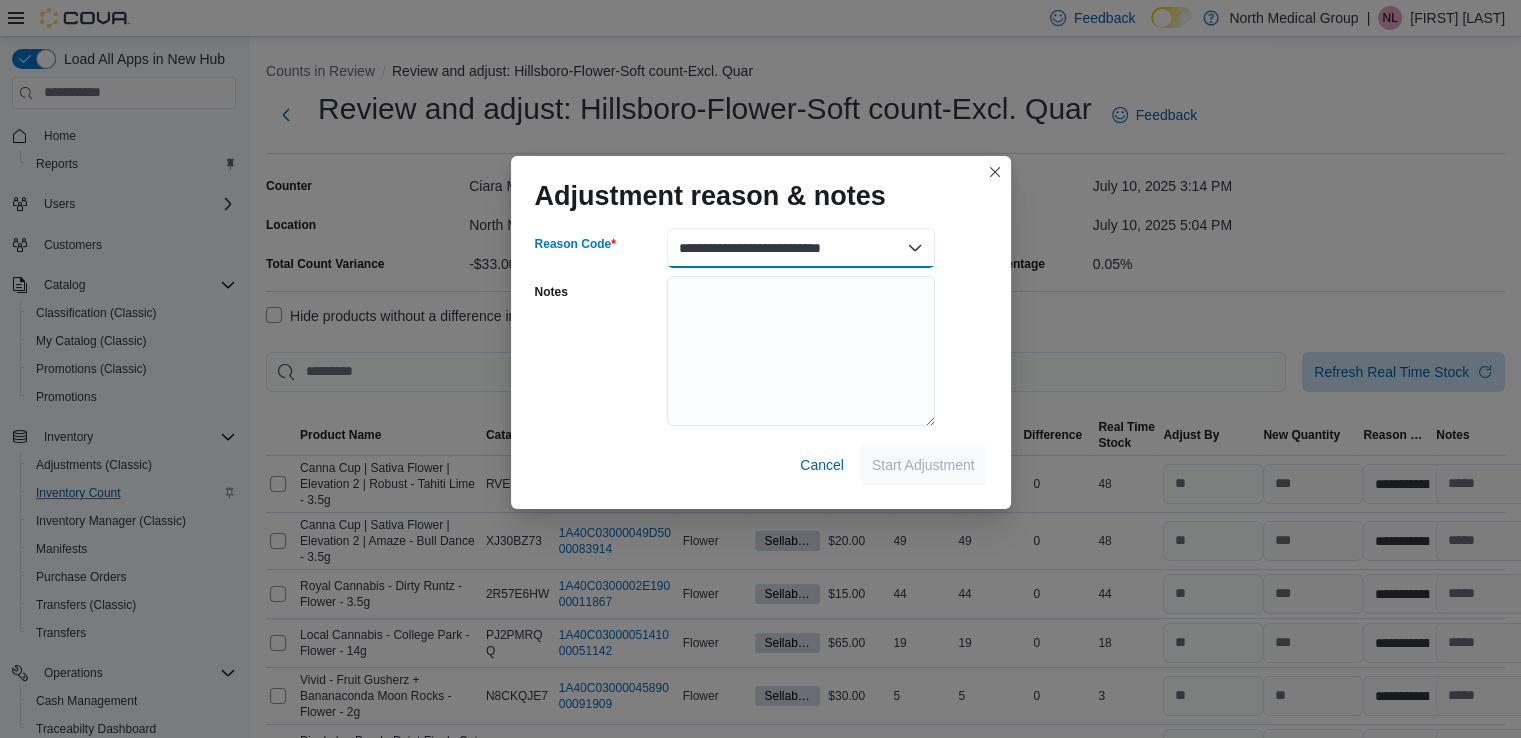 click on "**********" at bounding box center (801, 248) 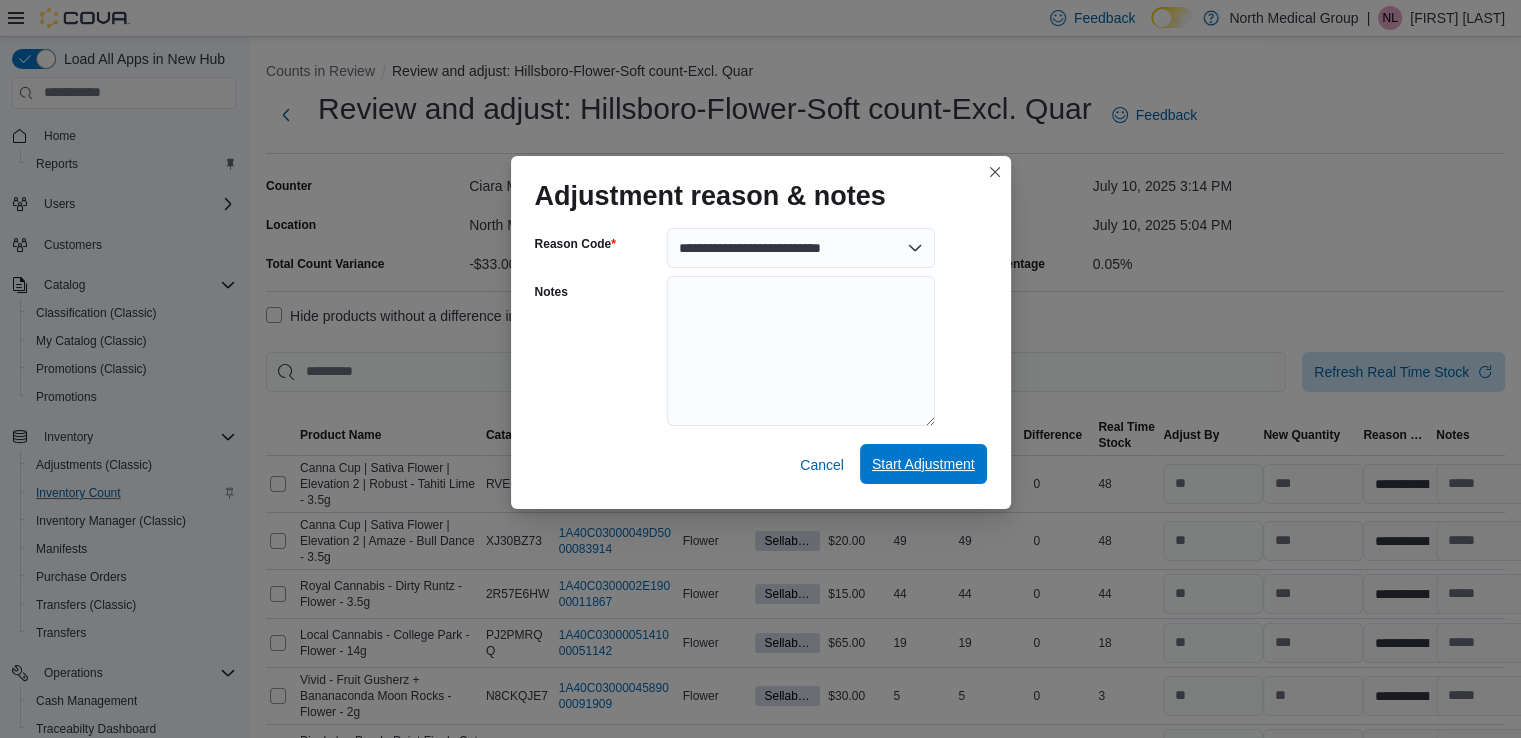 click on "Start Adjustment" at bounding box center [923, 464] 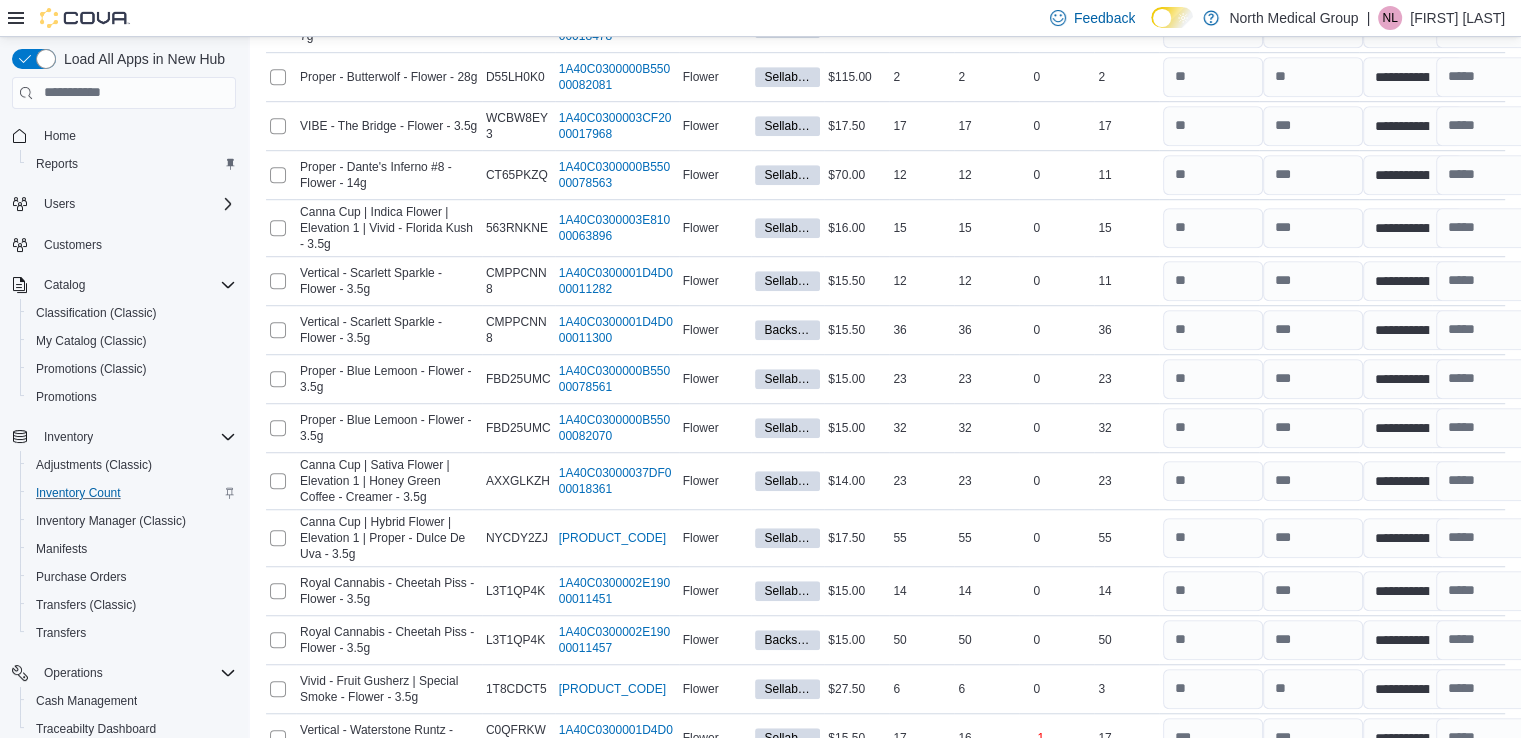scroll, scrollTop: 1500, scrollLeft: 0, axis: vertical 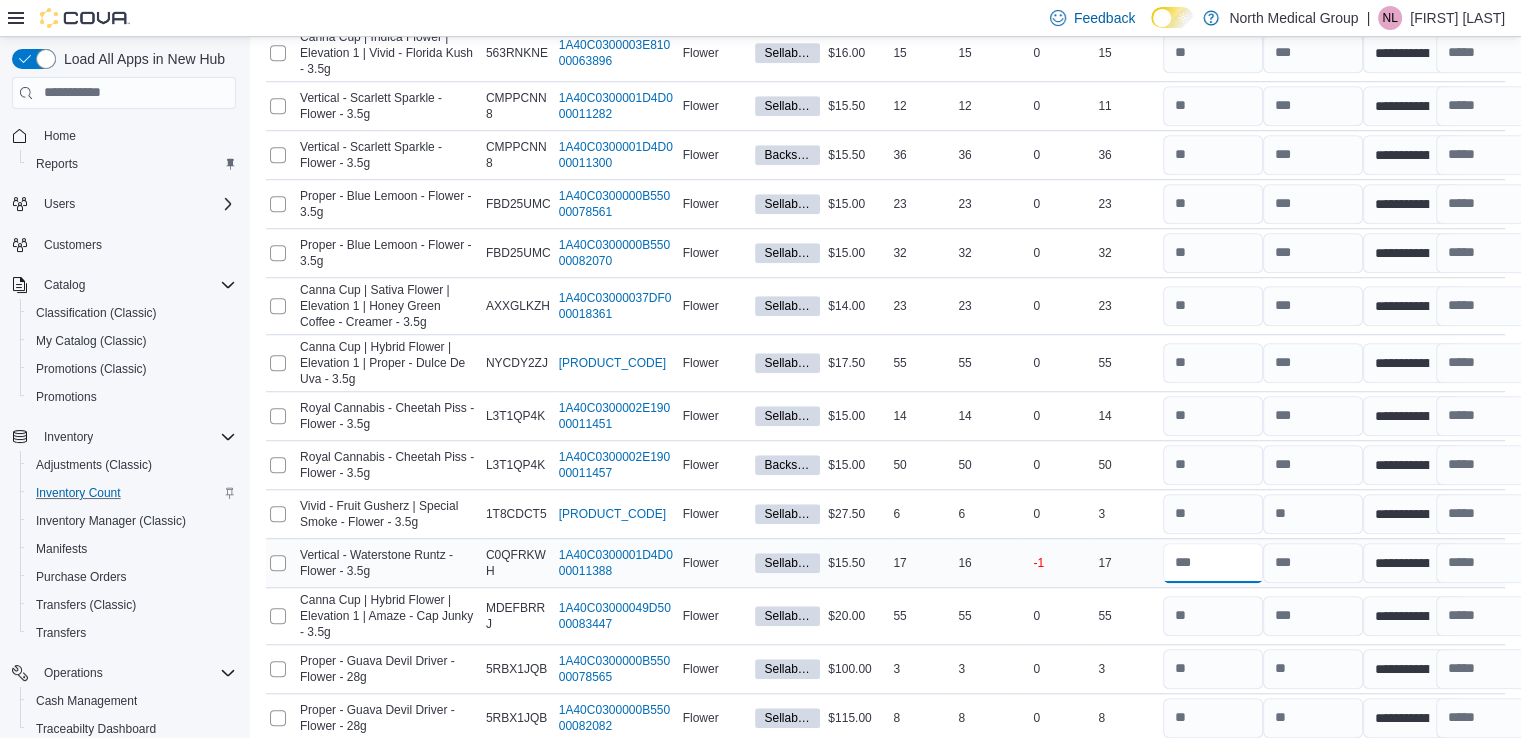 click at bounding box center [1213, 563] 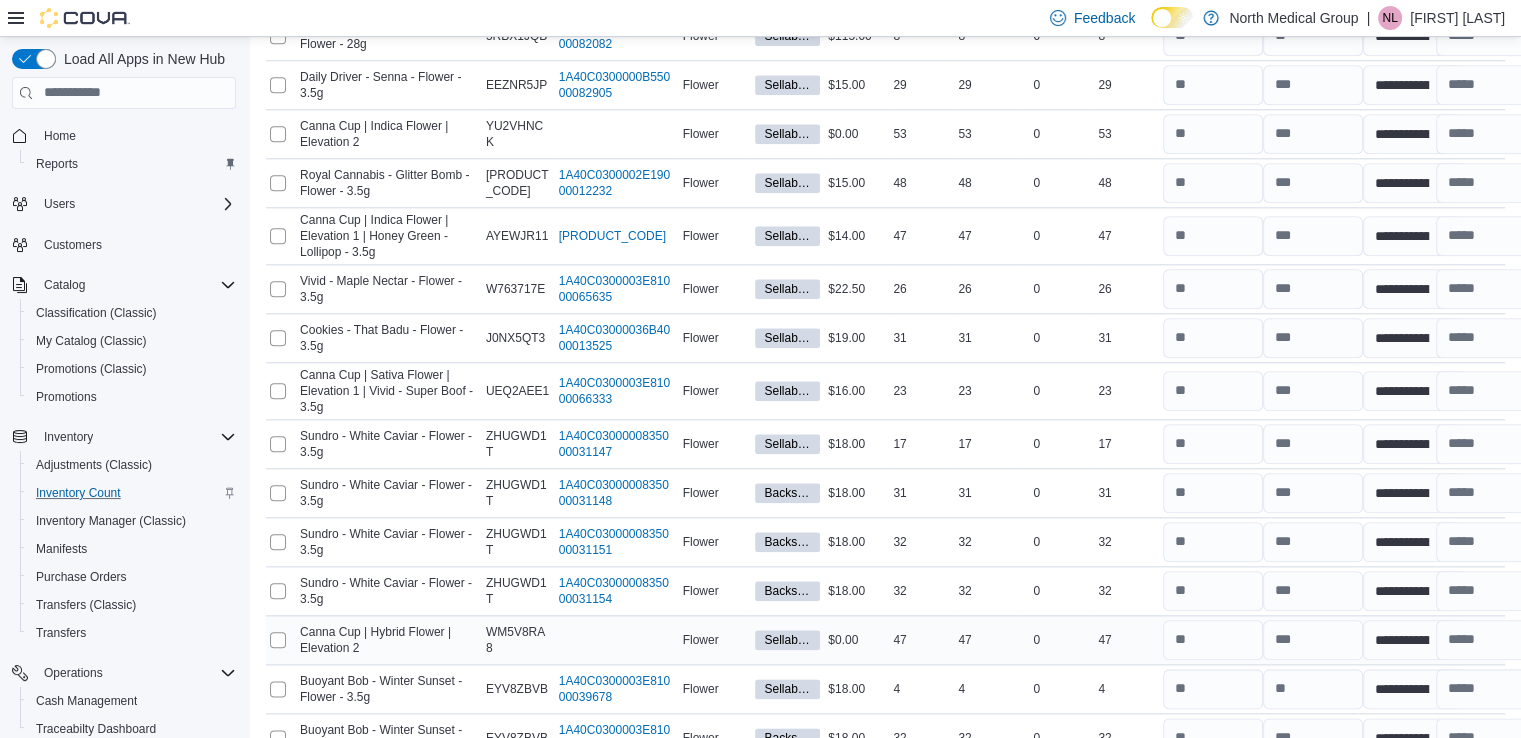 scroll, scrollTop: 2400, scrollLeft: 0, axis: vertical 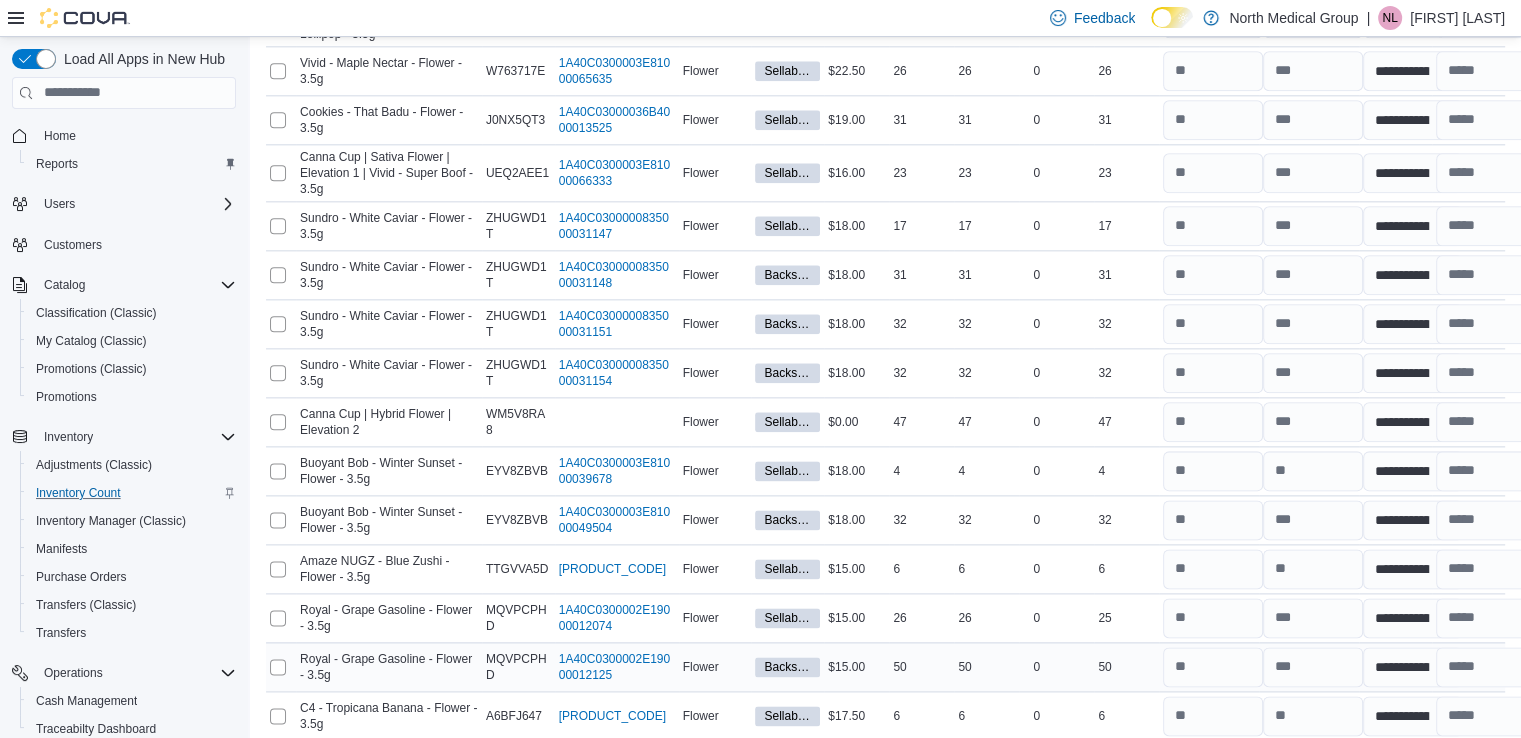 drag, startPoint x: 1068, startPoint y: 568, endPoint x: 1064, endPoint y: 625, distance: 57.14018 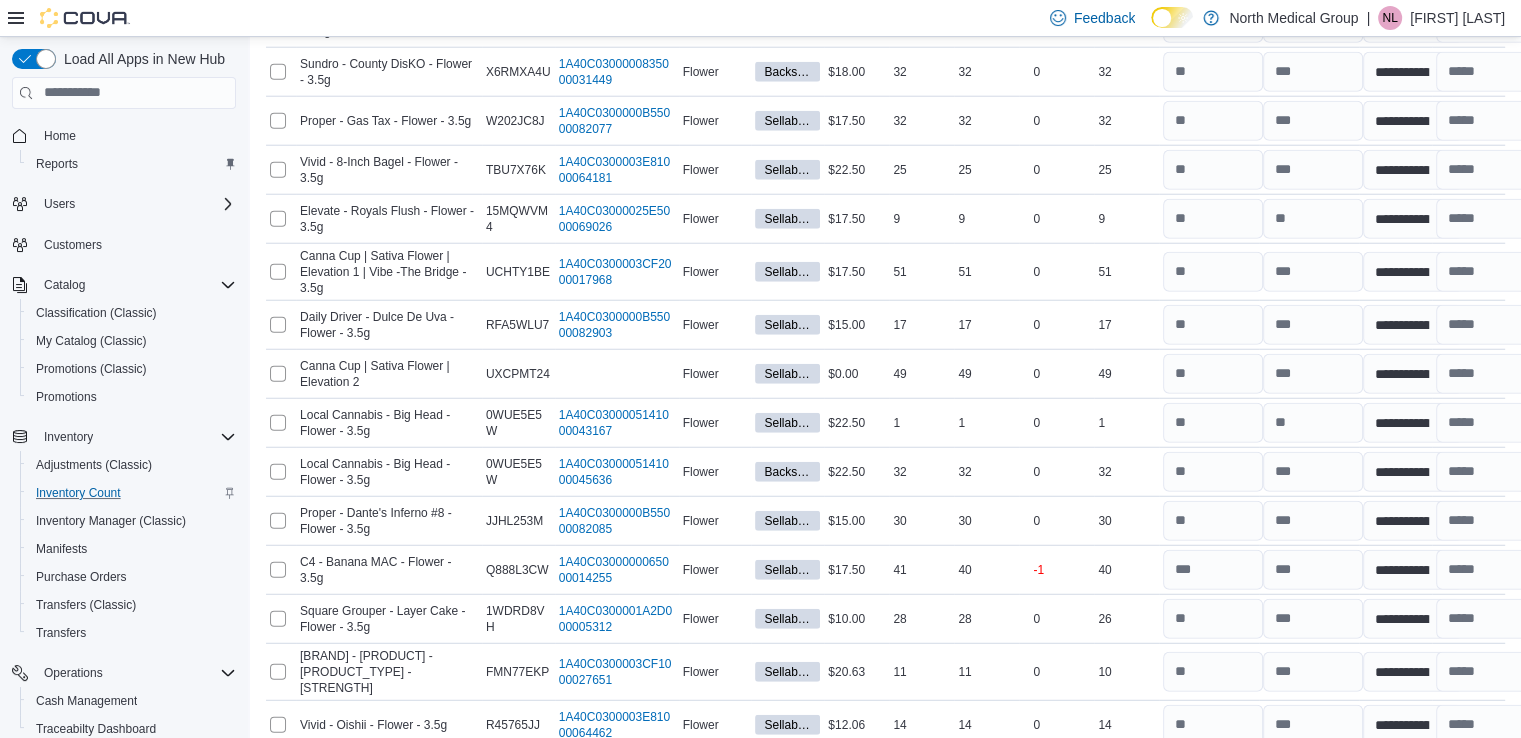 scroll, scrollTop: 5300, scrollLeft: 0, axis: vertical 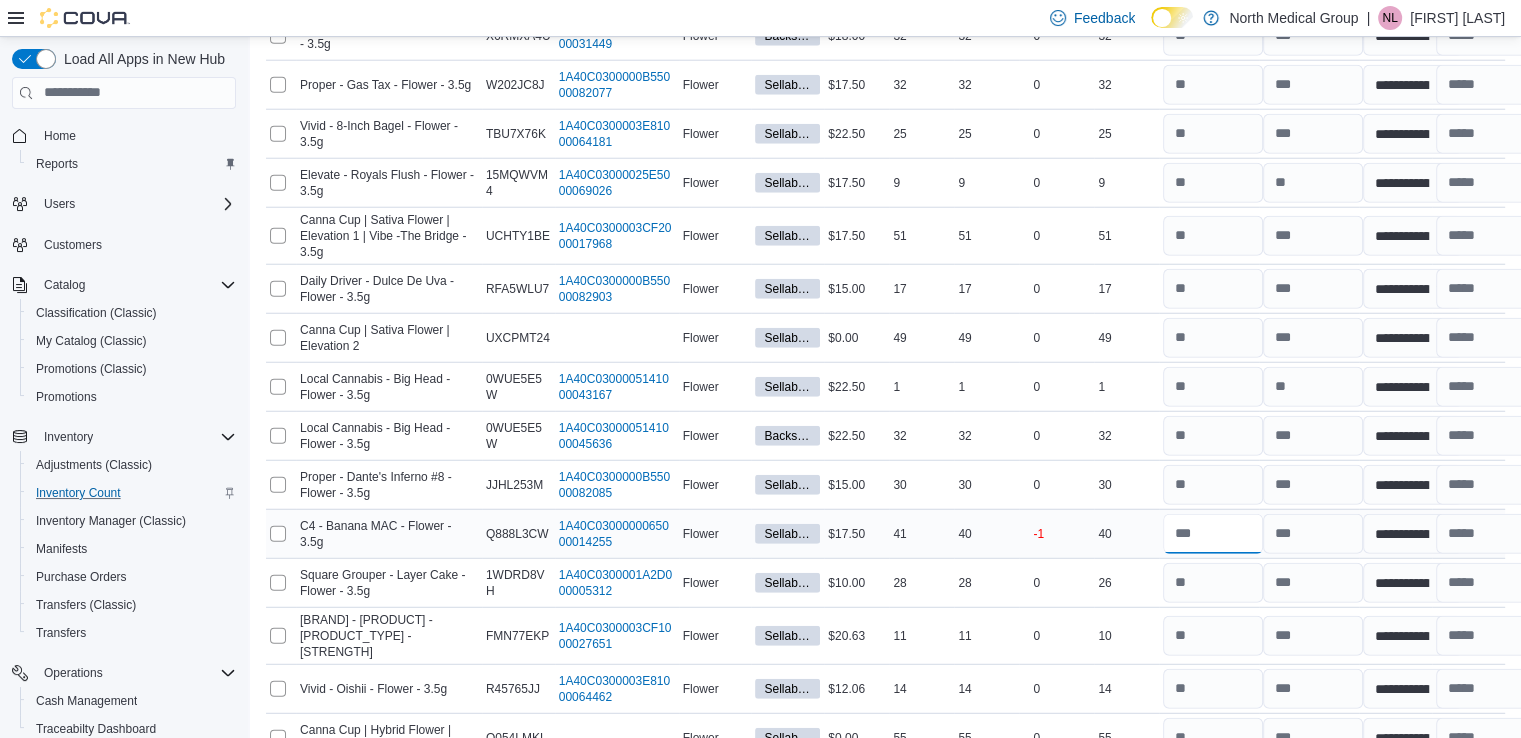 click at bounding box center [1213, 534] 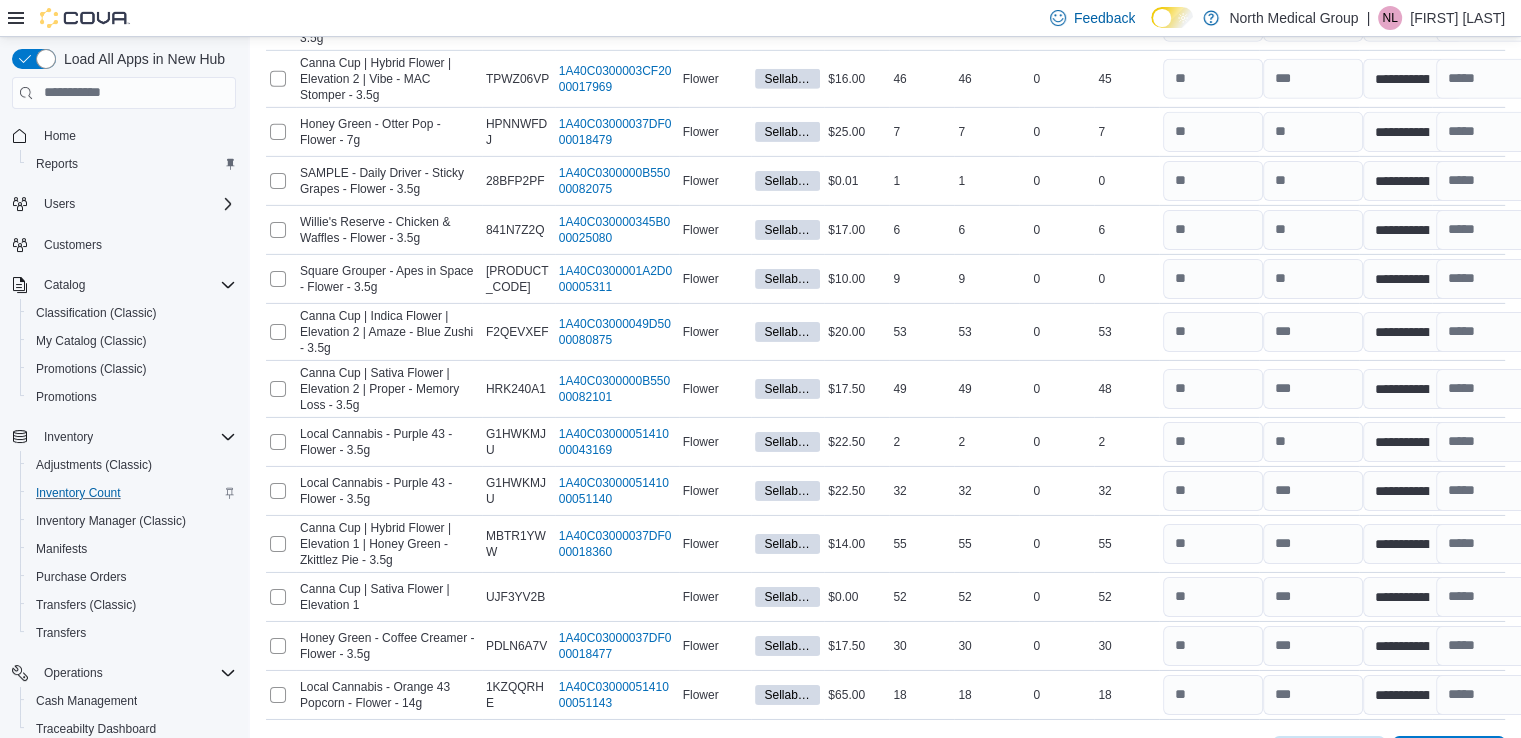 scroll, scrollTop: 6521, scrollLeft: 0, axis: vertical 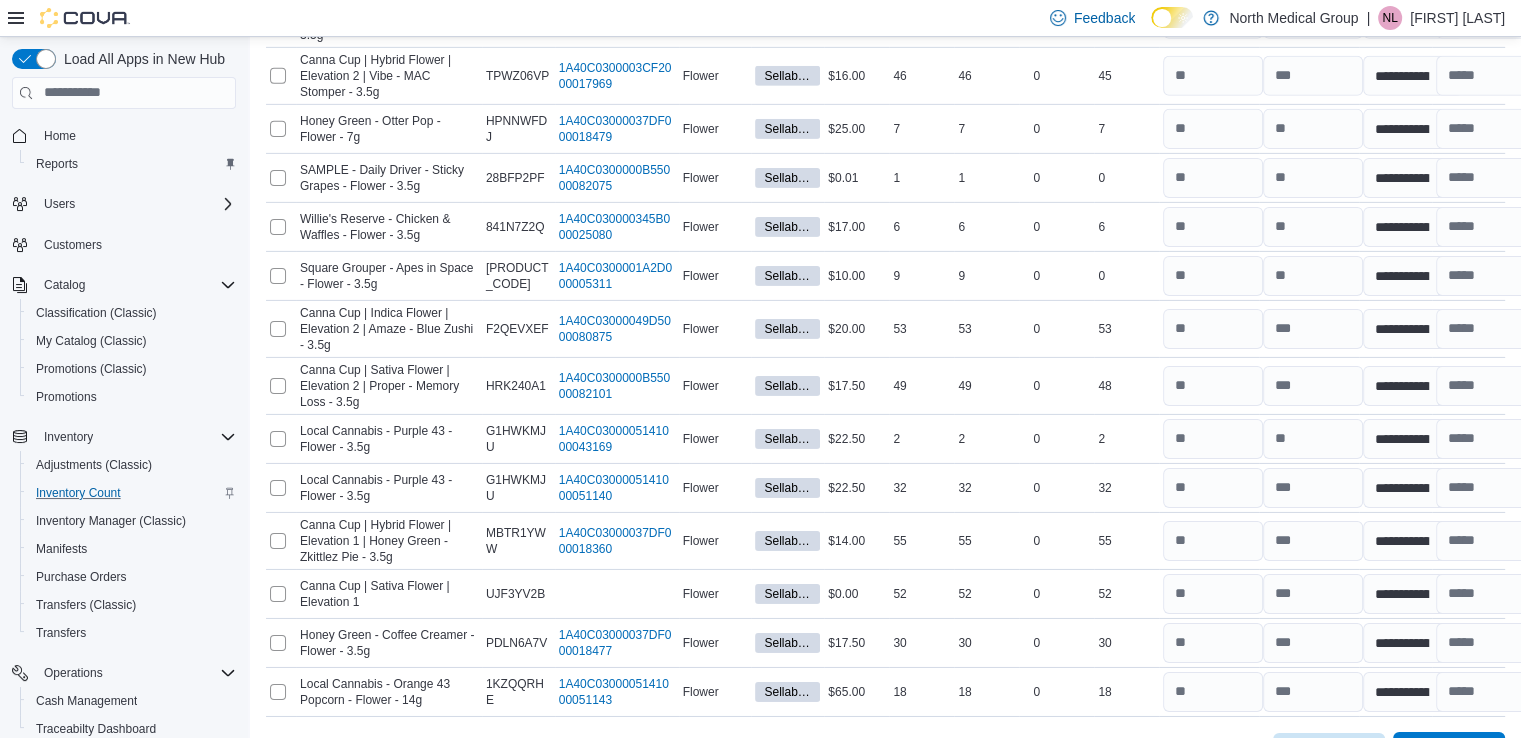 click on "Submit" at bounding box center (1437, 752) 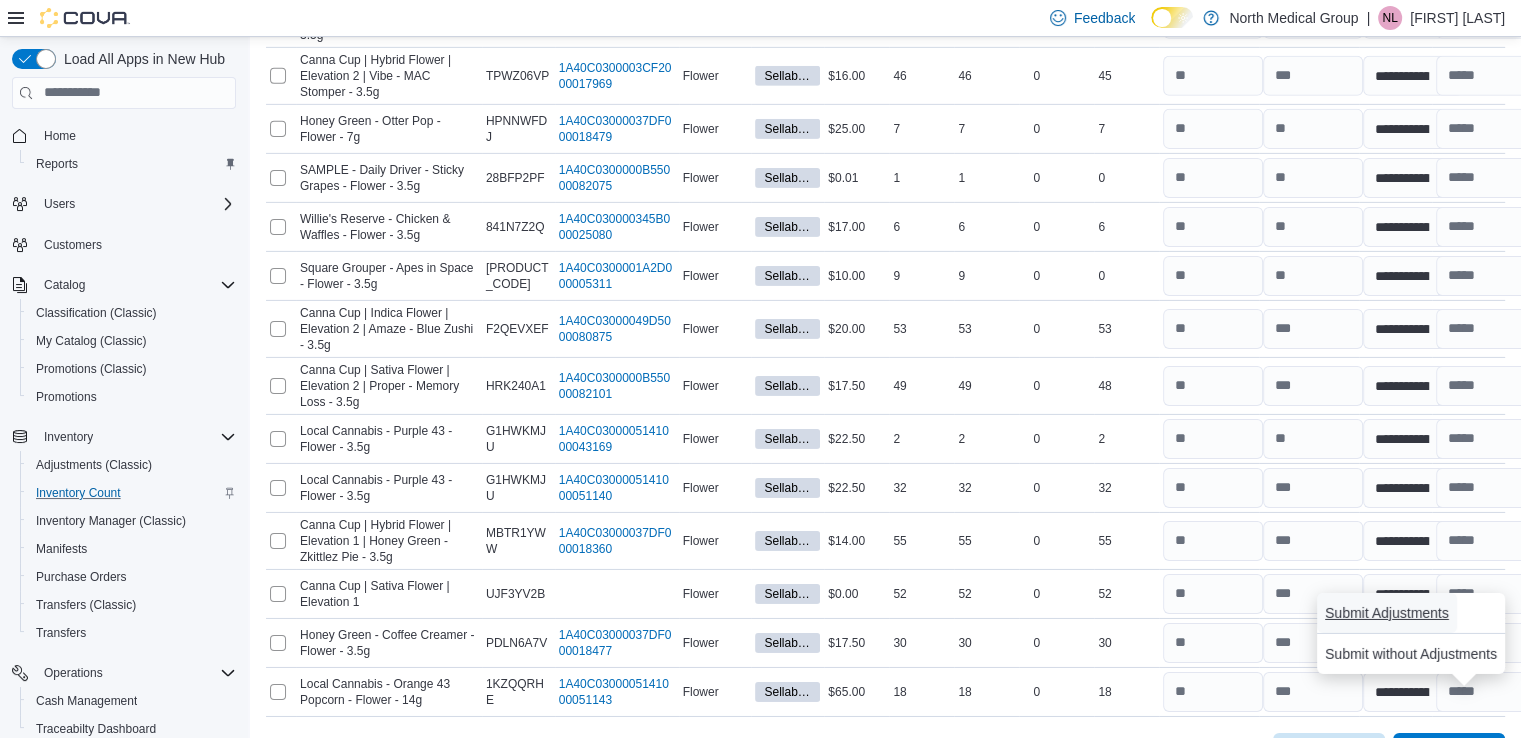 click on "Submit Adjustments" at bounding box center [1387, 613] 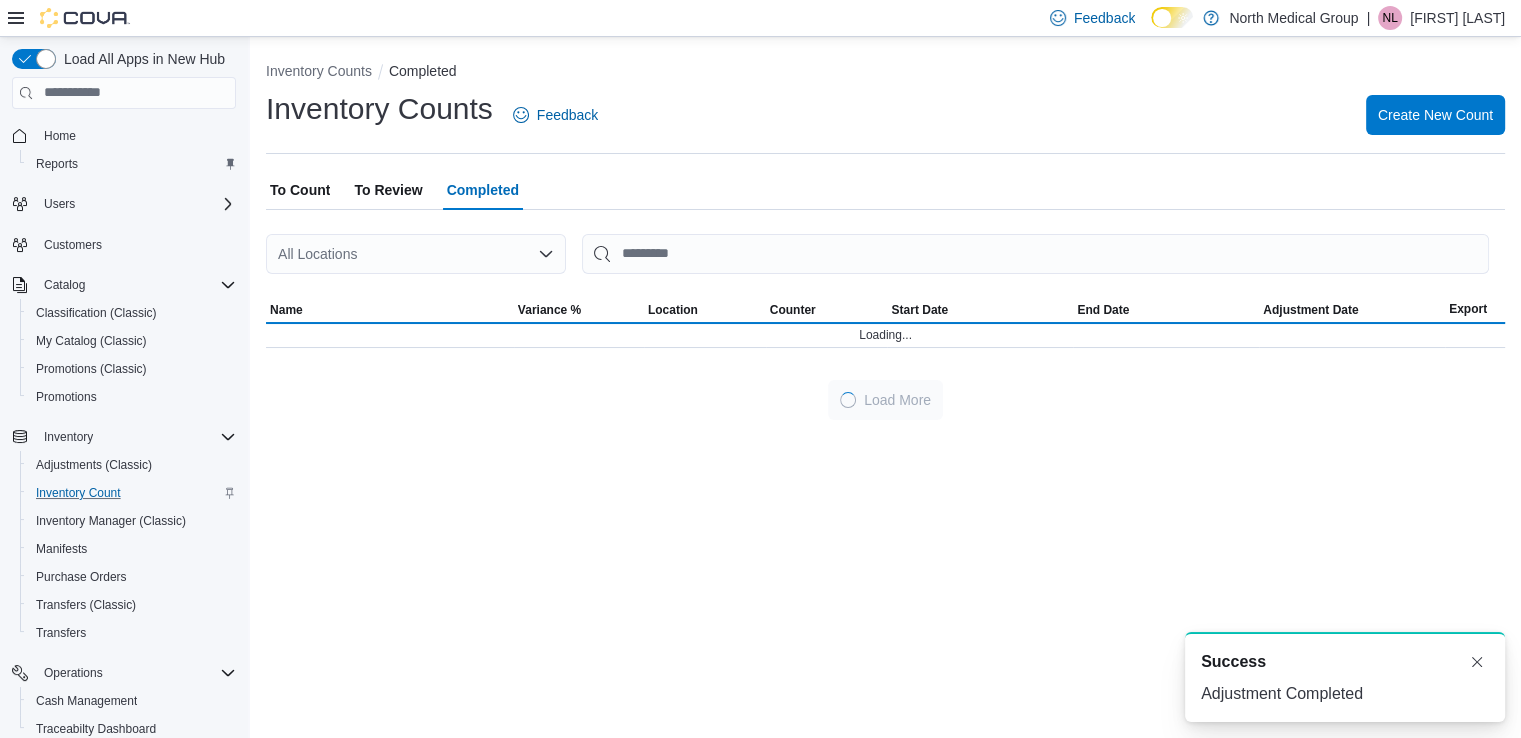 scroll, scrollTop: 0, scrollLeft: 0, axis: both 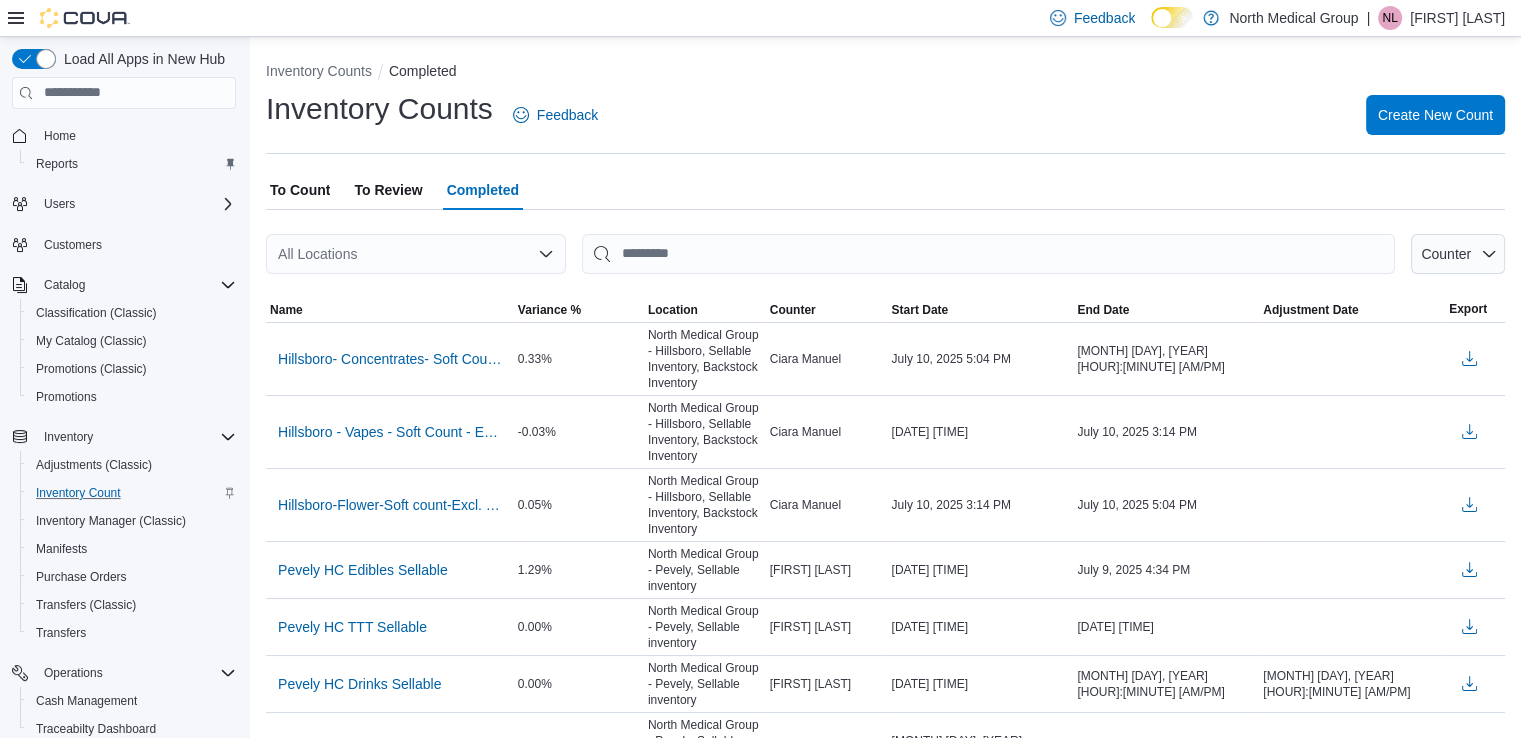 click on "To Review" at bounding box center [388, 190] 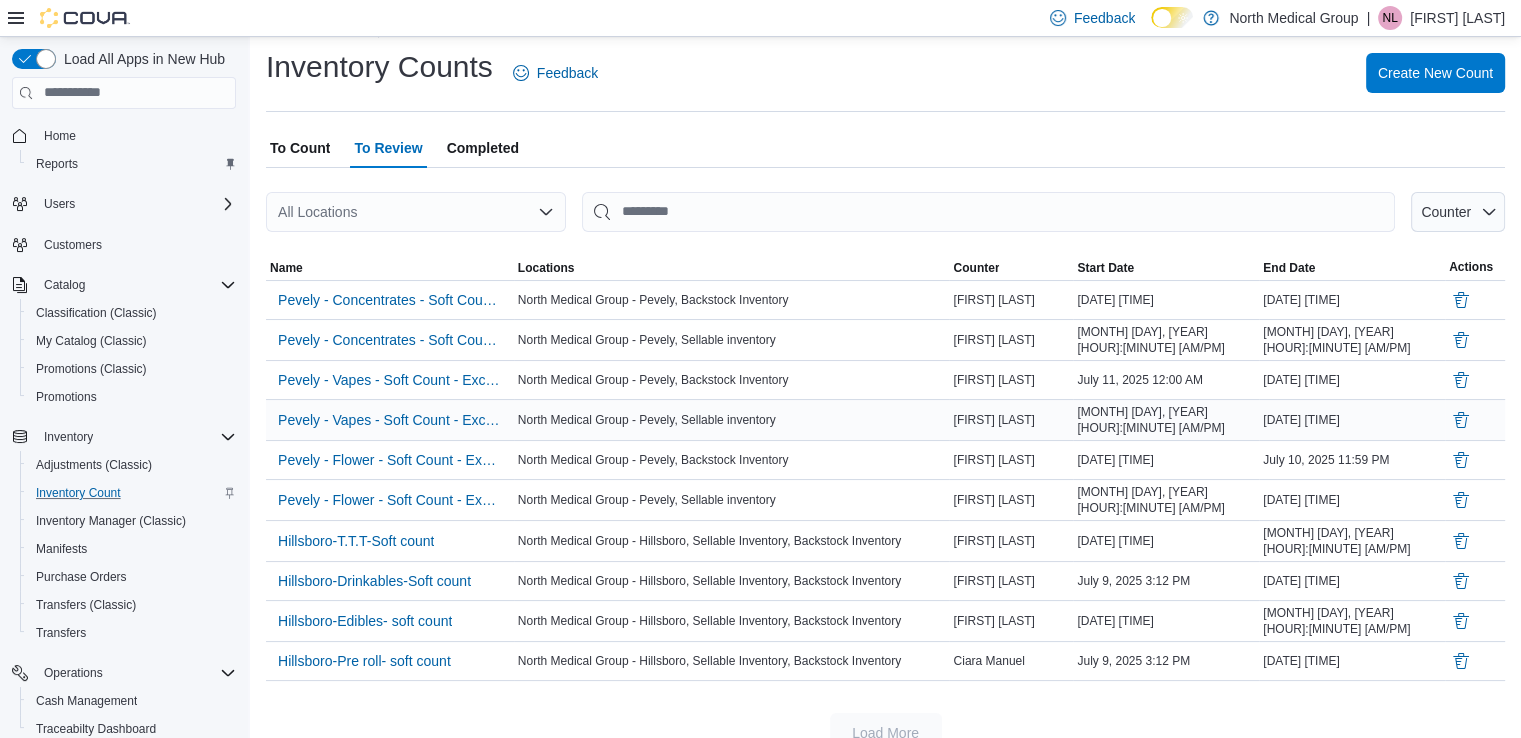 scroll, scrollTop: 60, scrollLeft: 0, axis: vertical 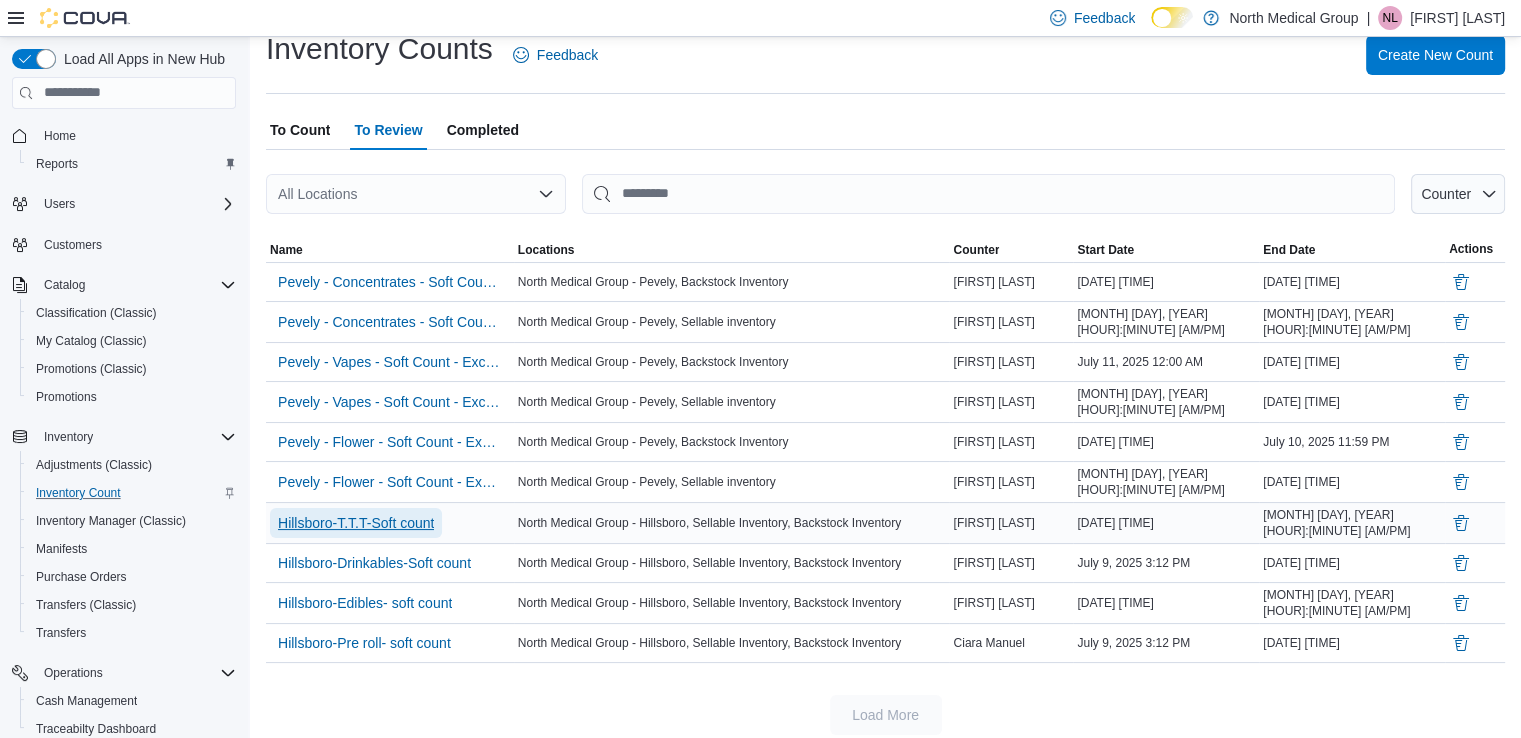 click on "Hillsboro-T.T.T-Soft count" at bounding box center (356, 523) 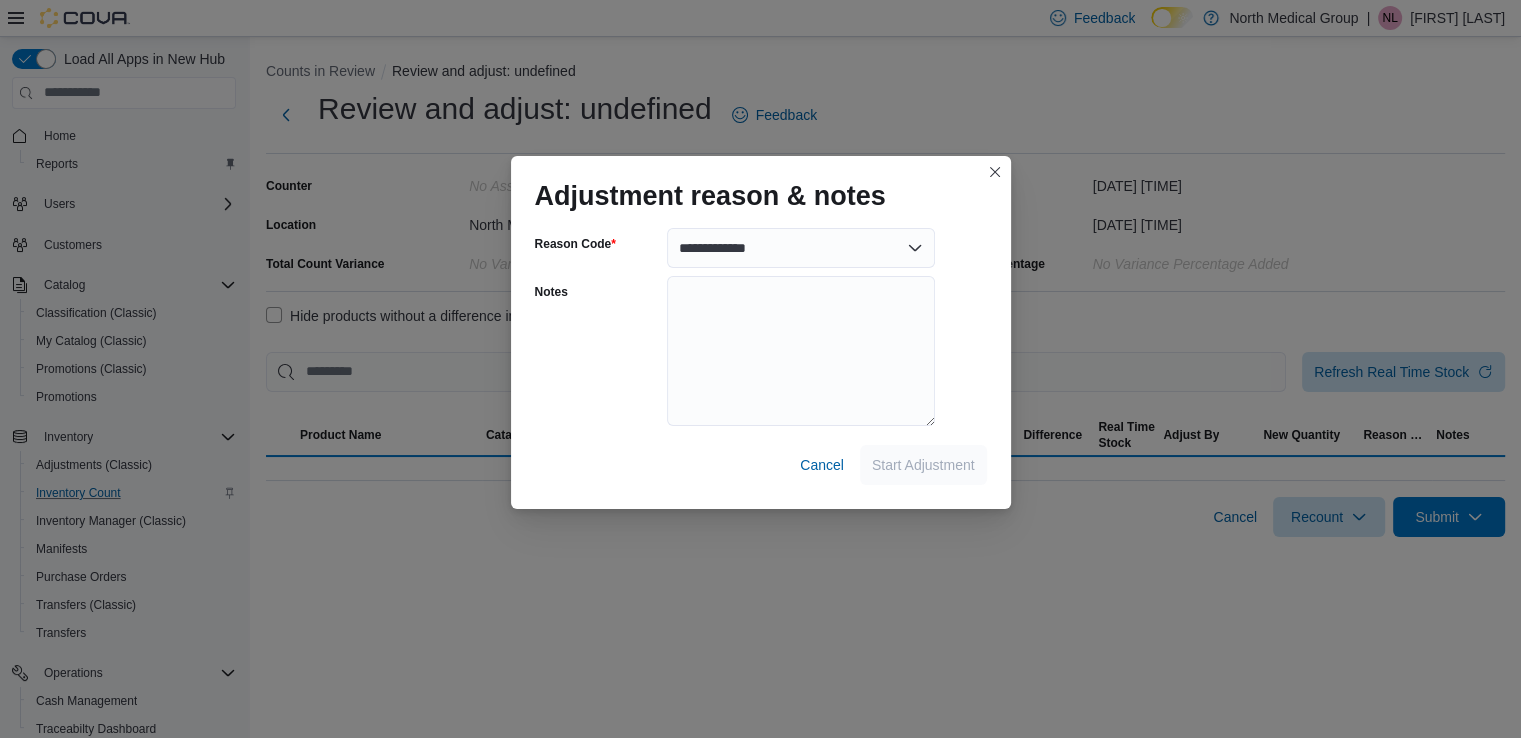 scroll, scrollTop: 0, scrollLeft: 0, axis: both 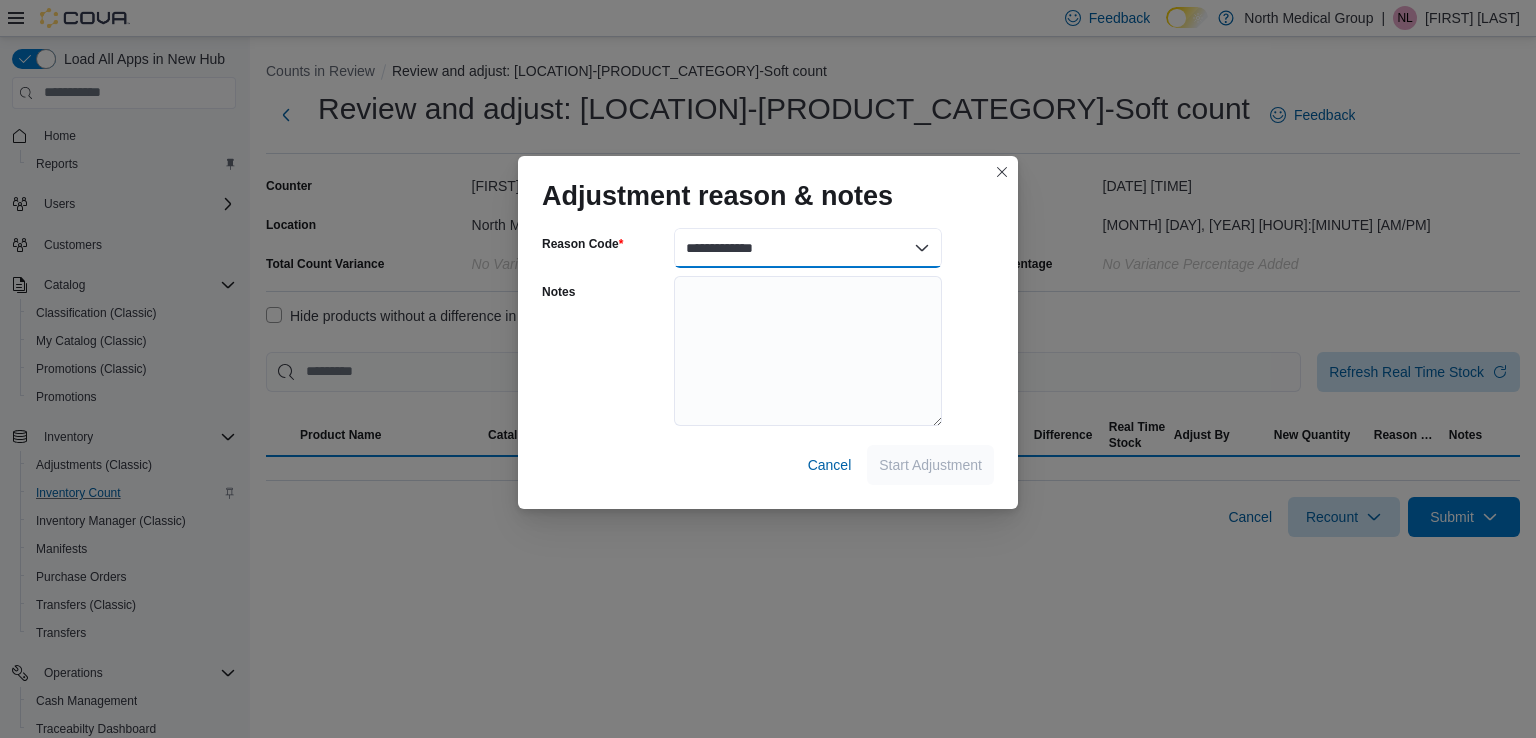 click on "**********" at bounding box center (808, 248) 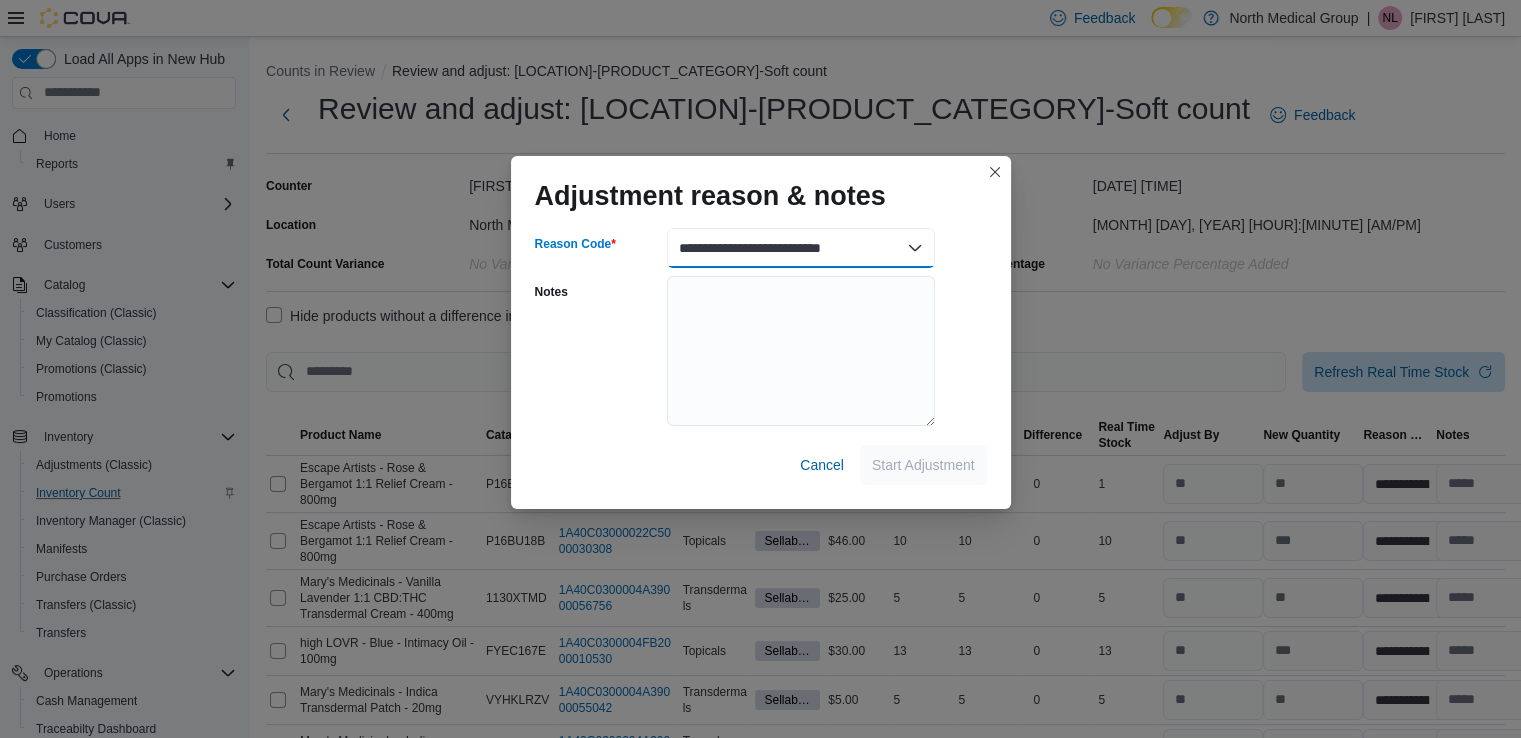 click on "**********" at bounding box center [801, 248] 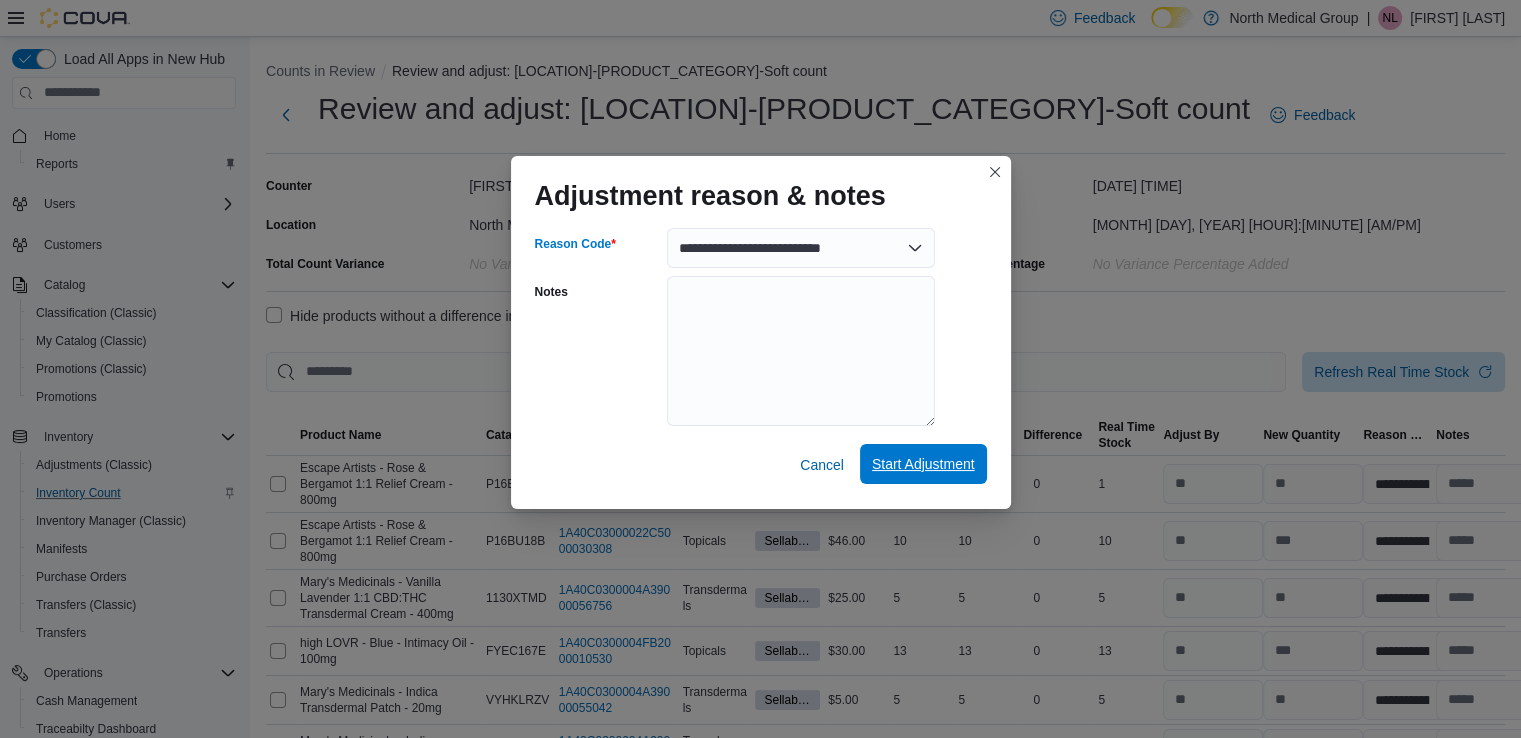 click on "Start Adjustment" at bounding box center [923, 464] 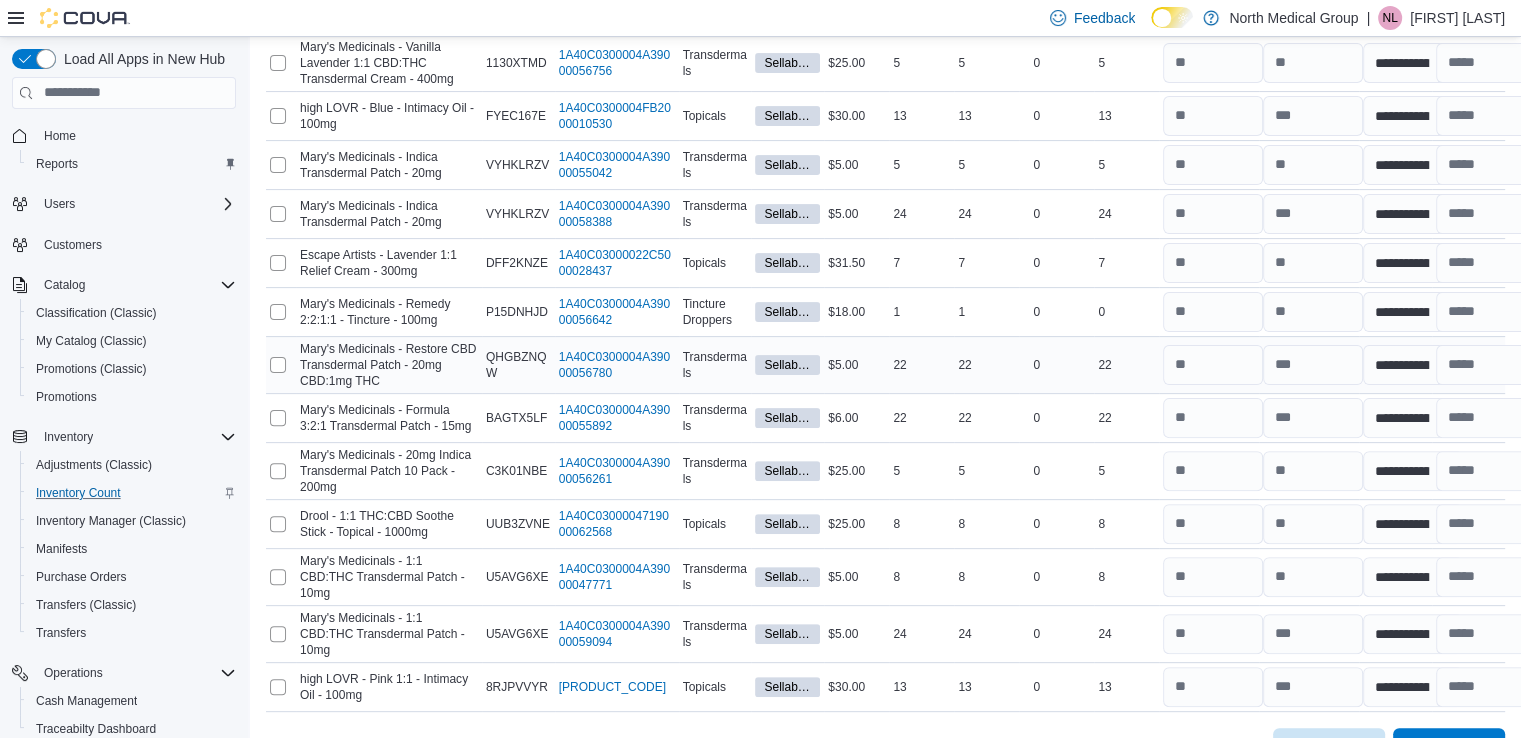 scroll, scrollTop: 562, scrollLeft: 0, axis: vertical 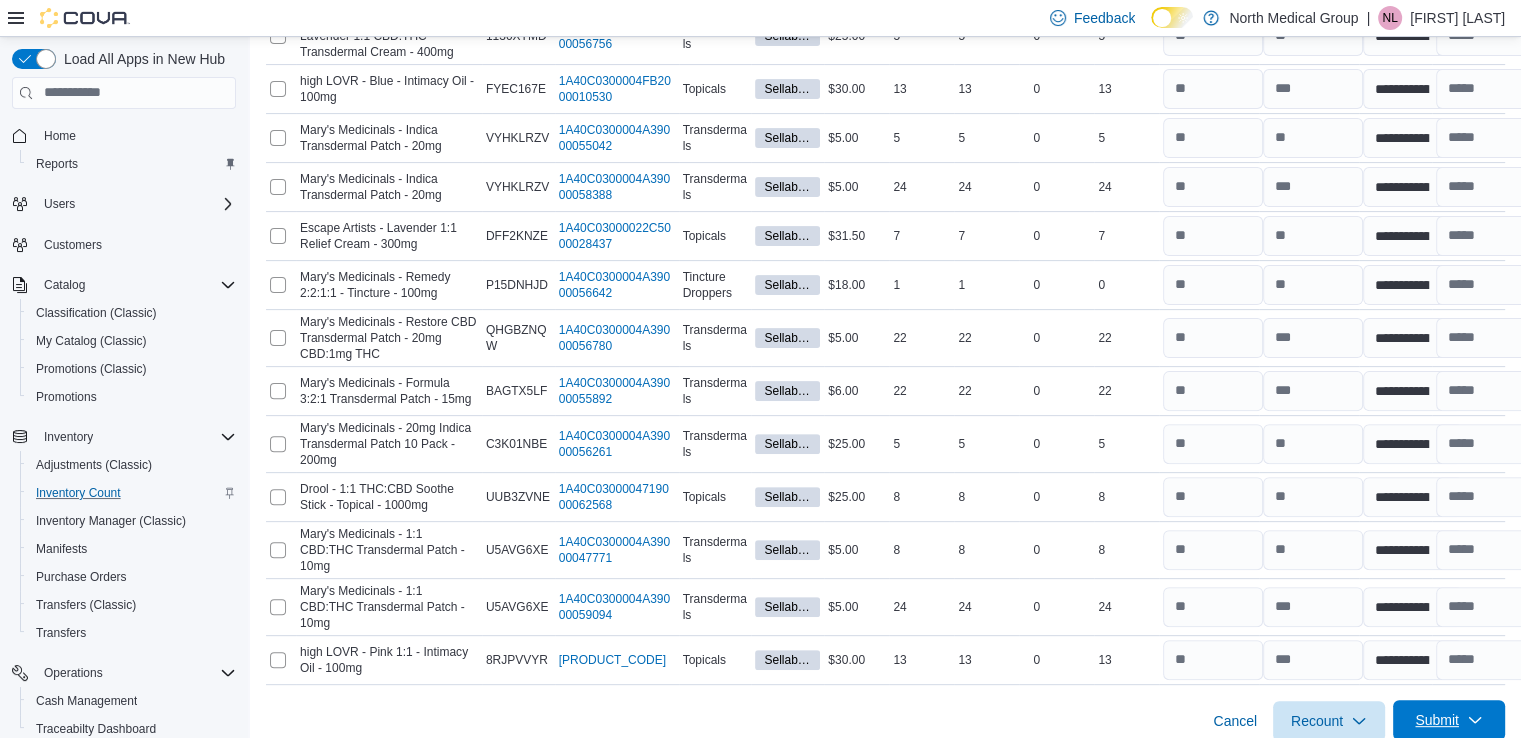 click on "Submit" at bounding box center (1437, 720) 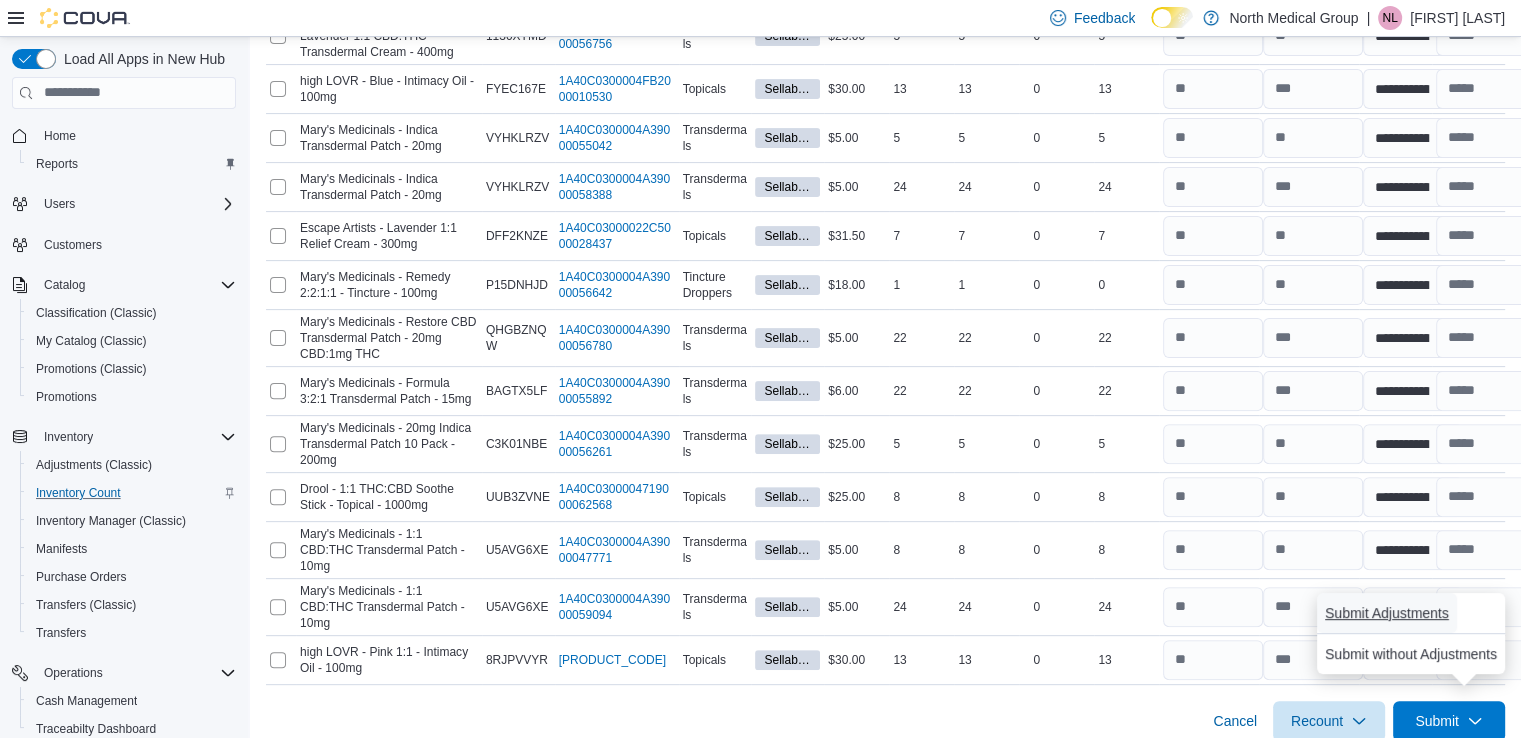 click on "Submit Adjustments" at bounding box center (1387, 613) 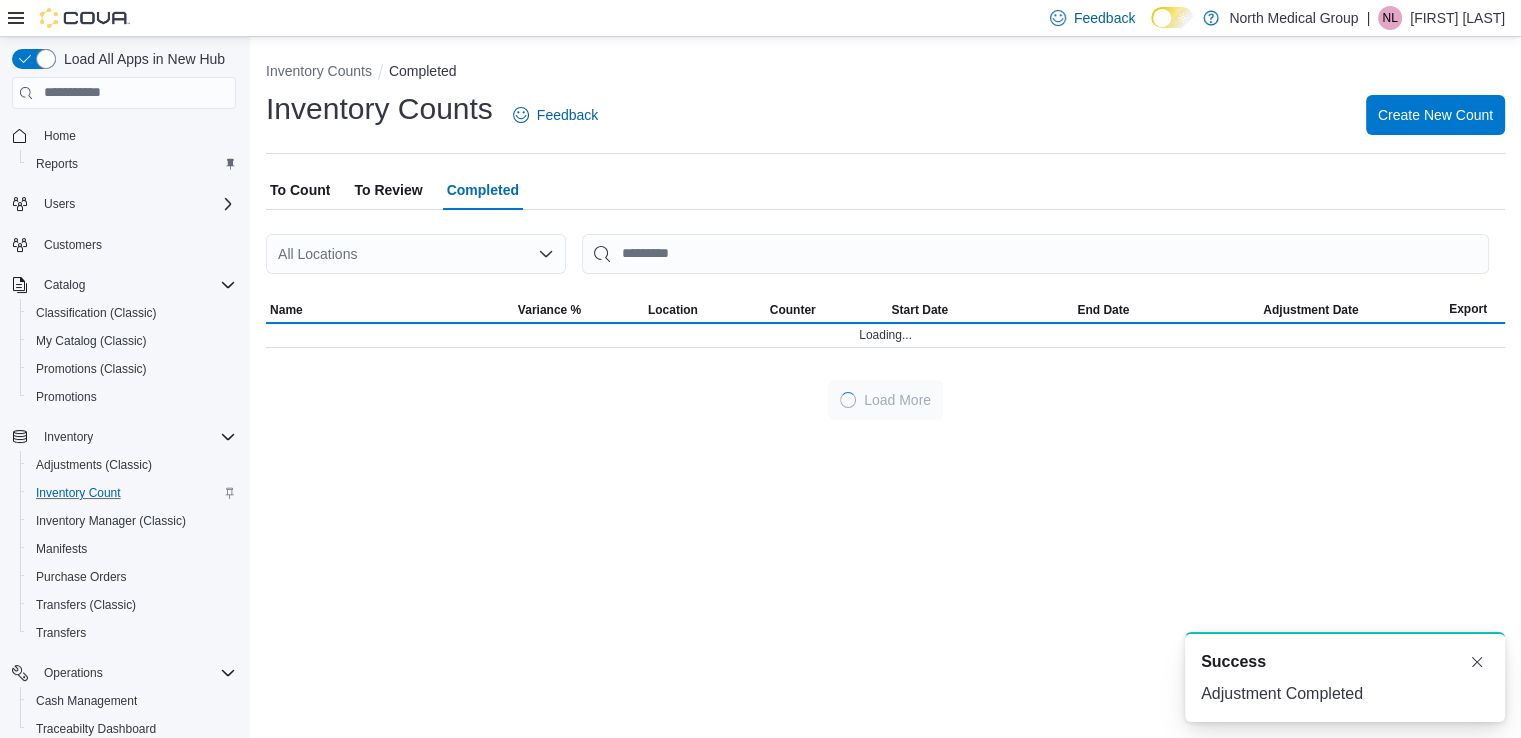 scroll, scrollTop: 0, scrollLeft: 0, axis: both 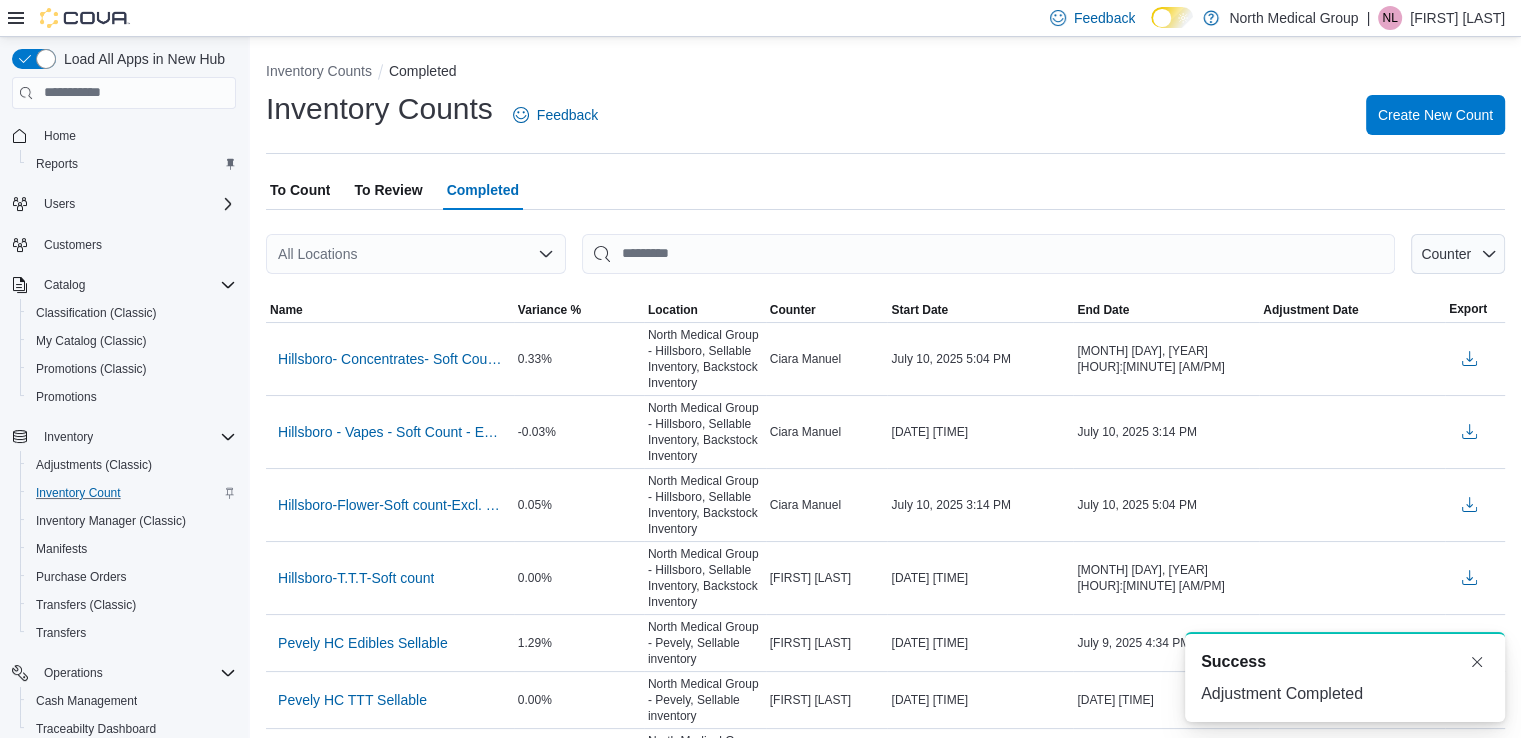 click on "To Review" at bounding box center (388, 190) 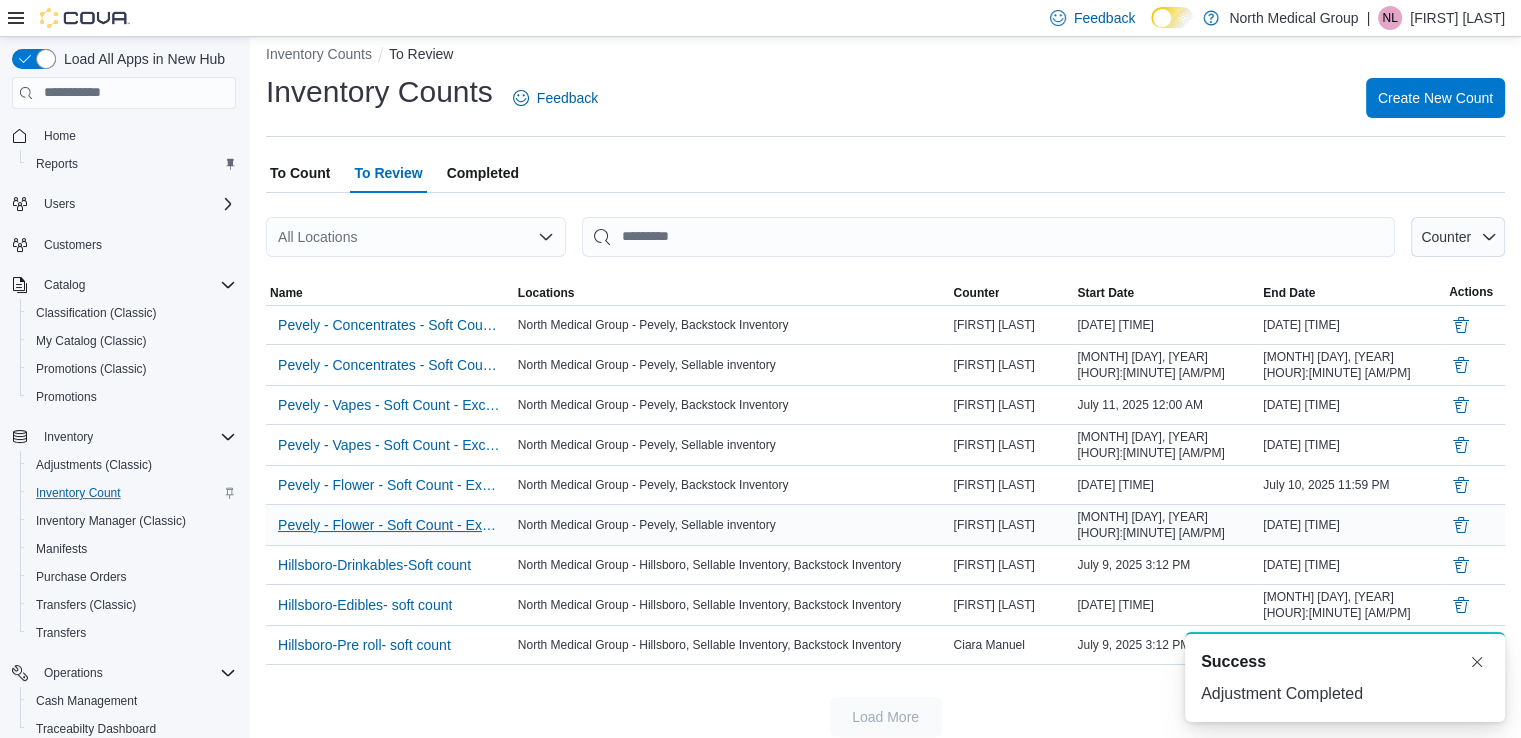 scroll, scrollTop: 22, scrollLeft: 0, axis: vertical 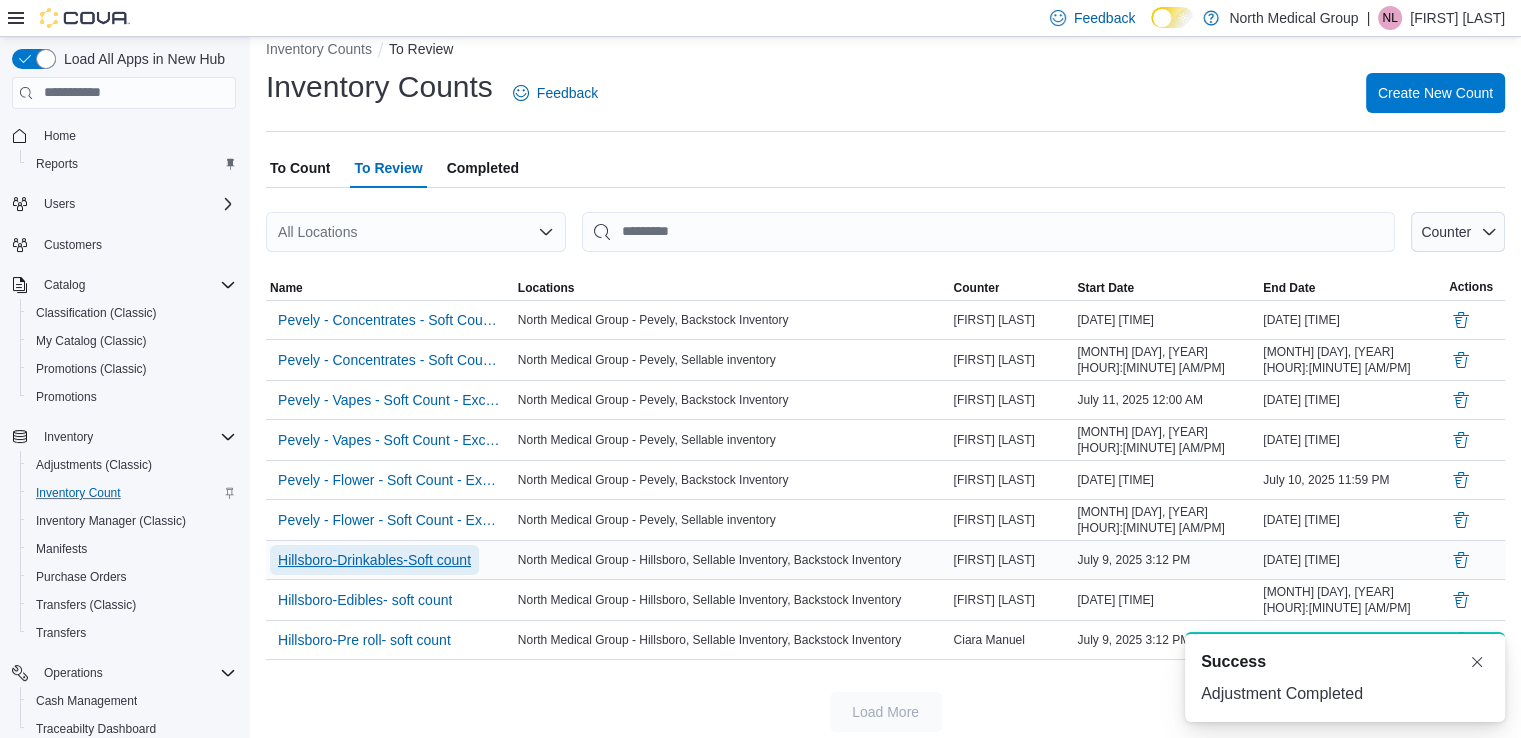 click on "Hillsboro-Drinkables-Soft count" at bounding box center [374, 560] 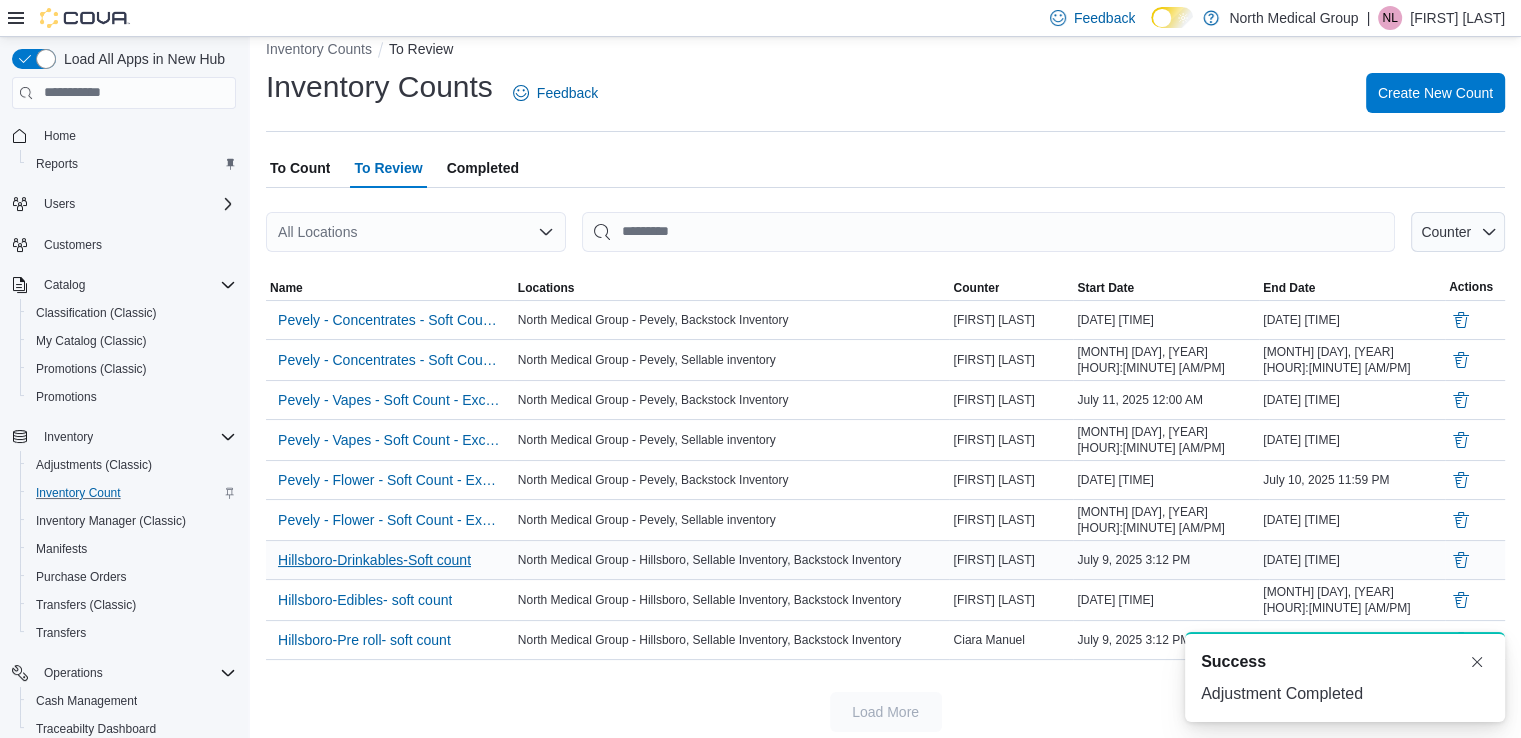 scroll, scrollTop: 0, scrollLeft: 0, axis: both 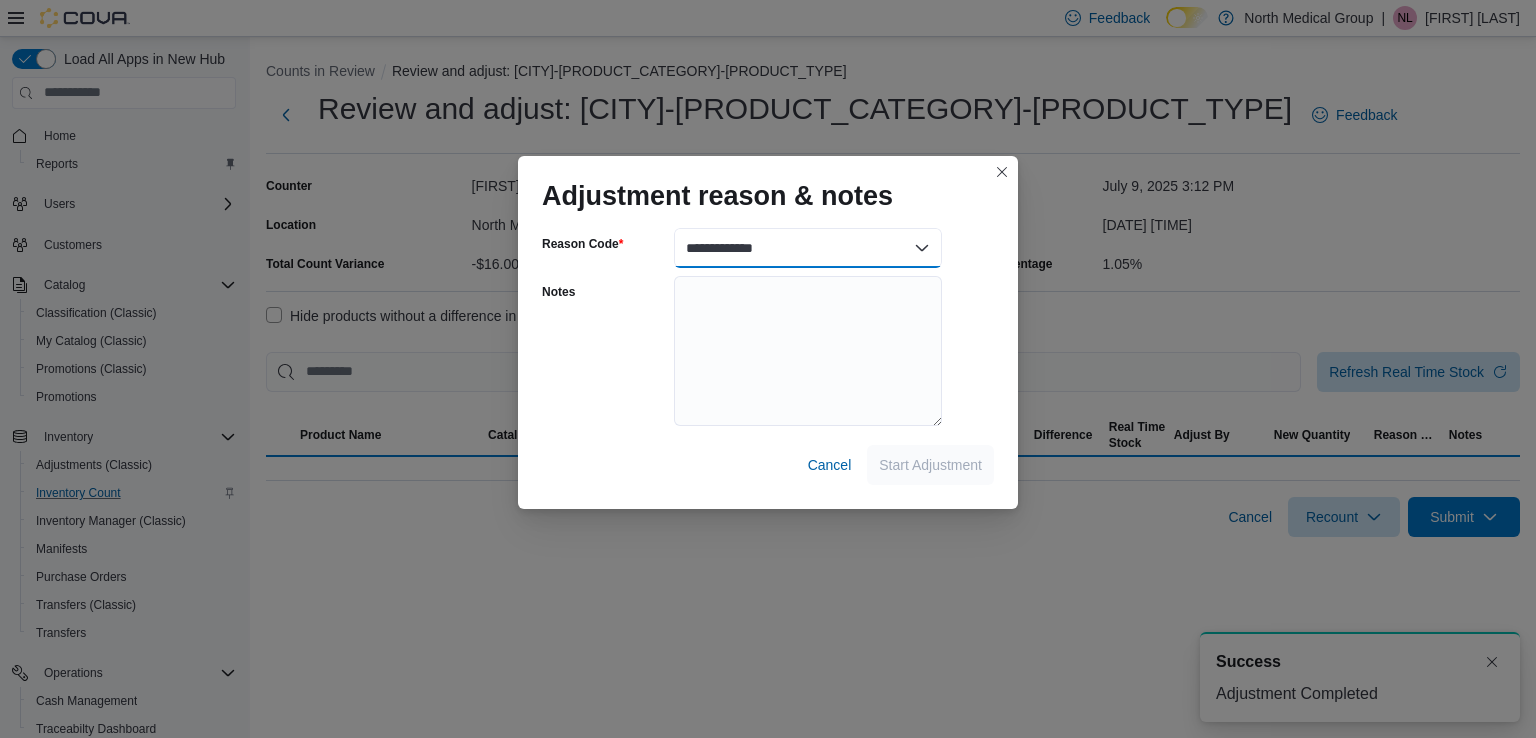 click on "**********" at bounding box center (808, 248) 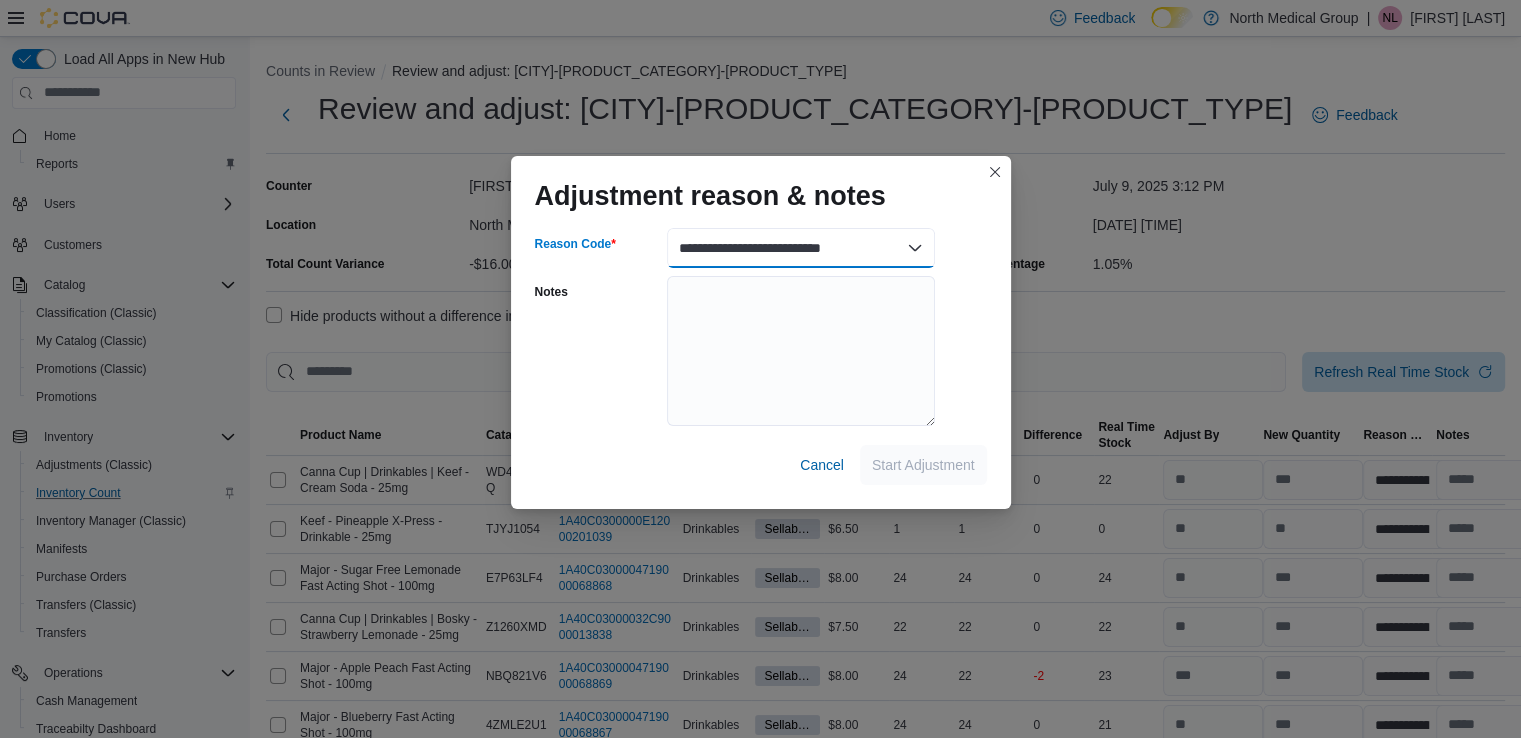 click on "**********" at bounding box center [801, 248] 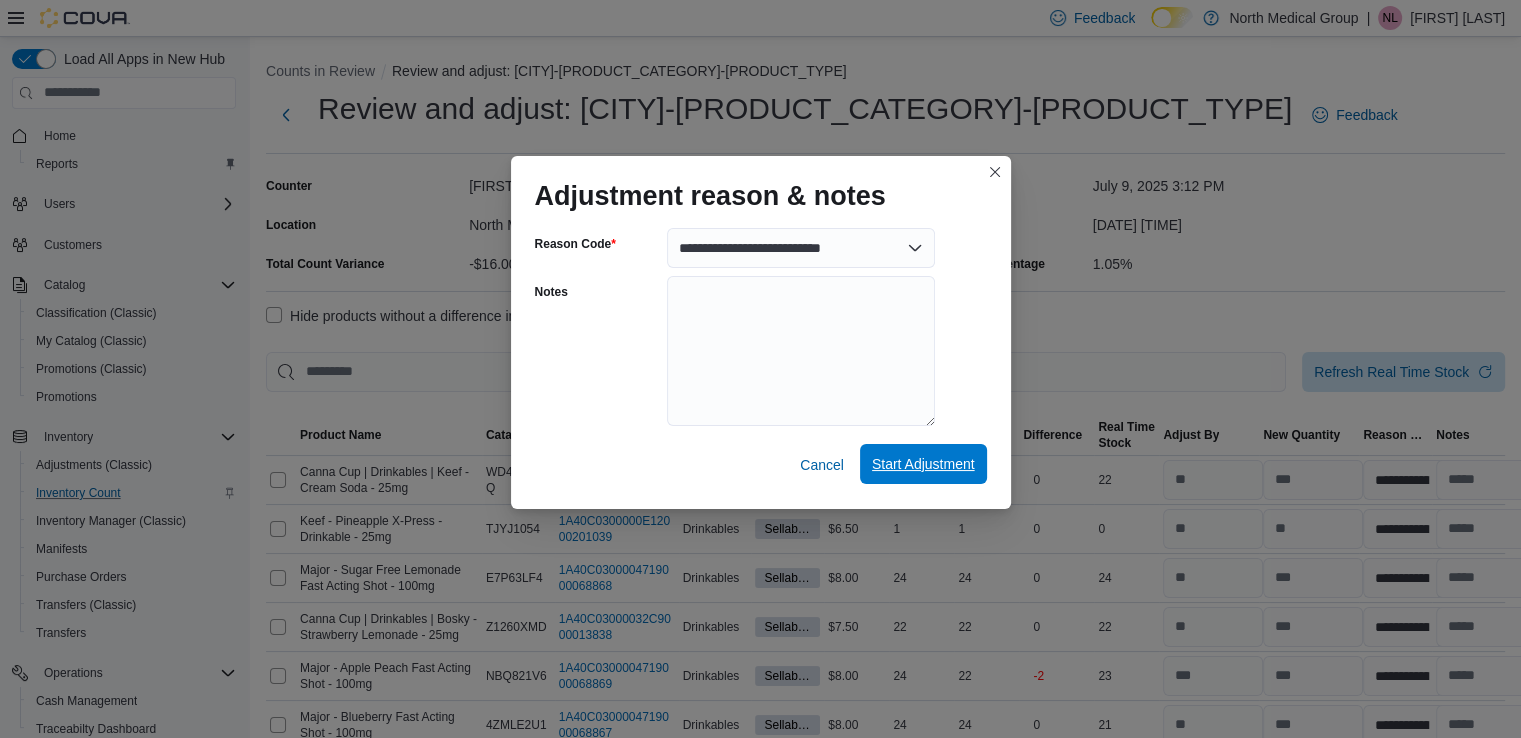 click on "Start Adjustment" at bounding box center [923, 464] 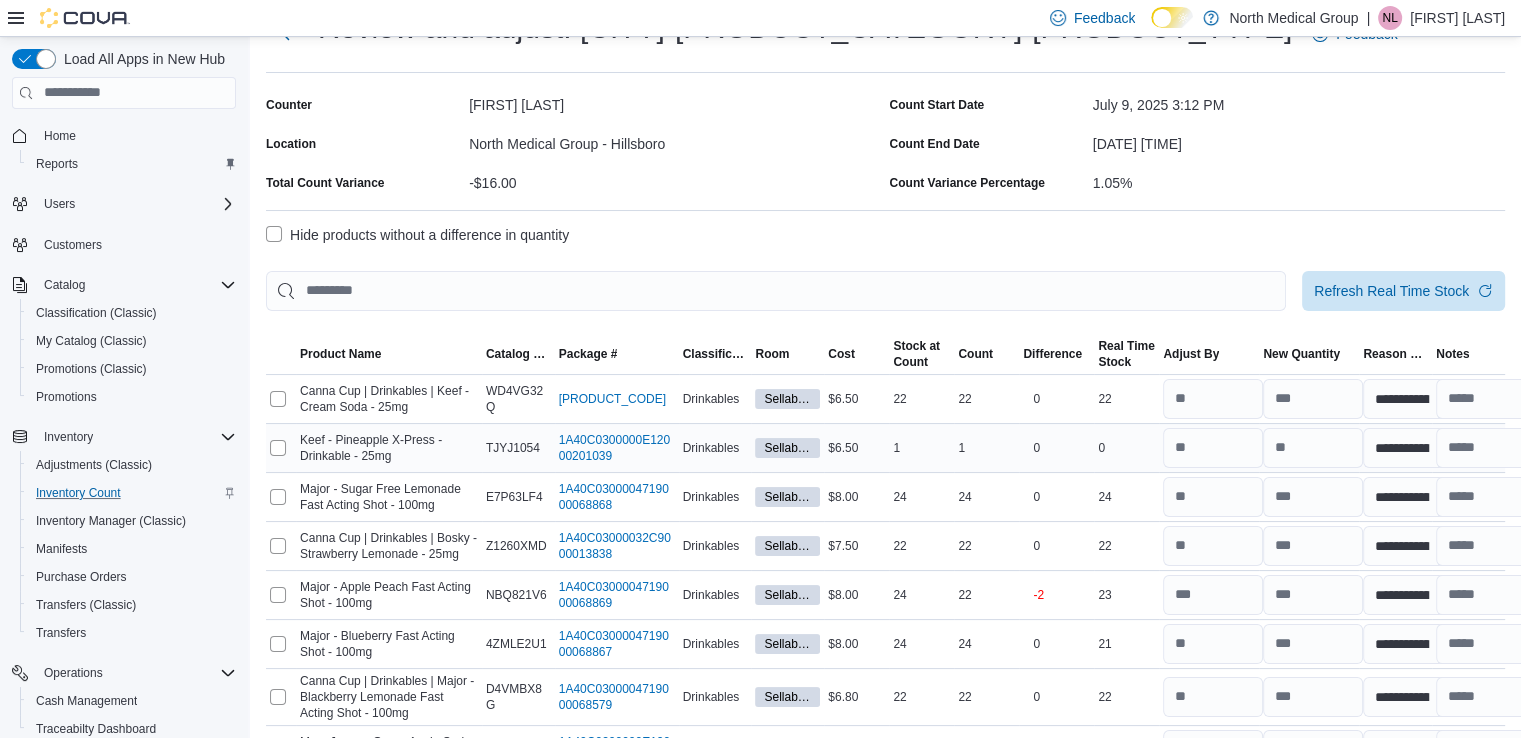 scroll, scrollTop: 300, scrollLeft: 0, axis: vertical 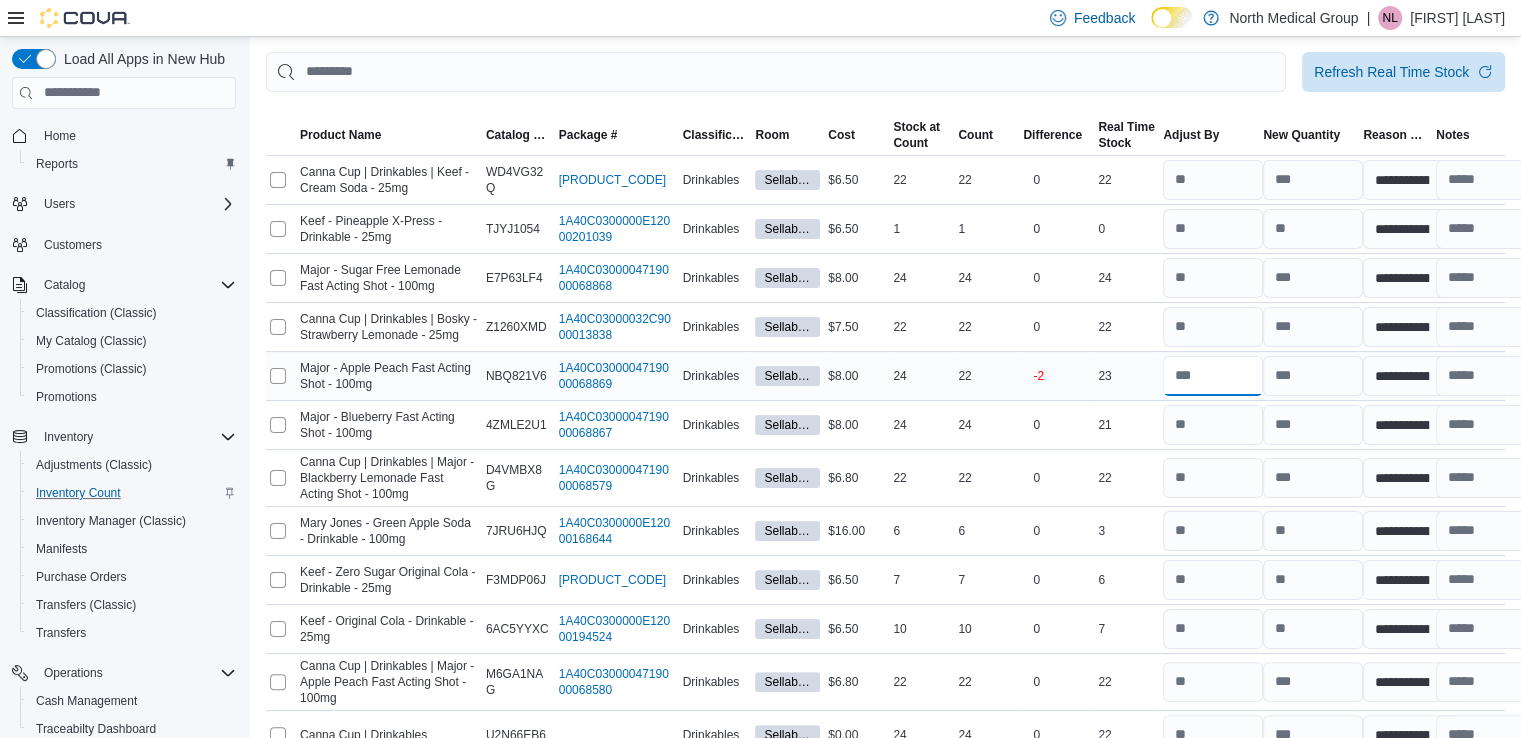 click at bounding box center [1213, 376] 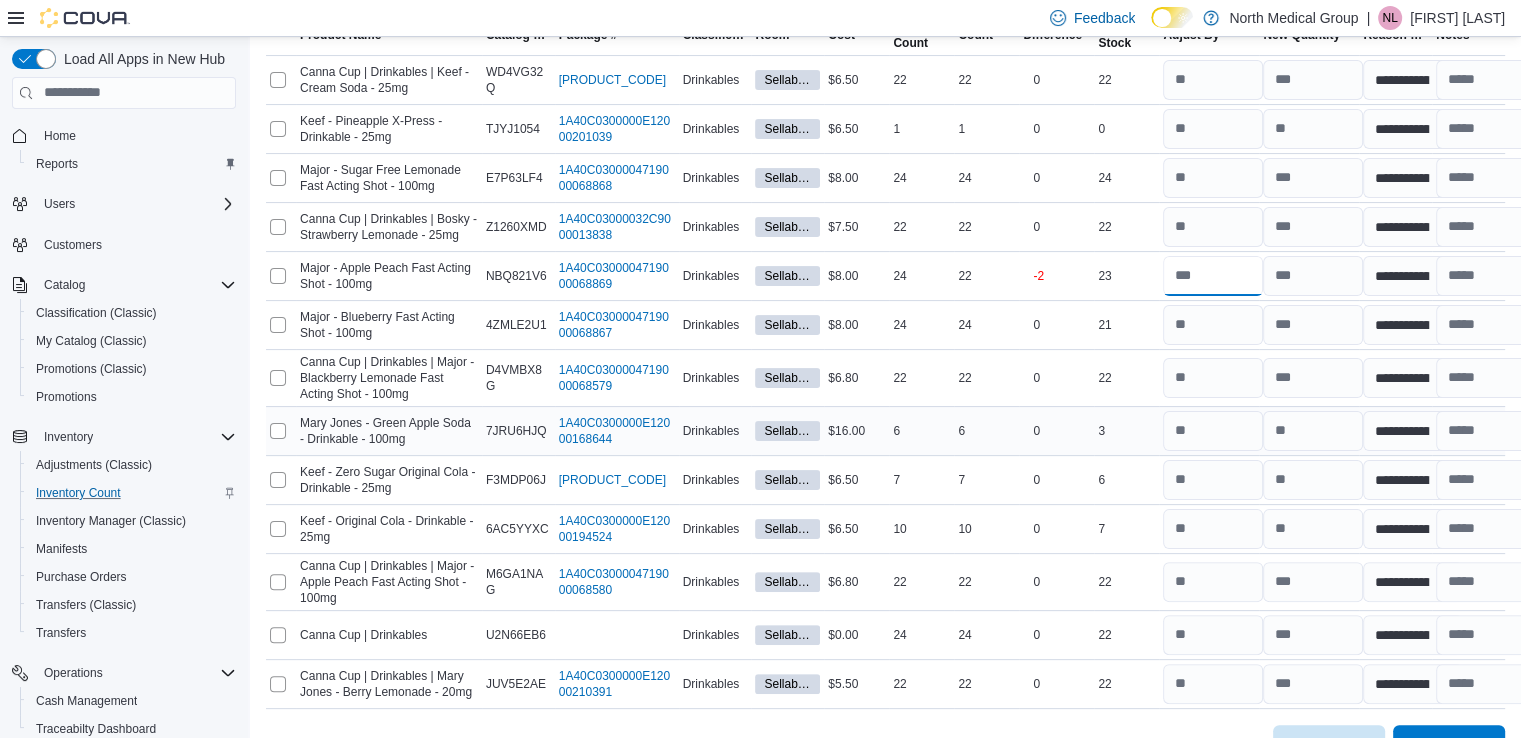 scroll, scrollTop: 440, scrollLeft: 0, axis: vertical 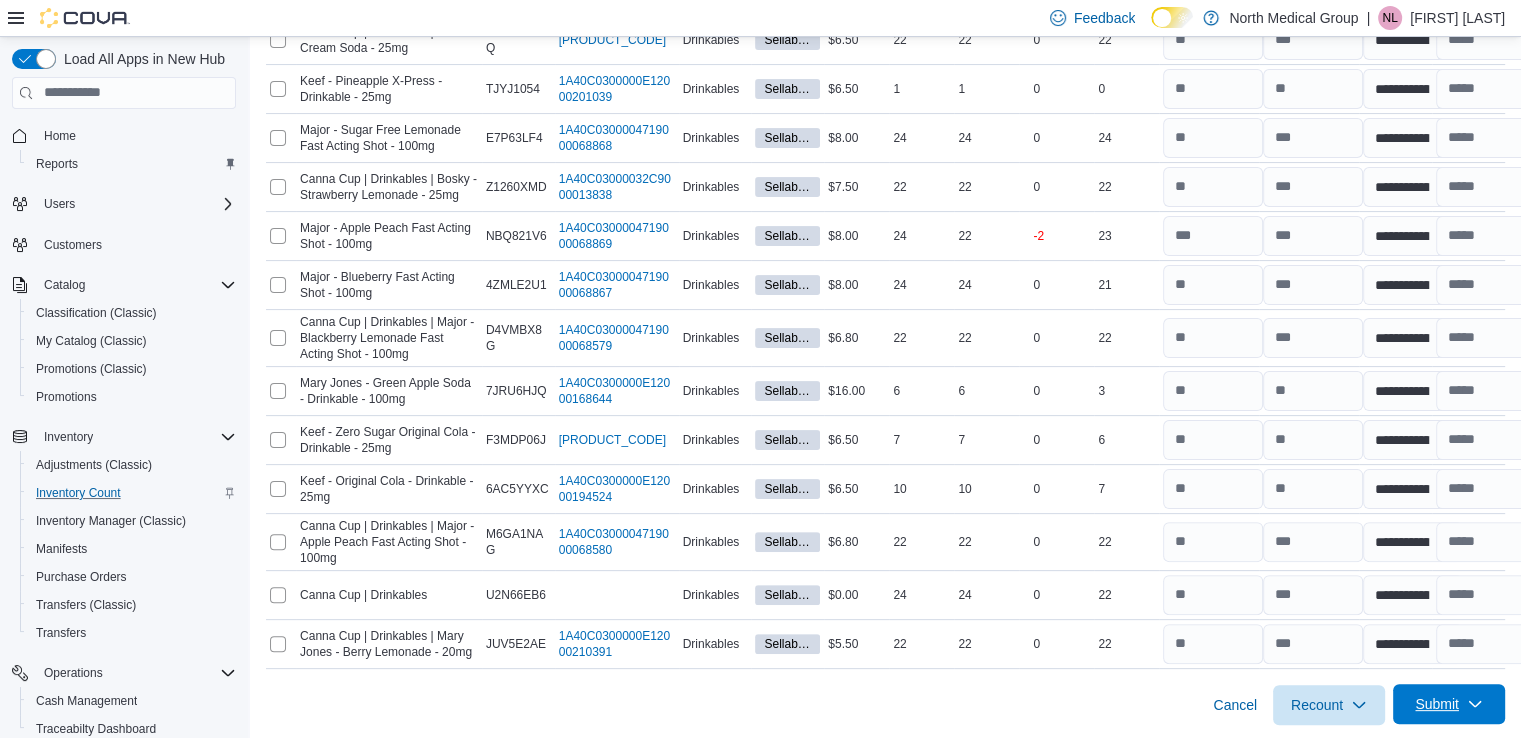 click on "Submit" at bounding box center [1449, 704] 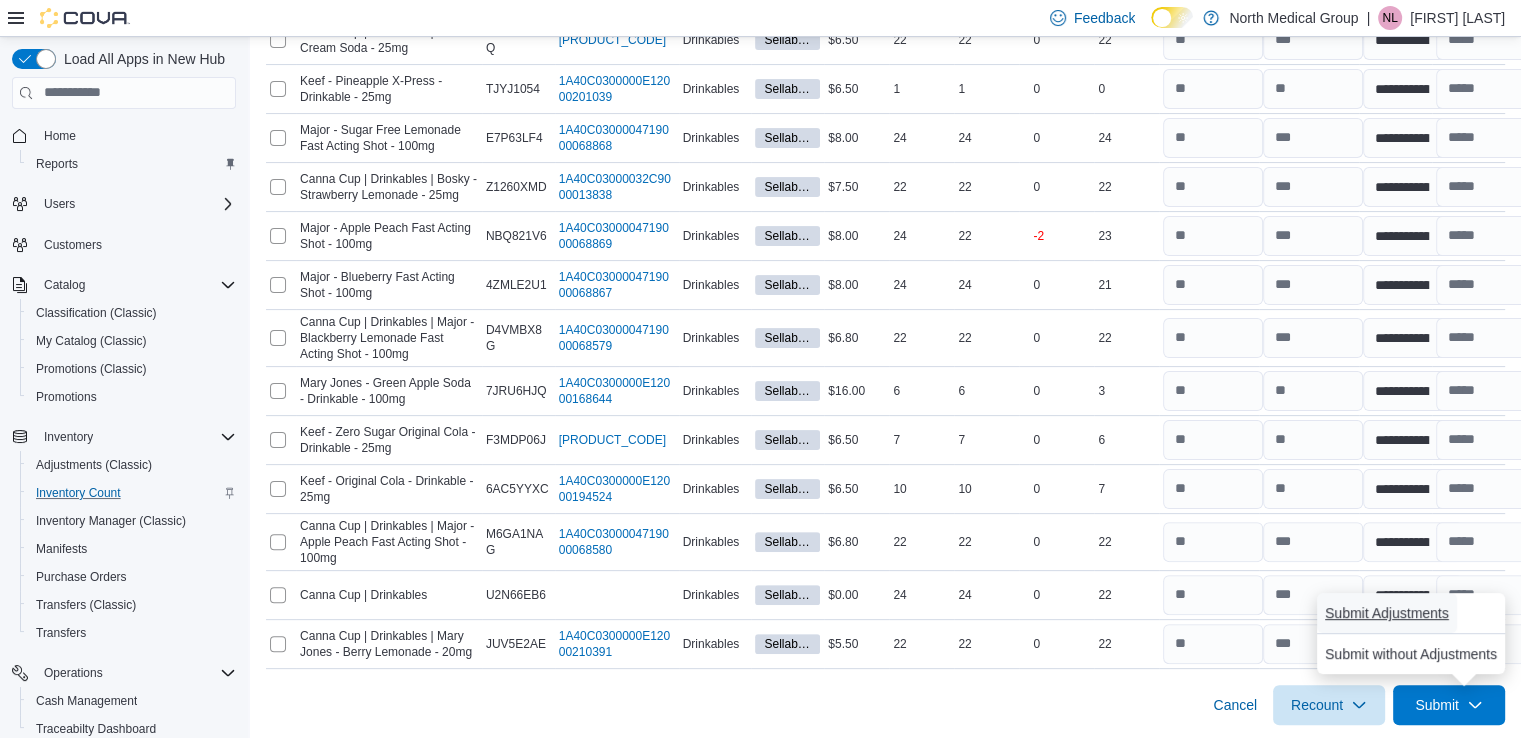 click on "Submit Adjustments" at bounding box center (1387, 613) 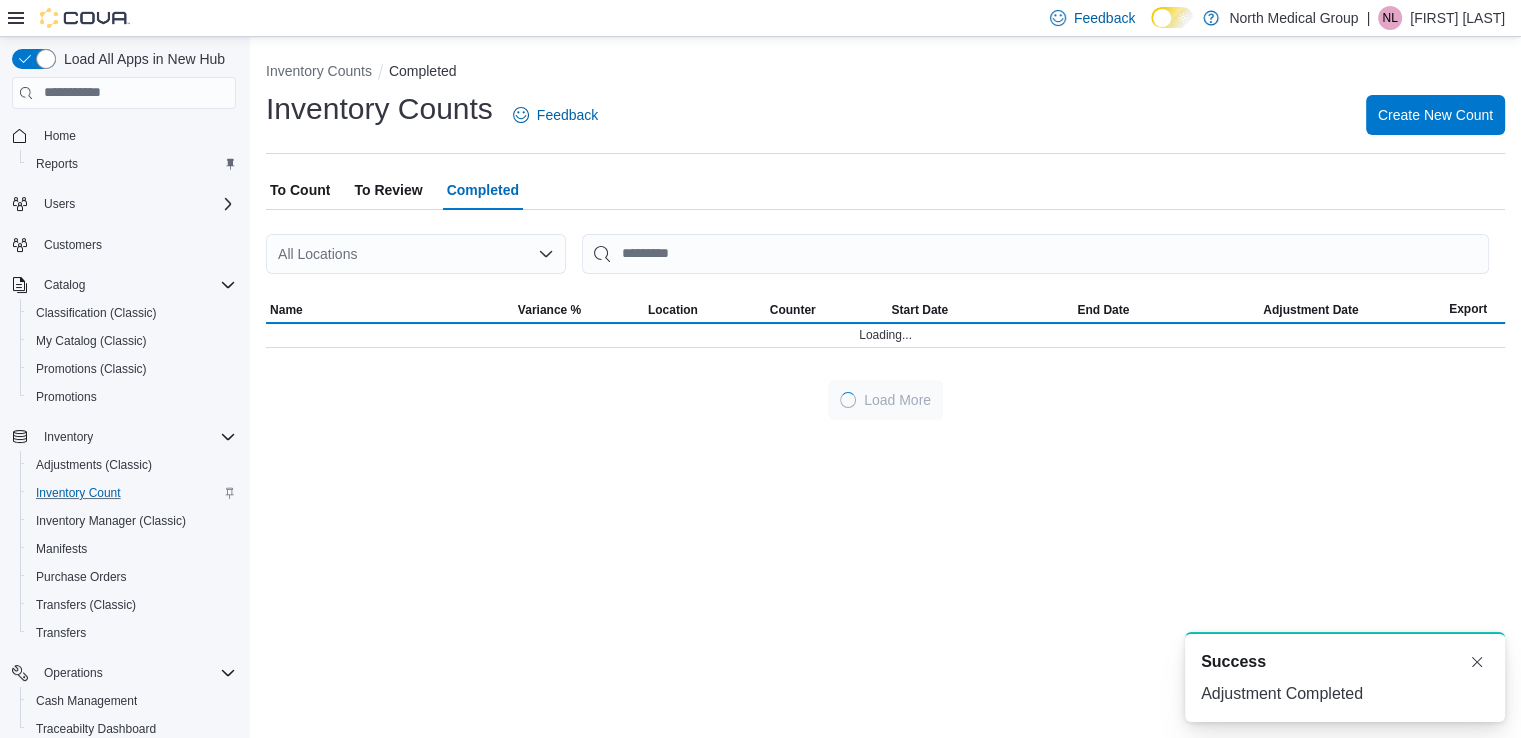 scroll, scrollTop: 0, scrollLeft: 0, axis: both 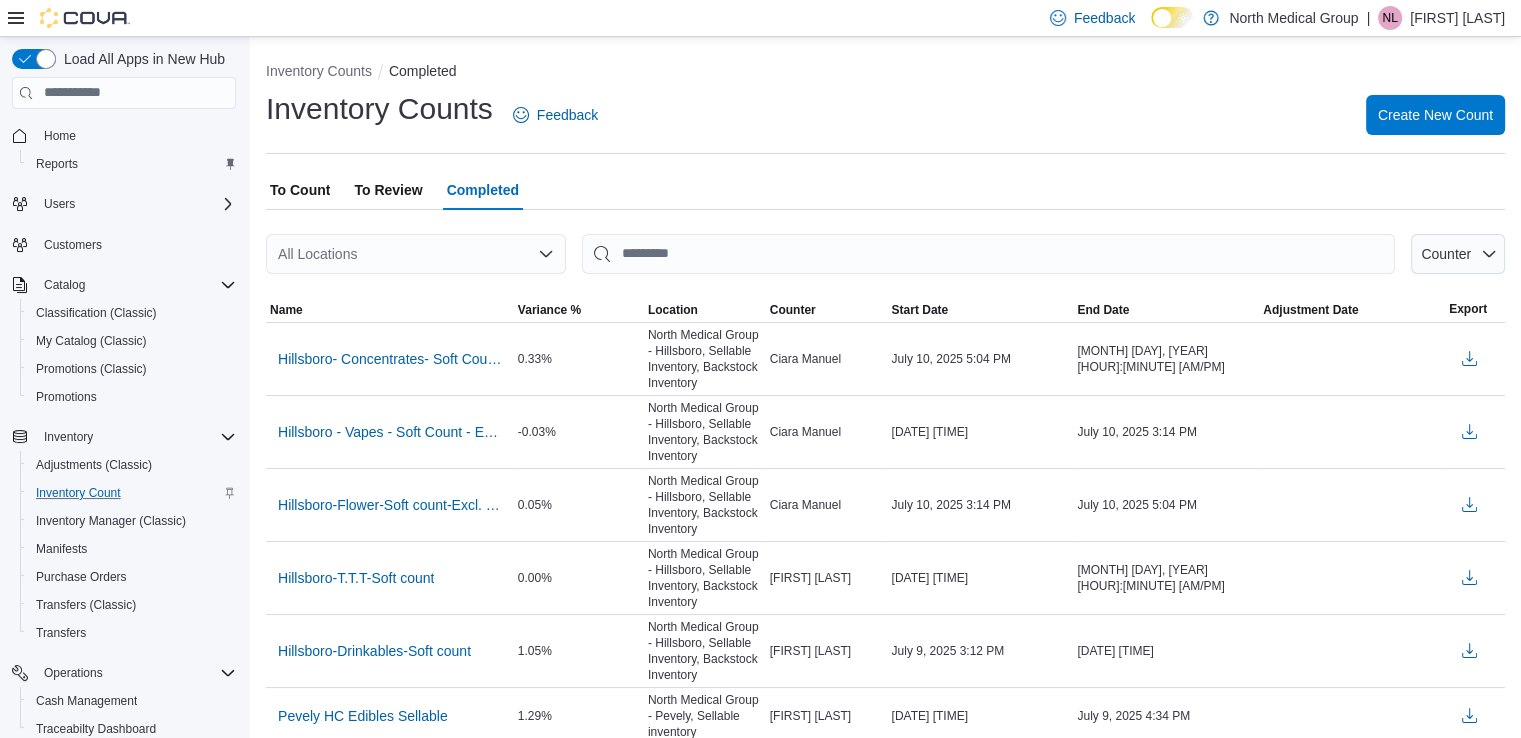 click on "To Review" at bounding box center (388, 190) 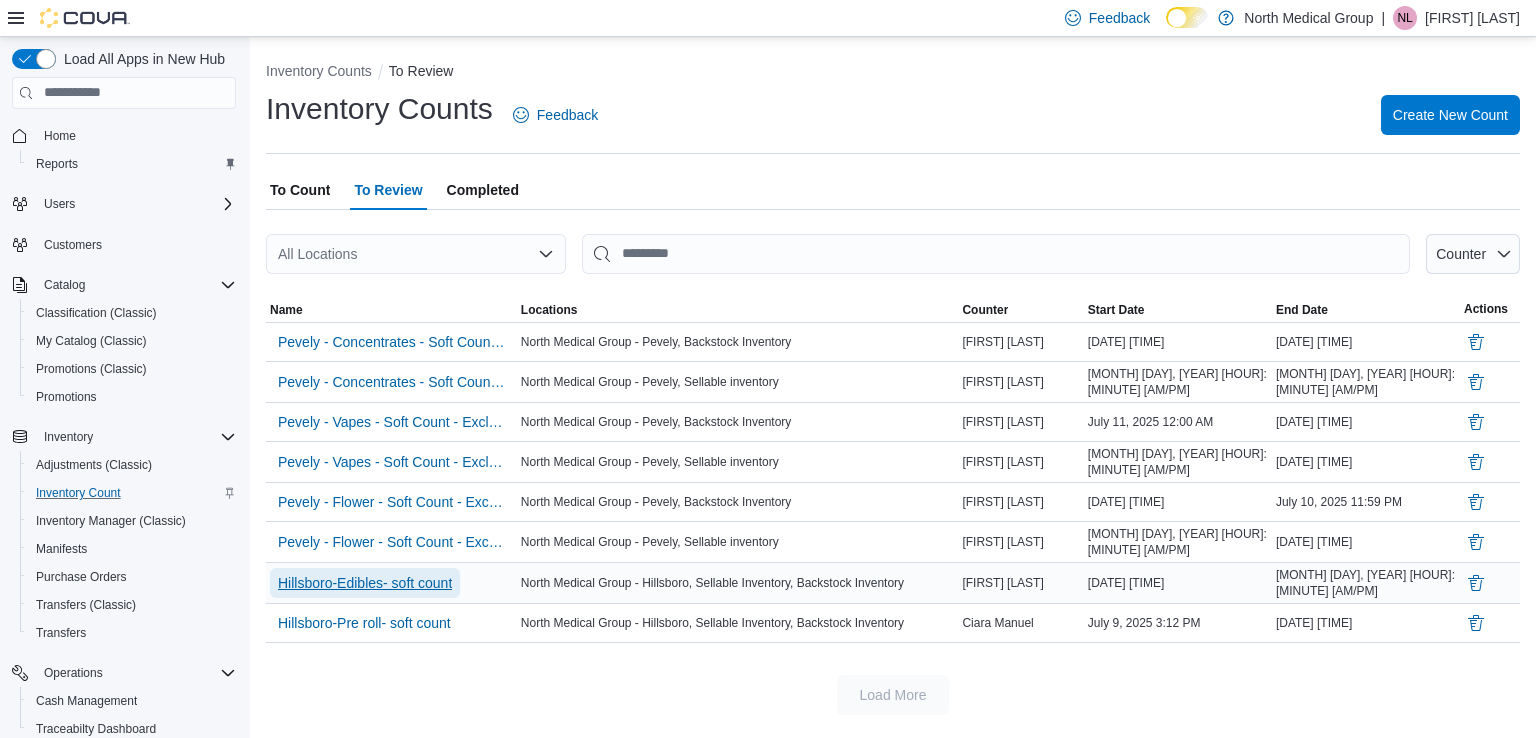 click on "Hillsboro-Edibles- soft count" at bounding box center [365, 583] 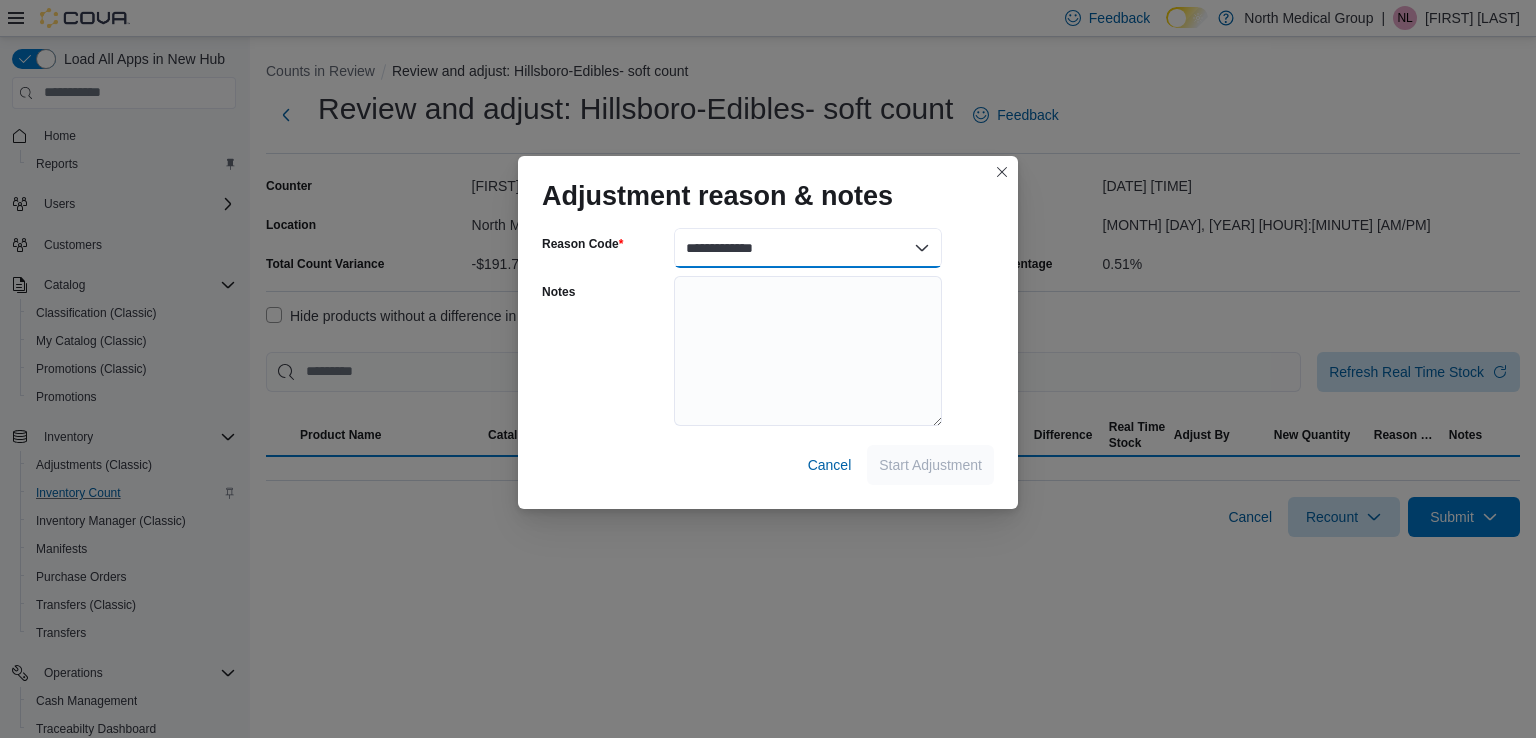 click on "**********" at bounding box center [808, 248] 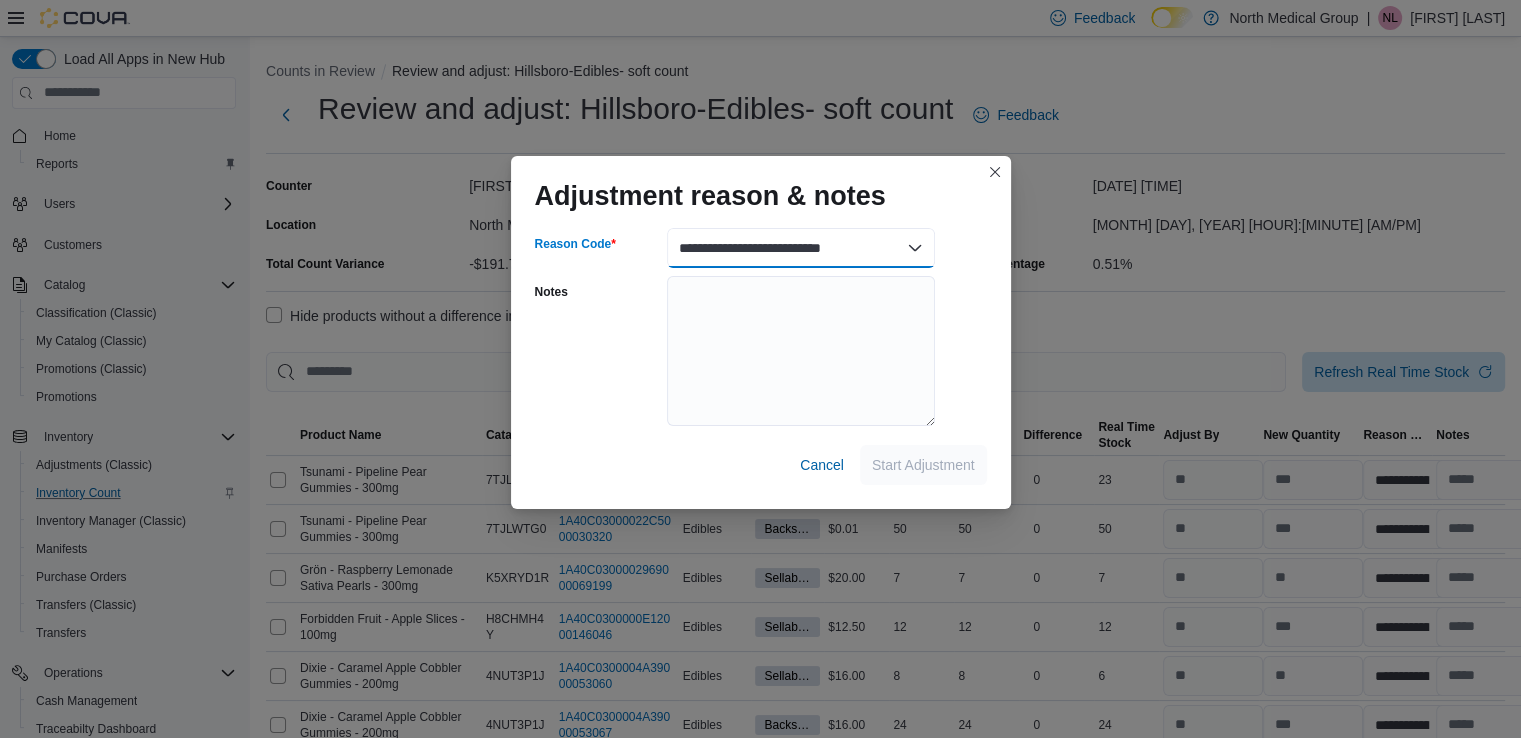 click on "**********" at bounding box center [801, 248] 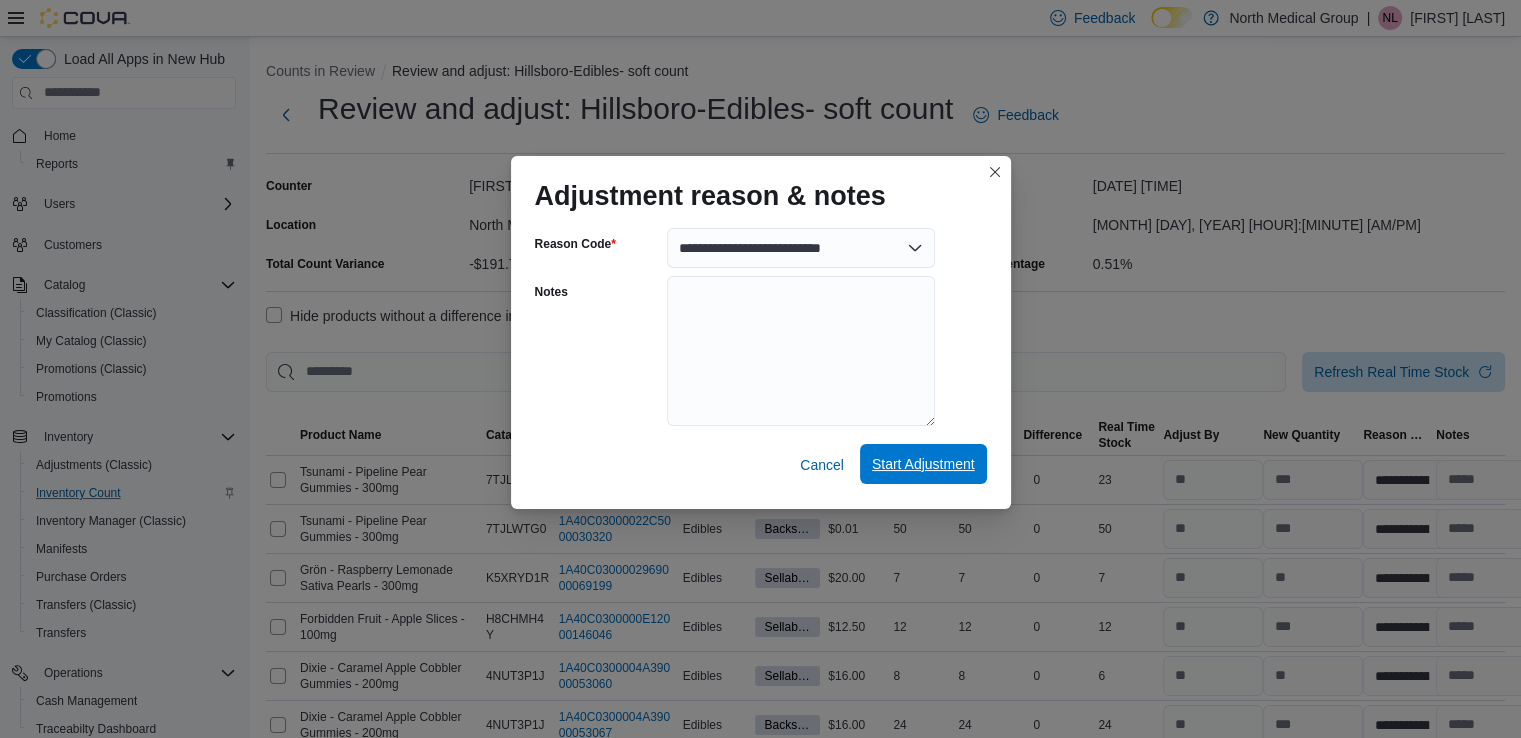 click on "Start Adjustment" at bounding box center (923, 464) 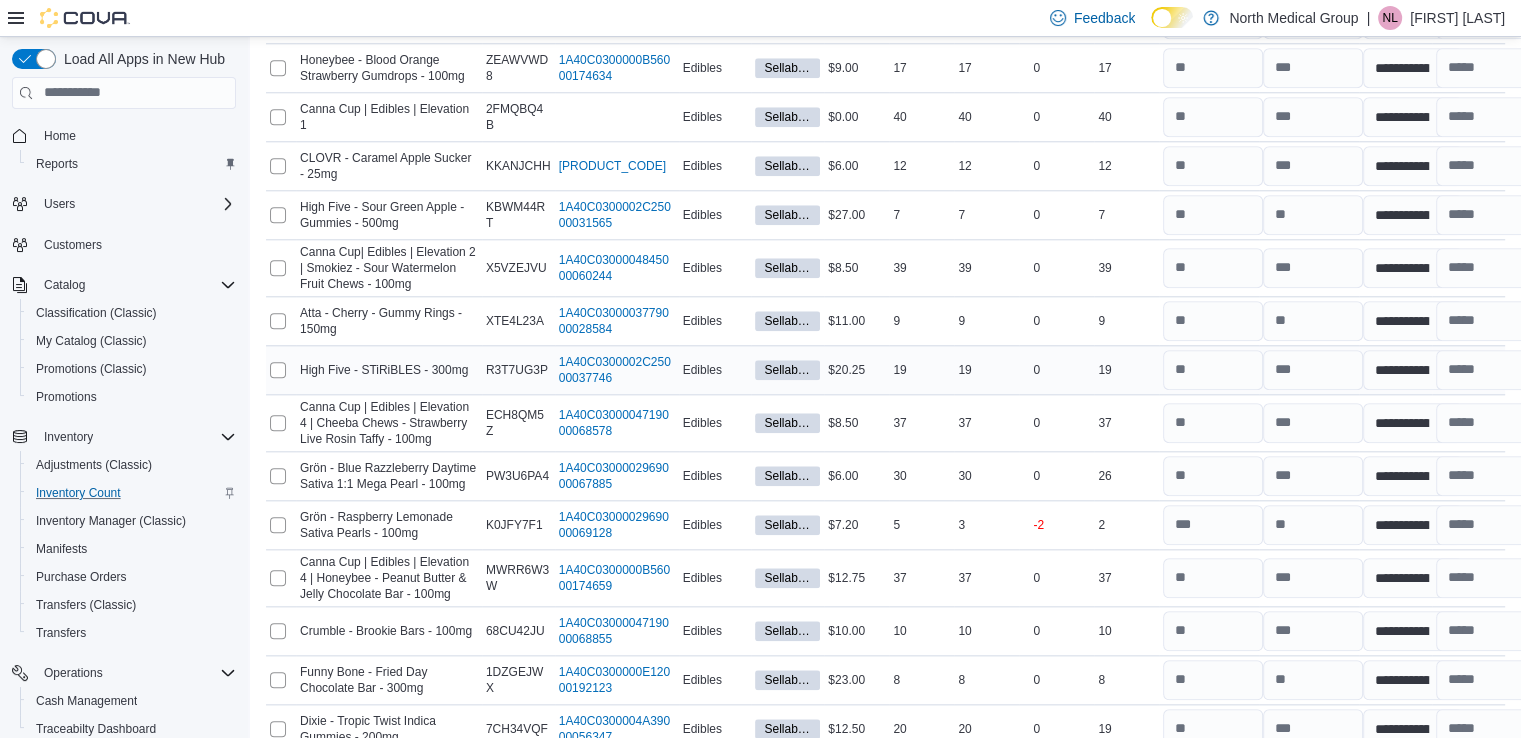 scroll, scrollTop: 2100, scrollLeft: 0, axis: vertical 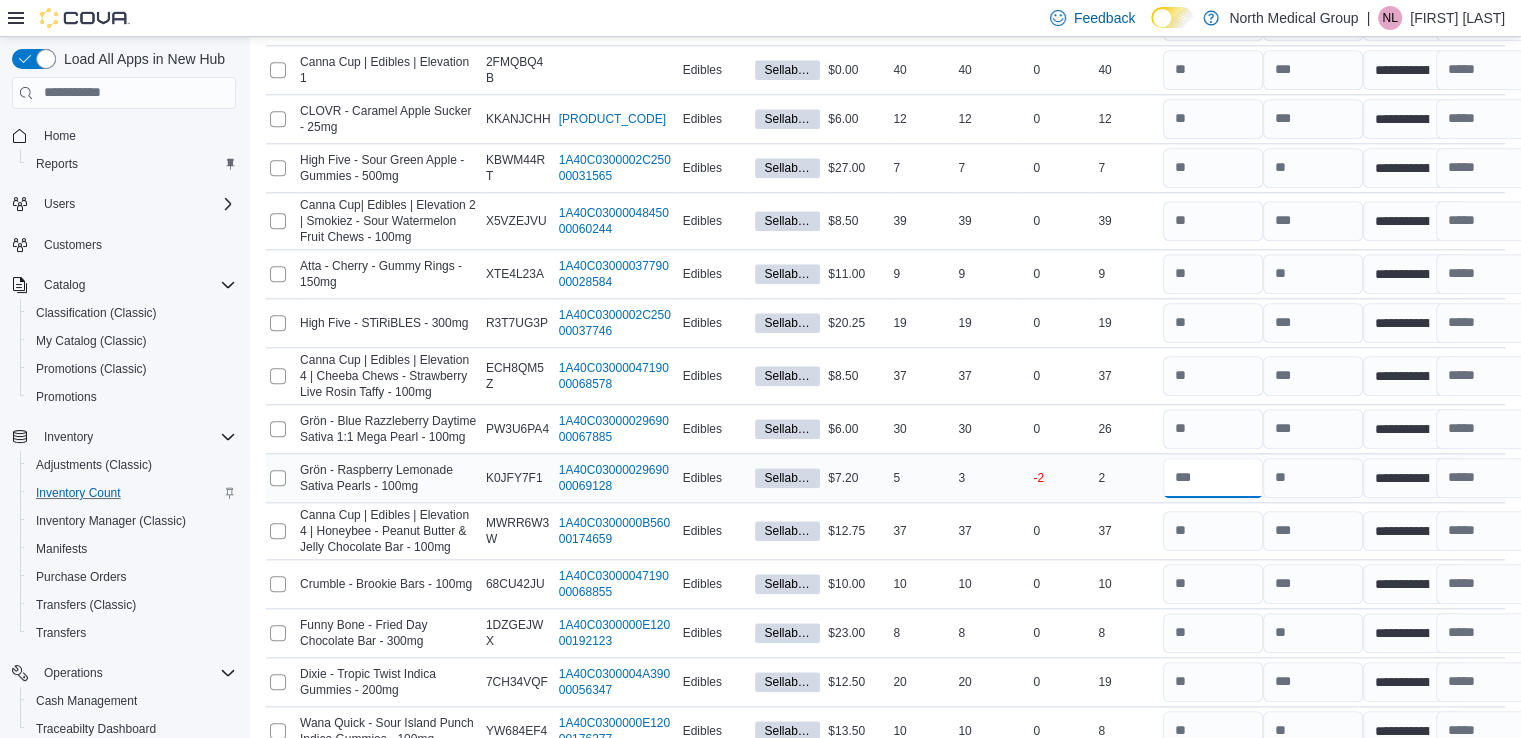click at bounding box center [1213, 478] 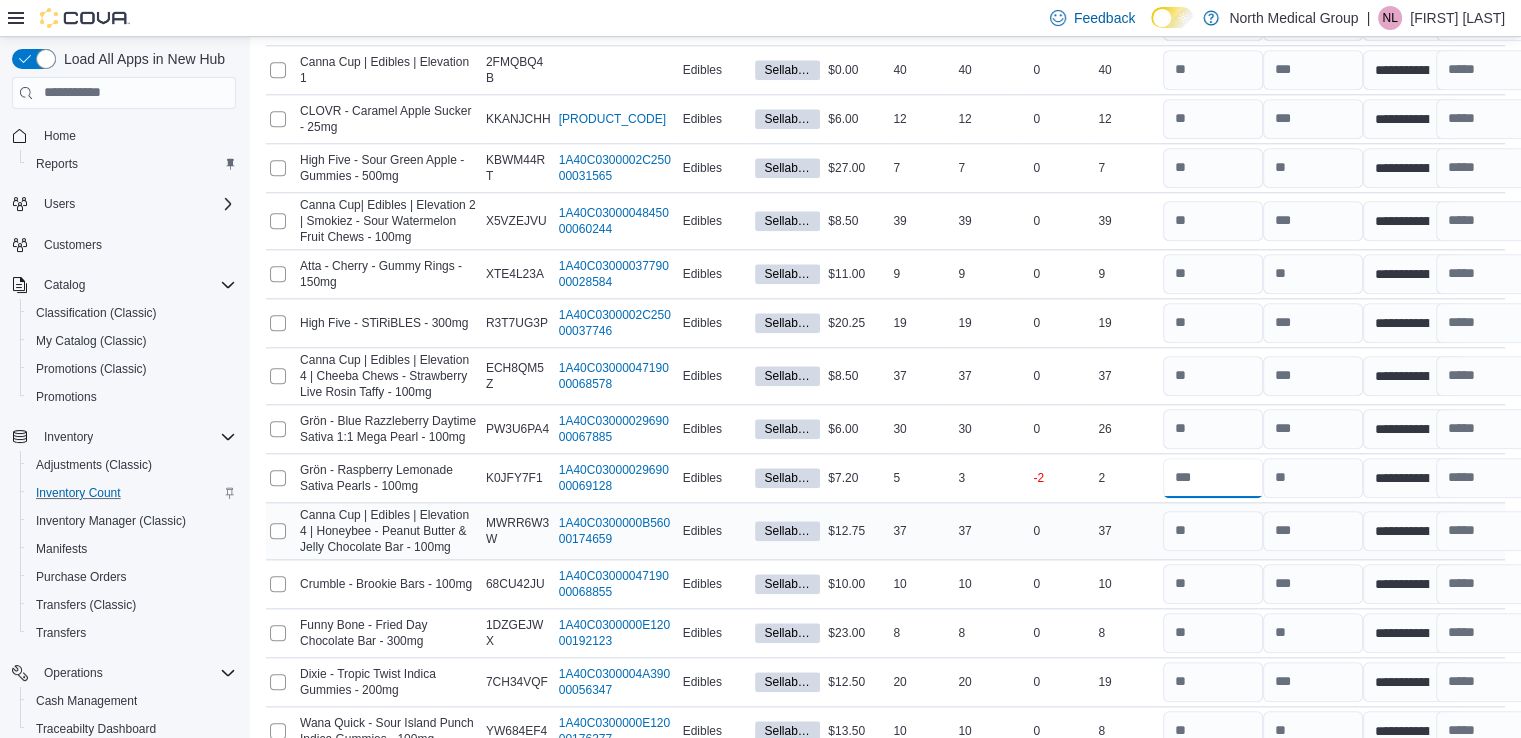 scroll, scrollTop: 2101, scrollLeft: 0, axis: vertical 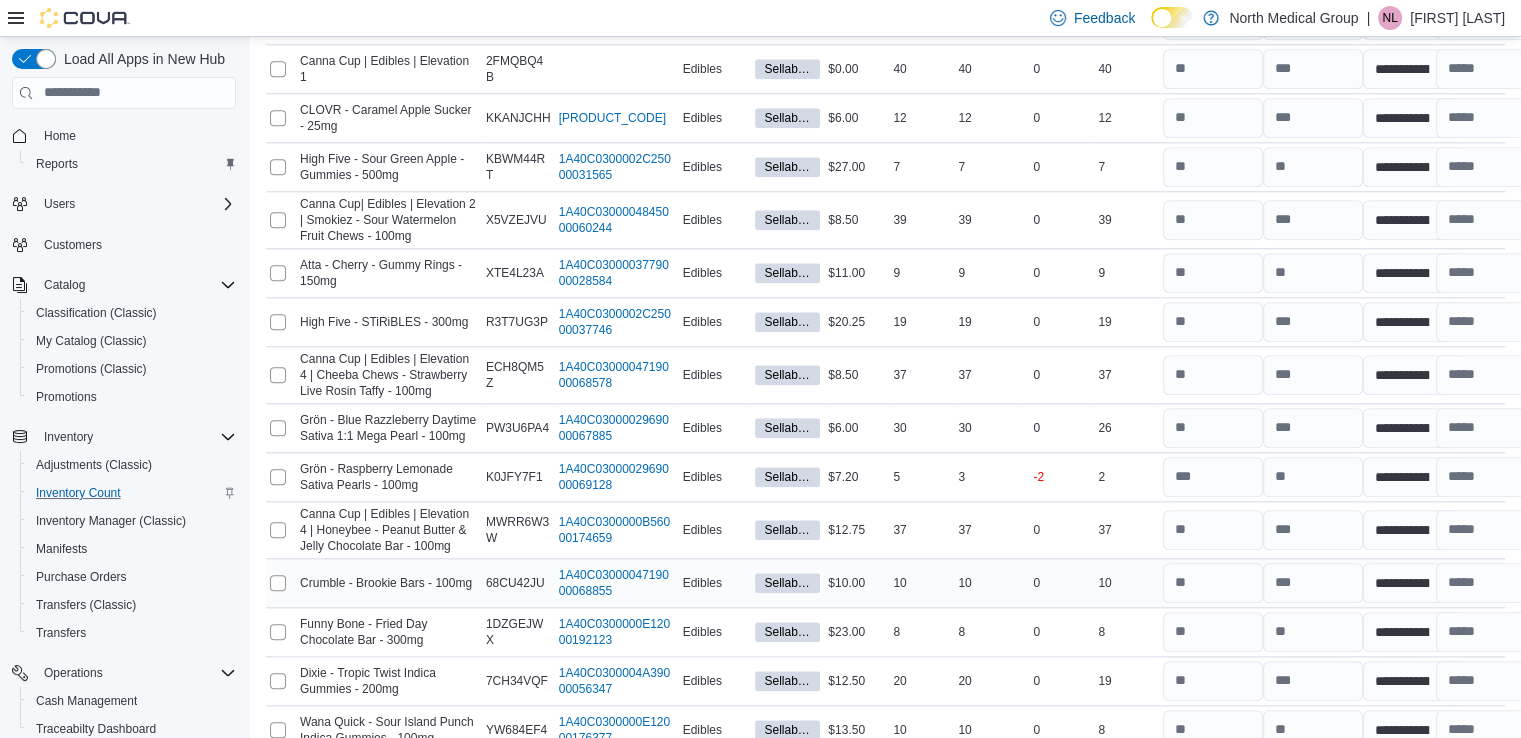 drag, startPoint x: 1196, startPoint y: 517, endPoint x: 1154, endPoint y: 538, distance: 46.957428 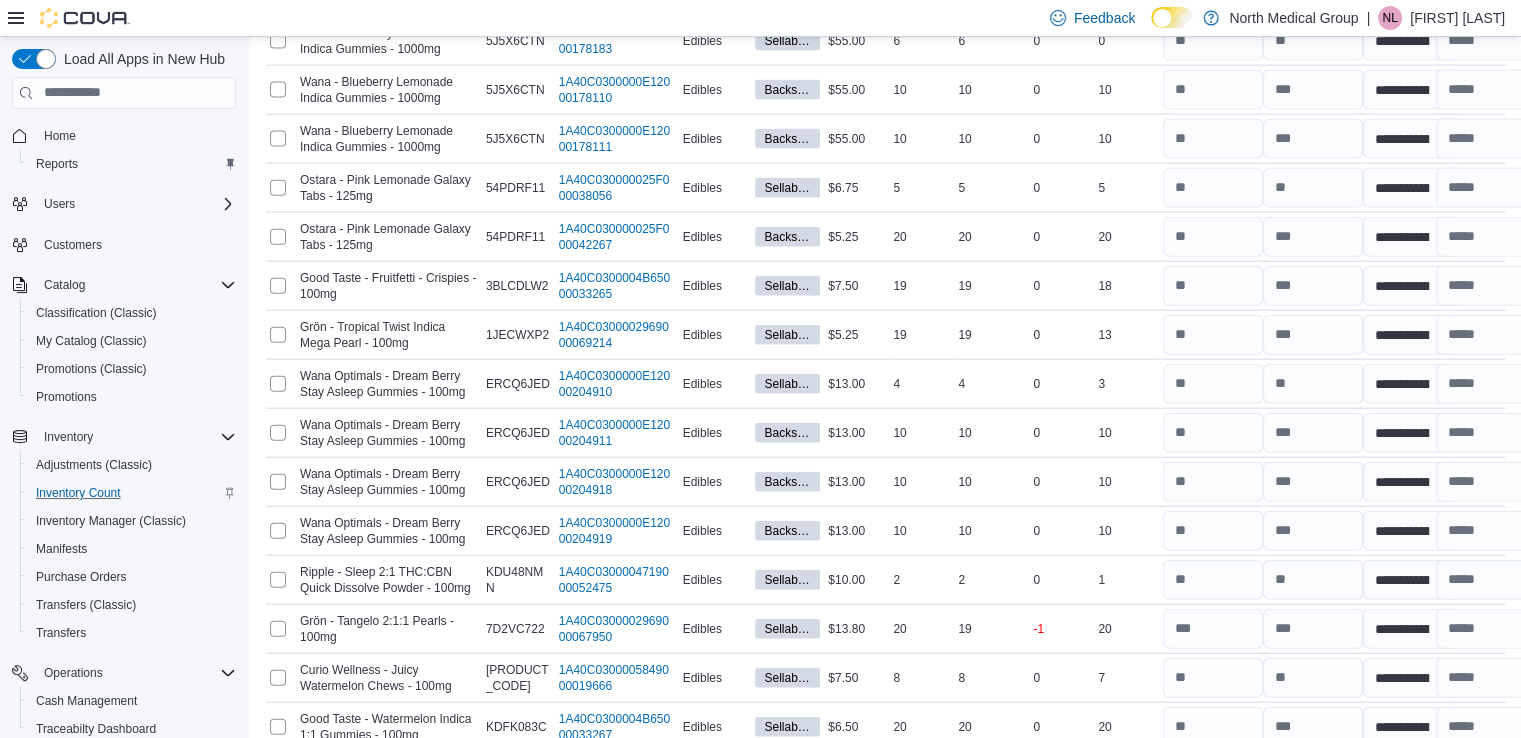 scroll, scrollTop: 4604, scrollLeft: 0, axis: vertical 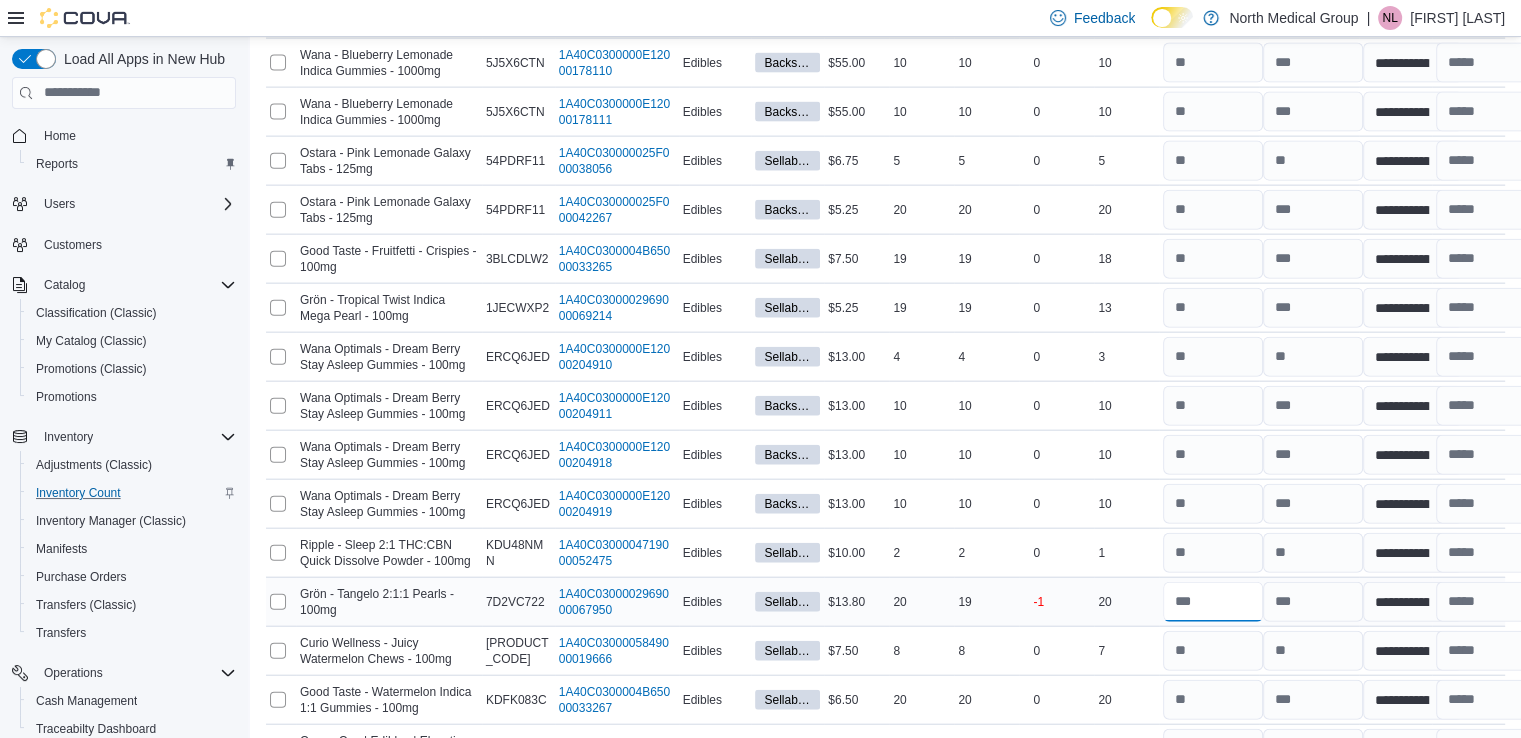 click at bounding box center (1213, 602) 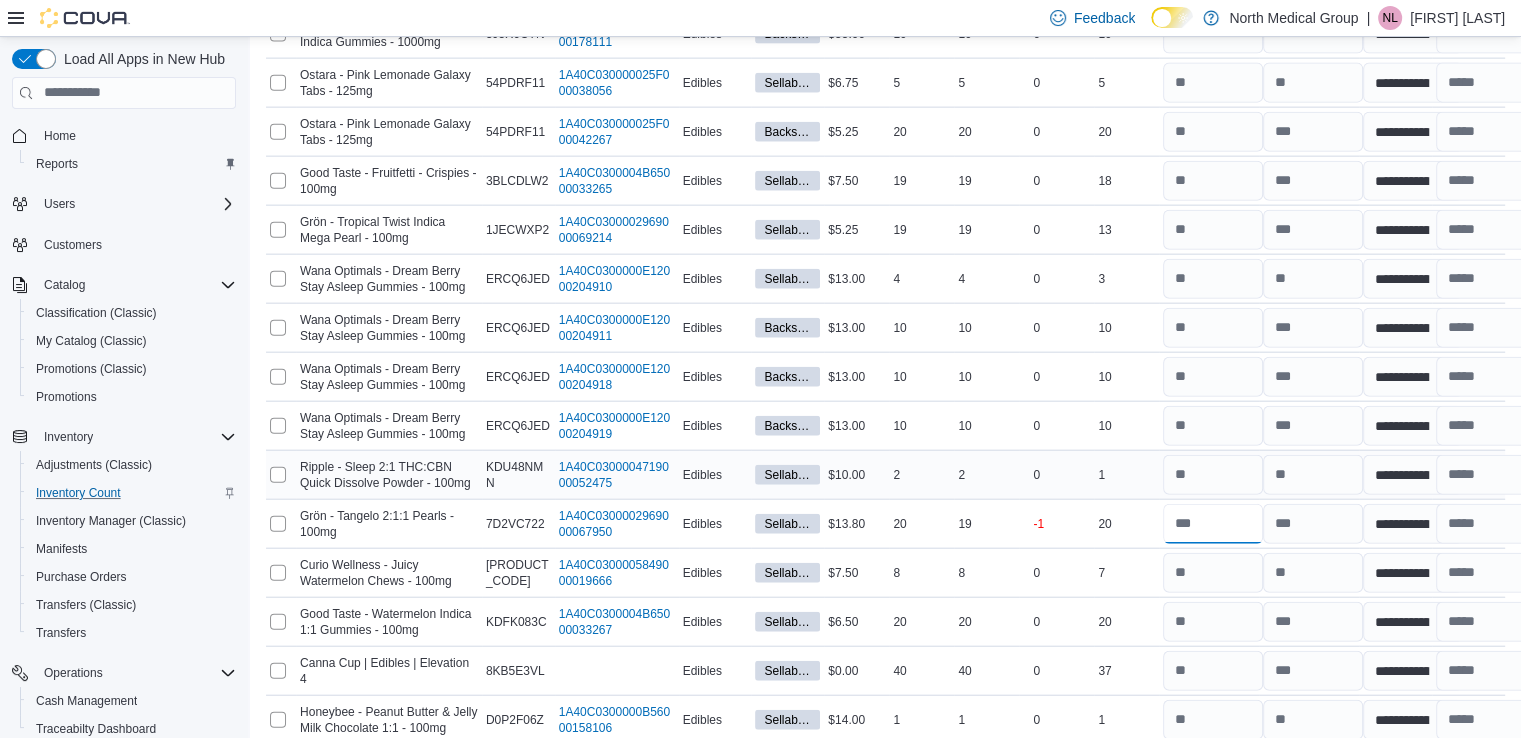 scroll, scrollTop: 4804, scrollLeft: 0, axis: vertical 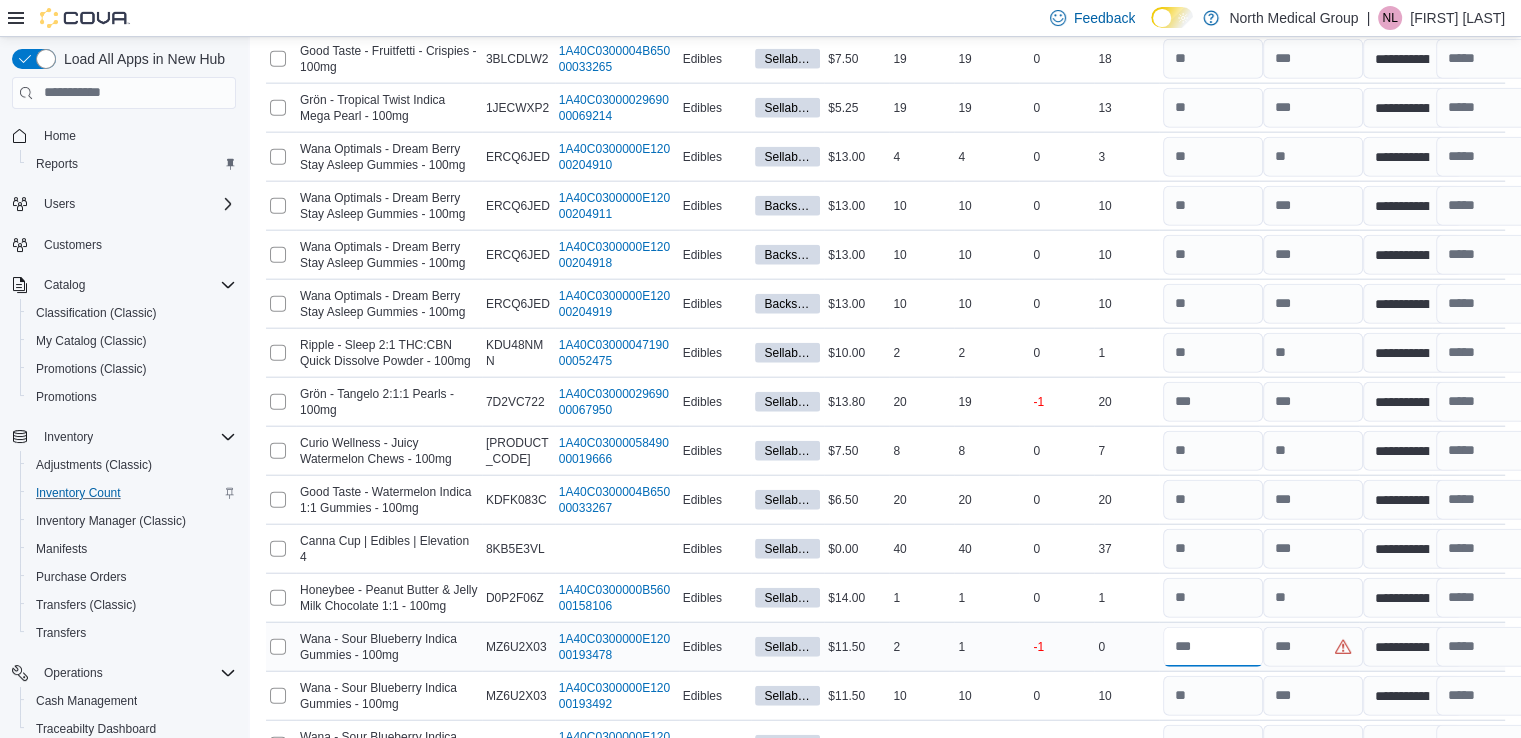 click at bounding box center (1213, 647) 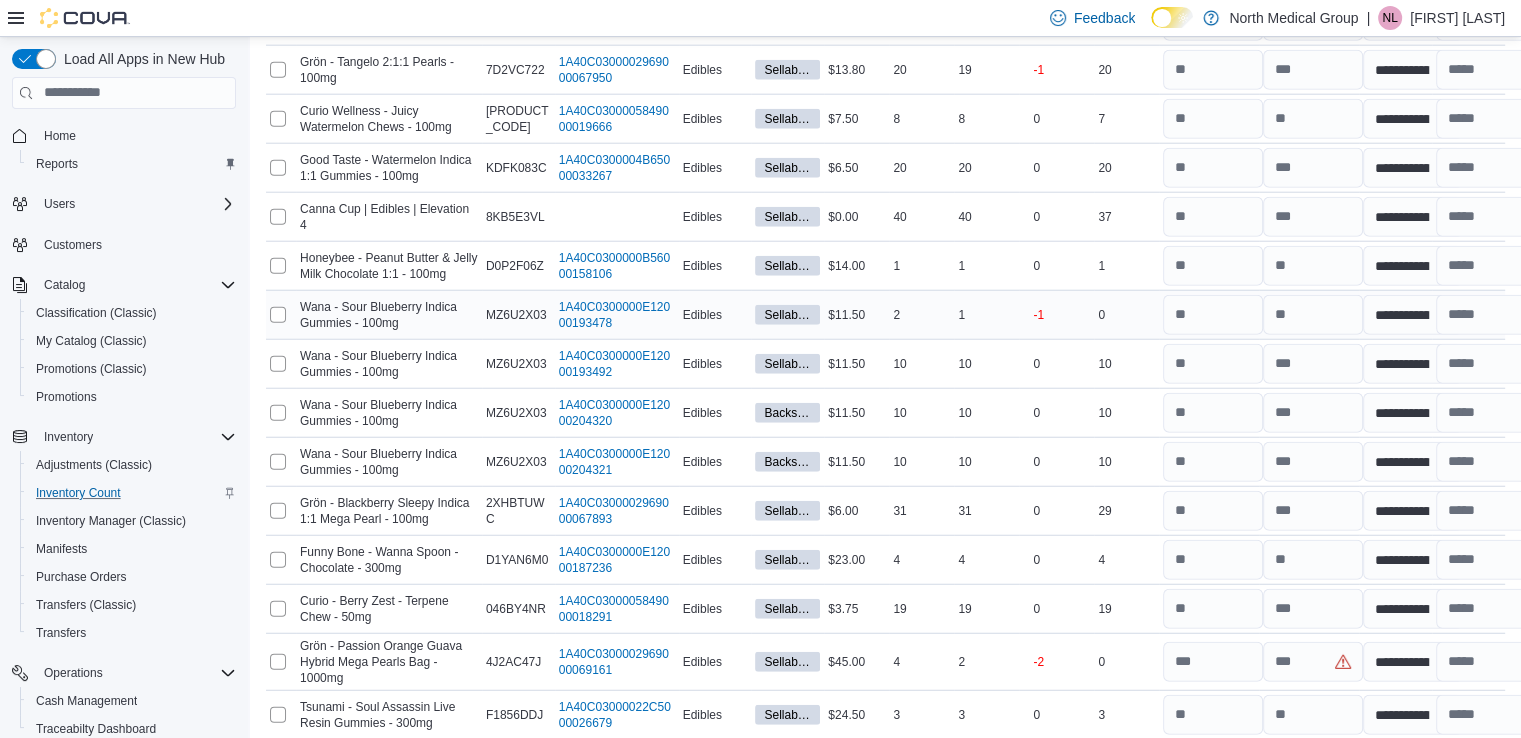 scroll, scrollTop: 5204, scrollLeft: 0, axis: vertical 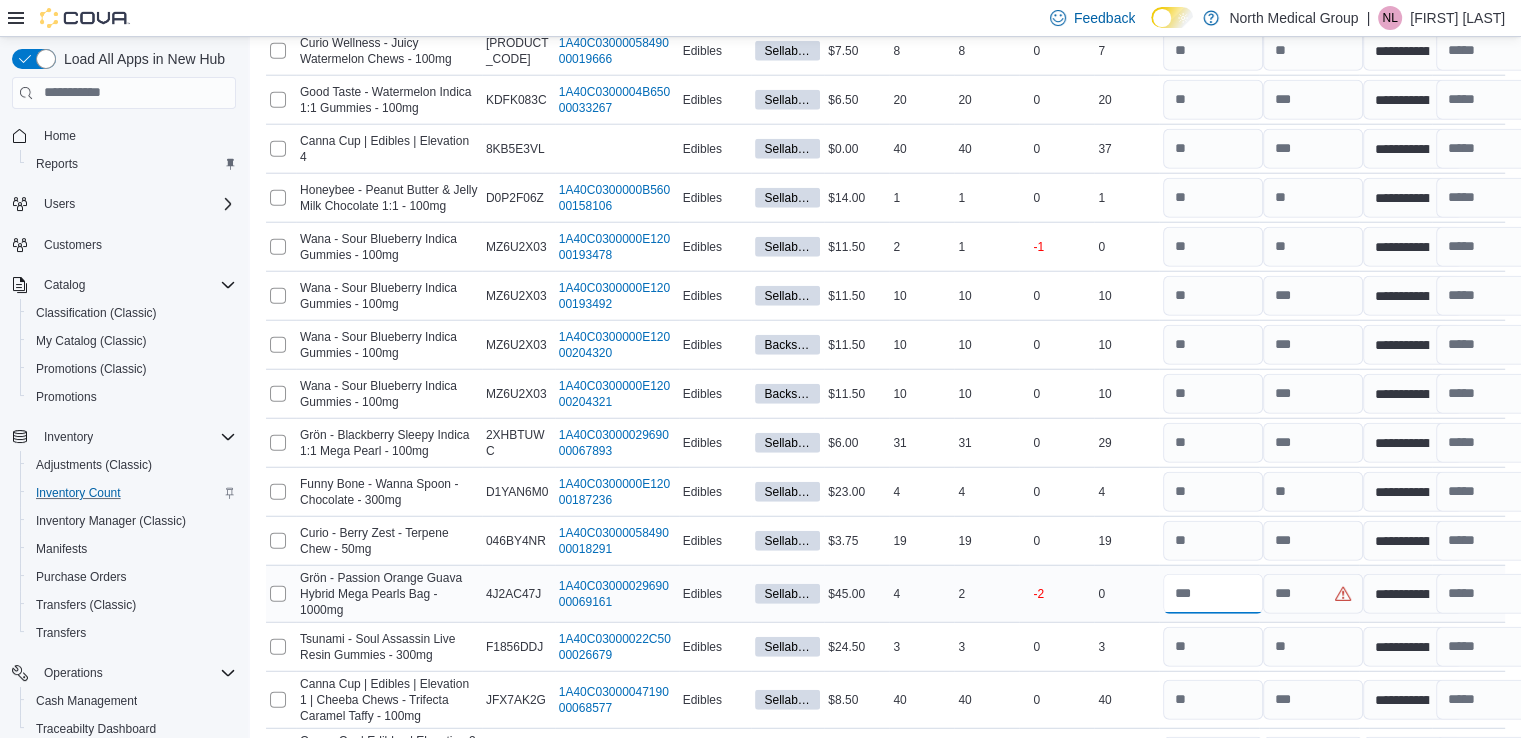 click at bounding box center (1213, 594) 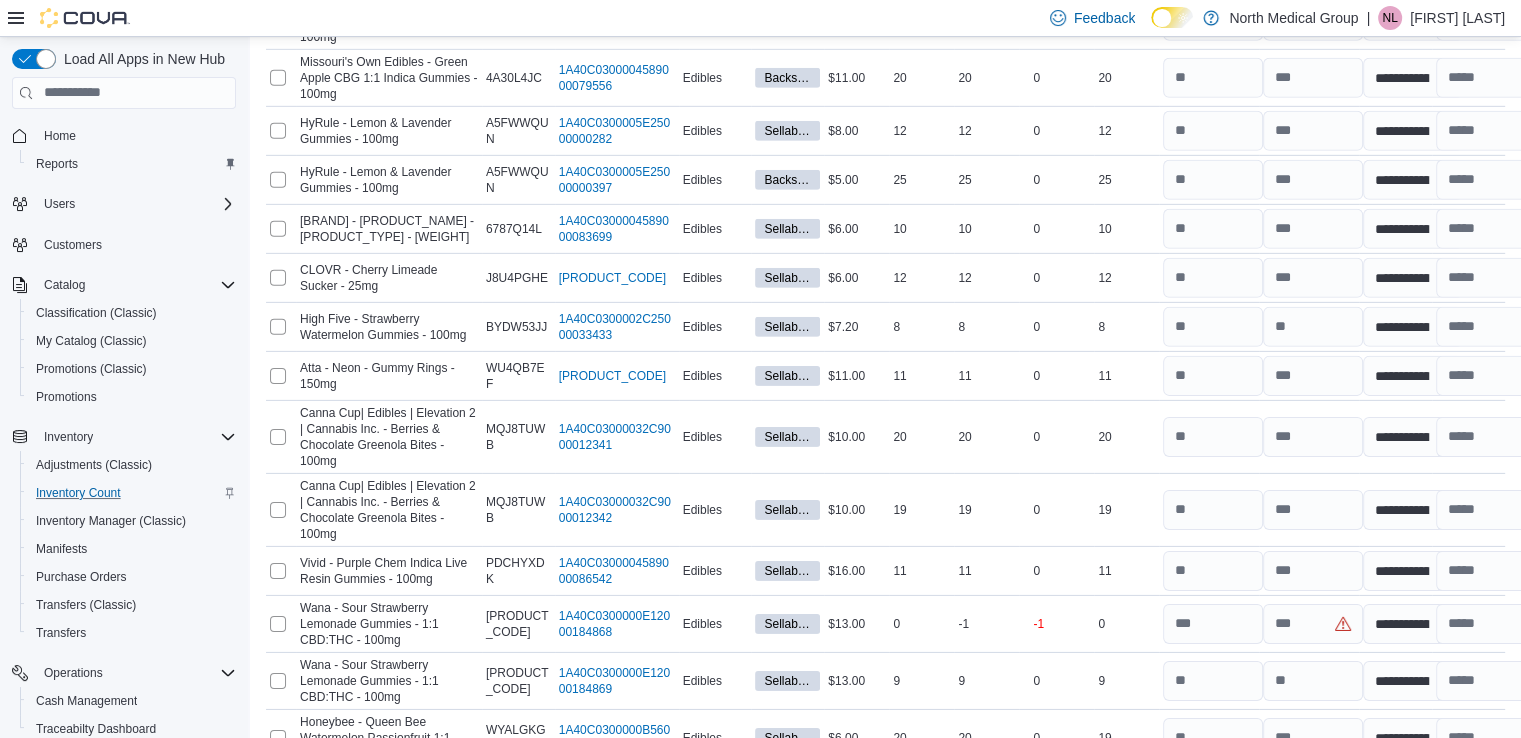 scroll, scrollTop: 6304, scrollLeft: 0, axis: vertical 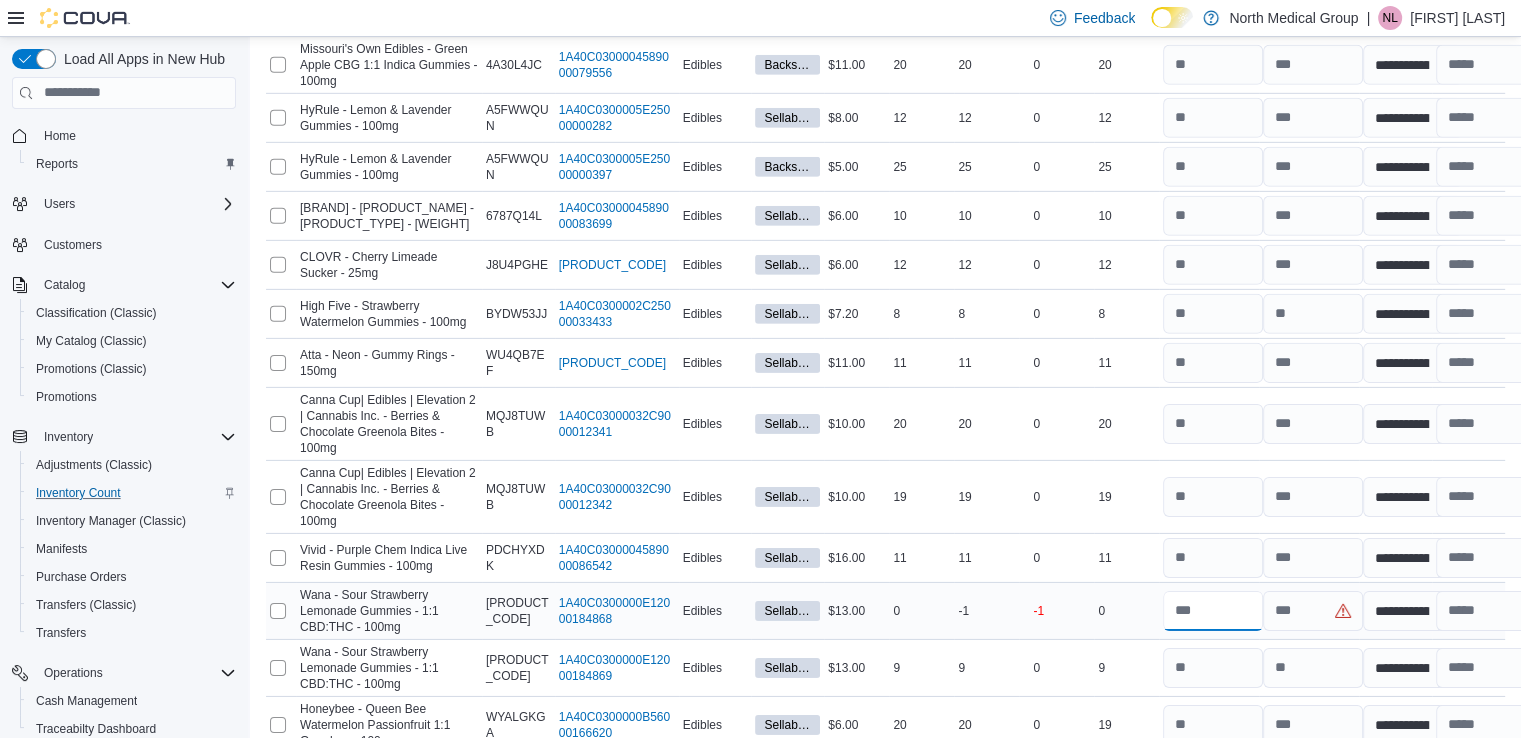 click at bounding box center [1213, 611] 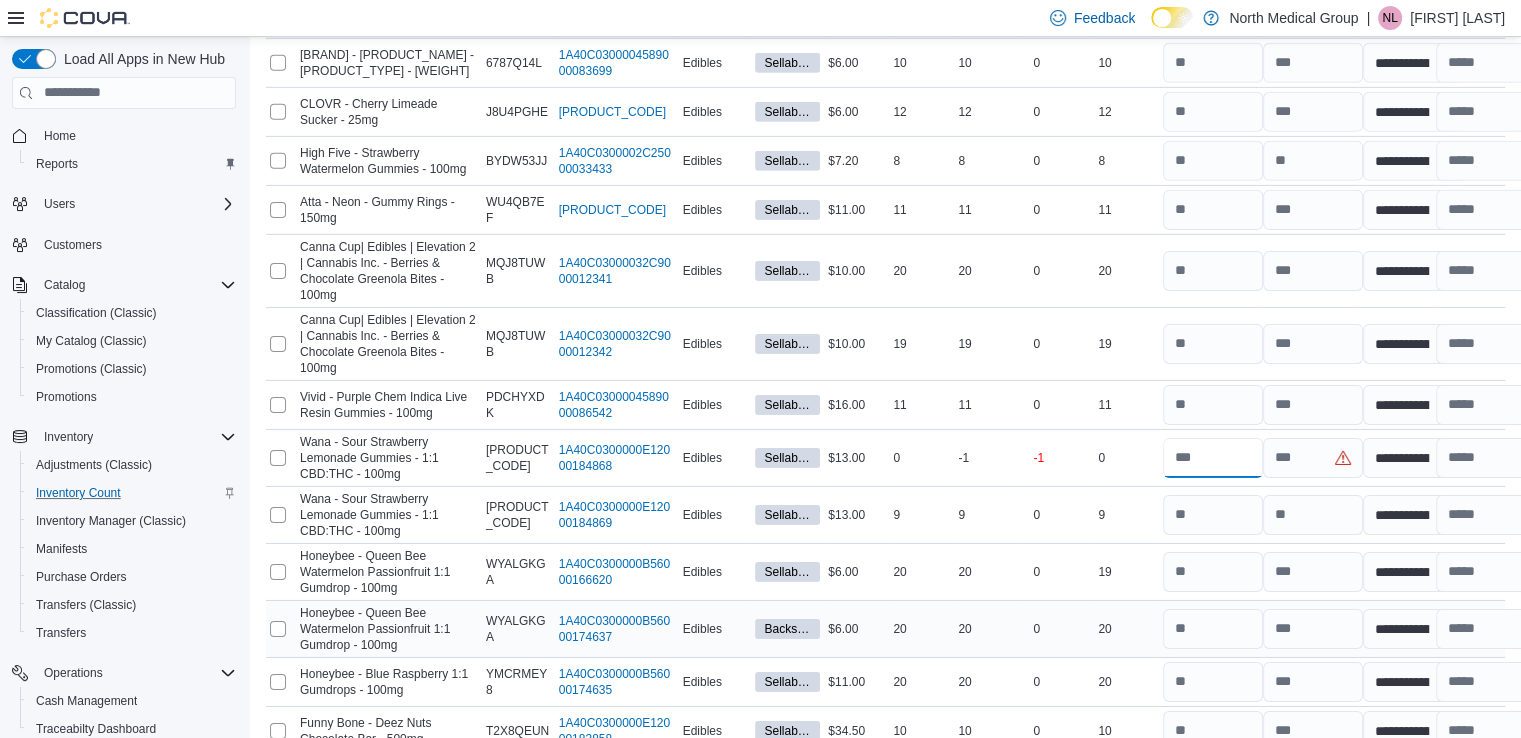 scroll, scrollTop: 6604, scrollLeft: 0, axis: vertical 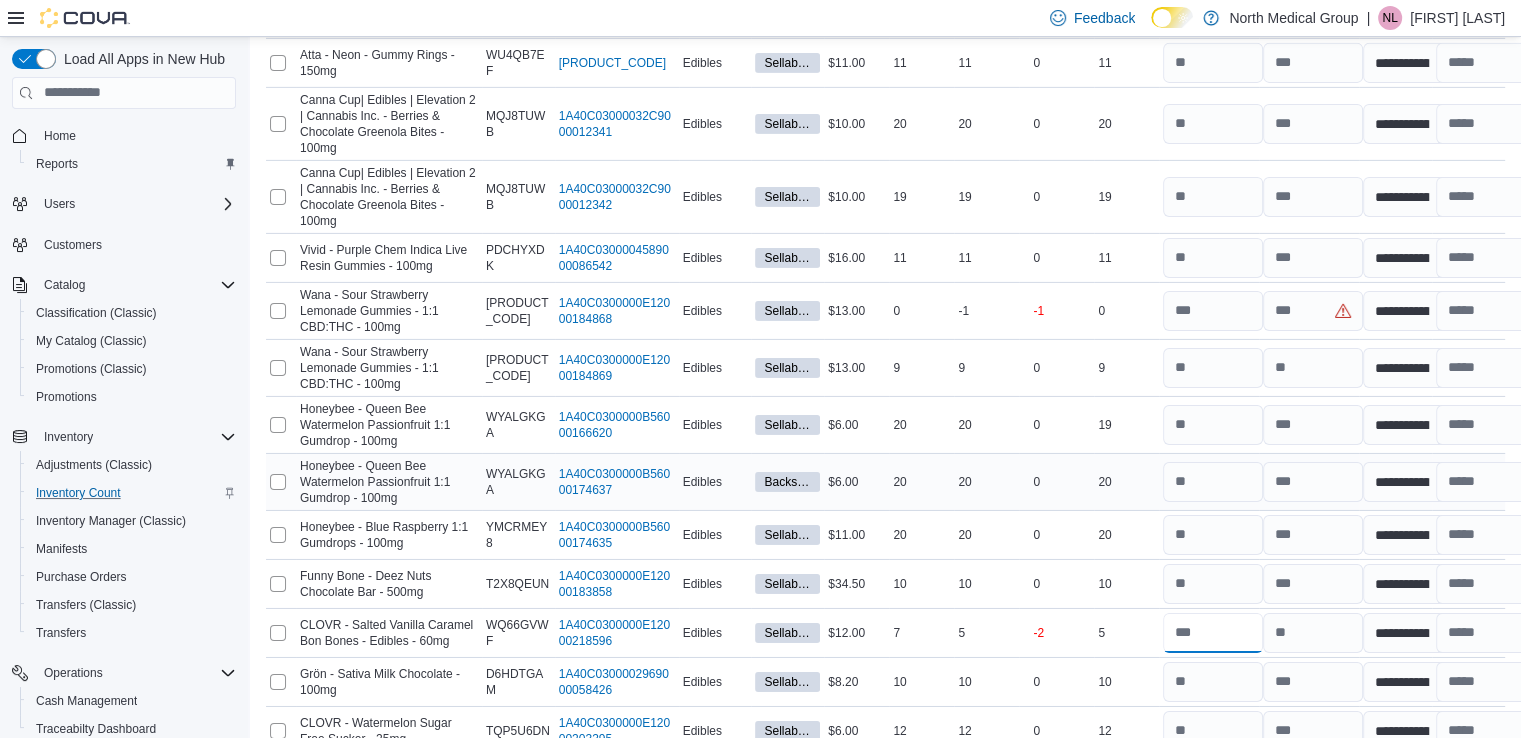 click at bounding box center [1213, 633] 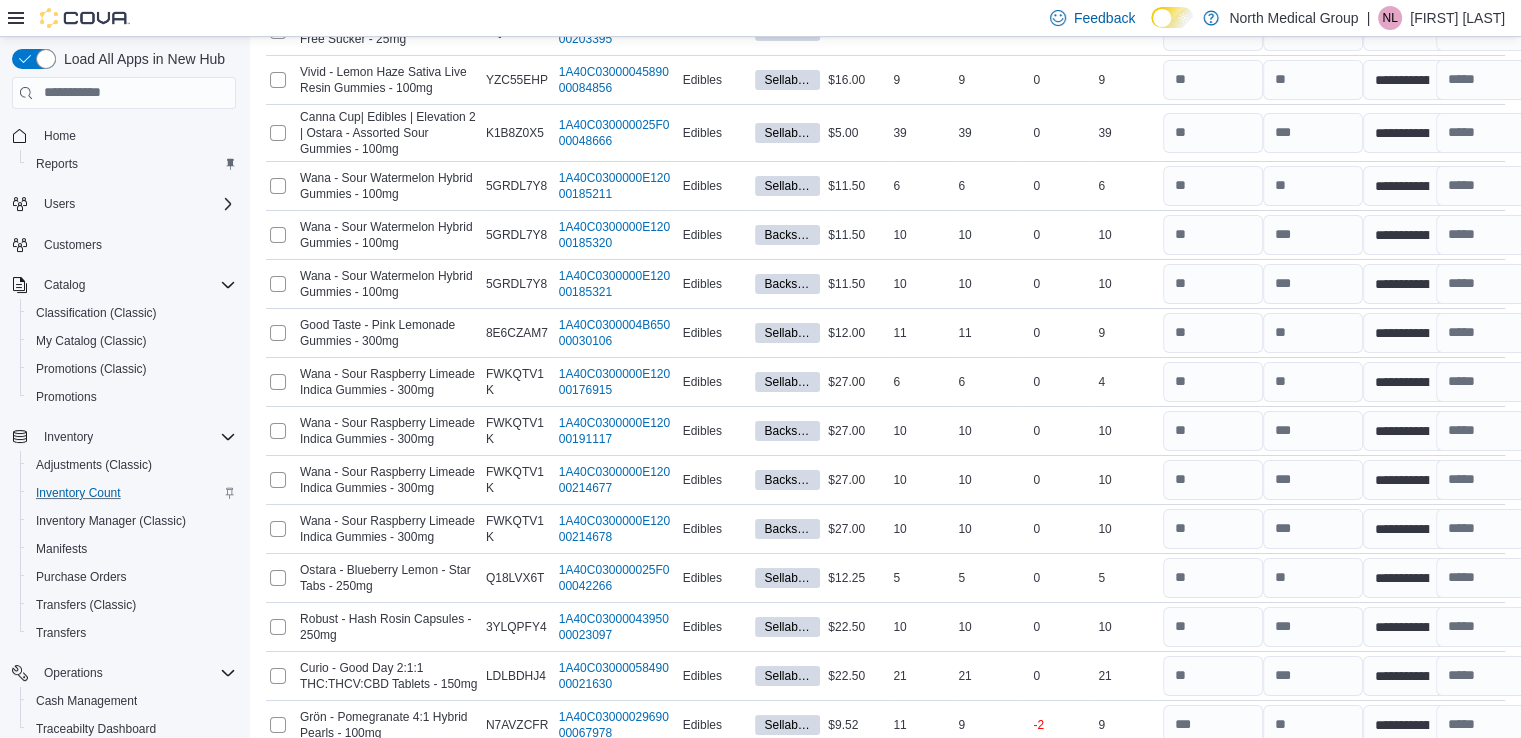 scroll, scrollTop: 7404, scrollLeft: 0, axis: vertical 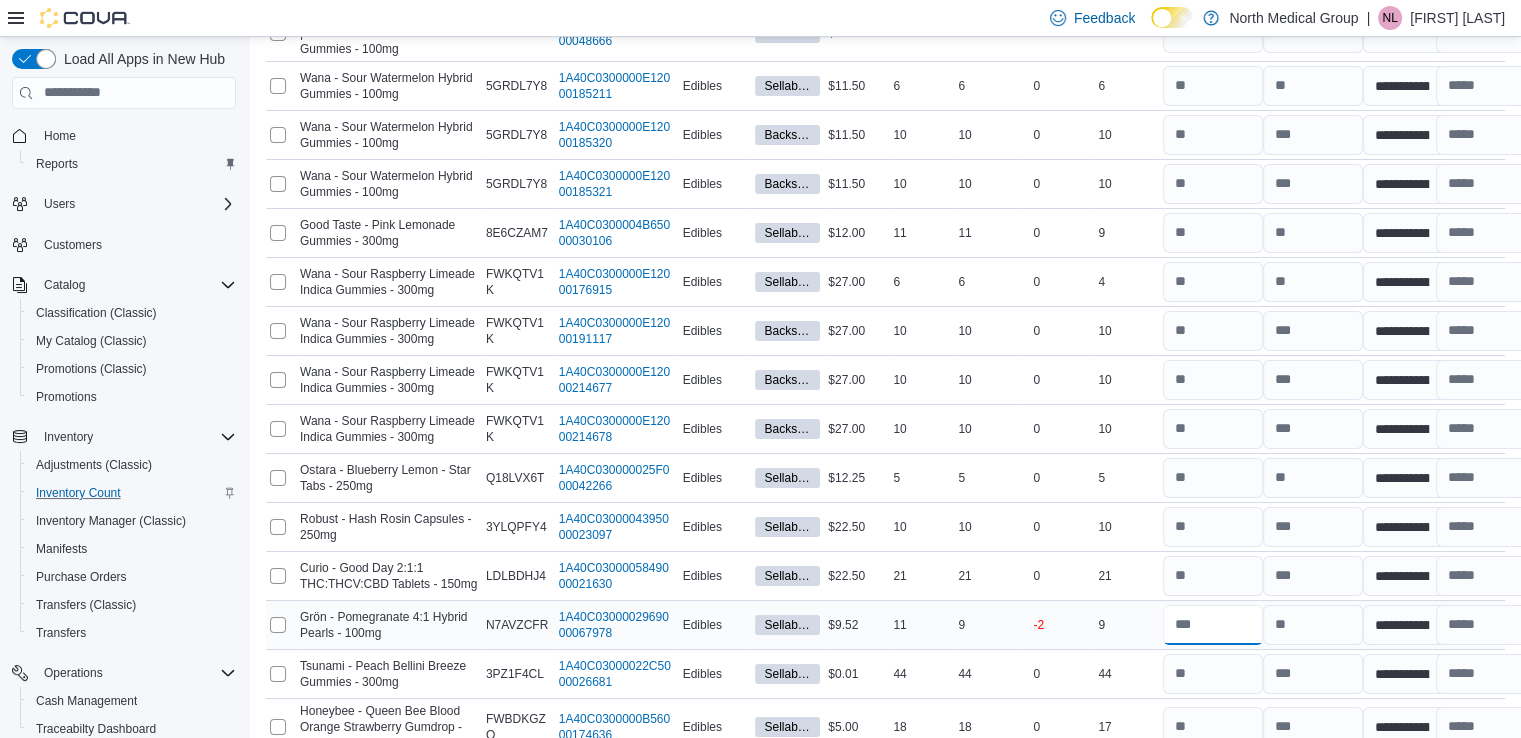 click at bounding box center [1213, 625] 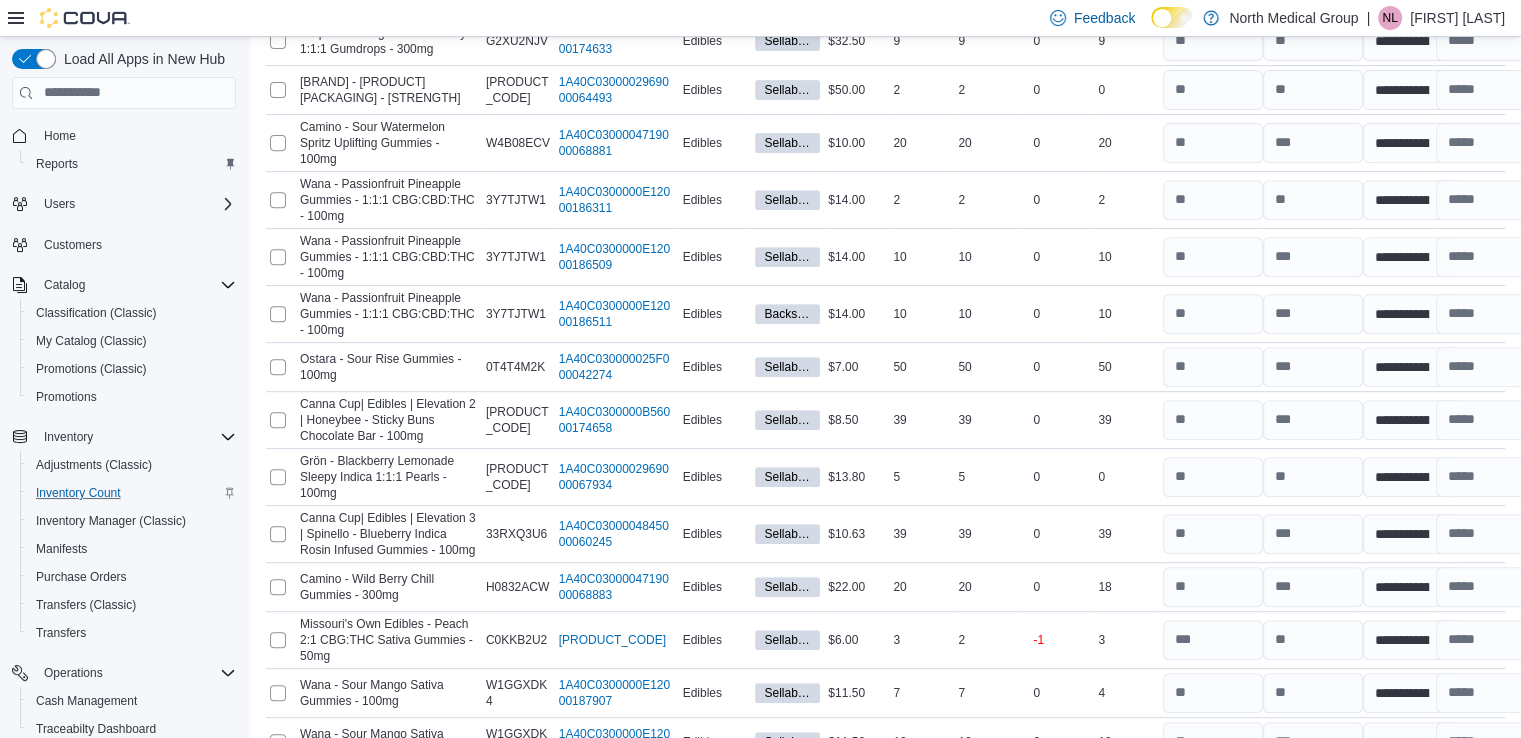 scroll, scrollTop: 8504, scrollLeft: 0, axis: vertical 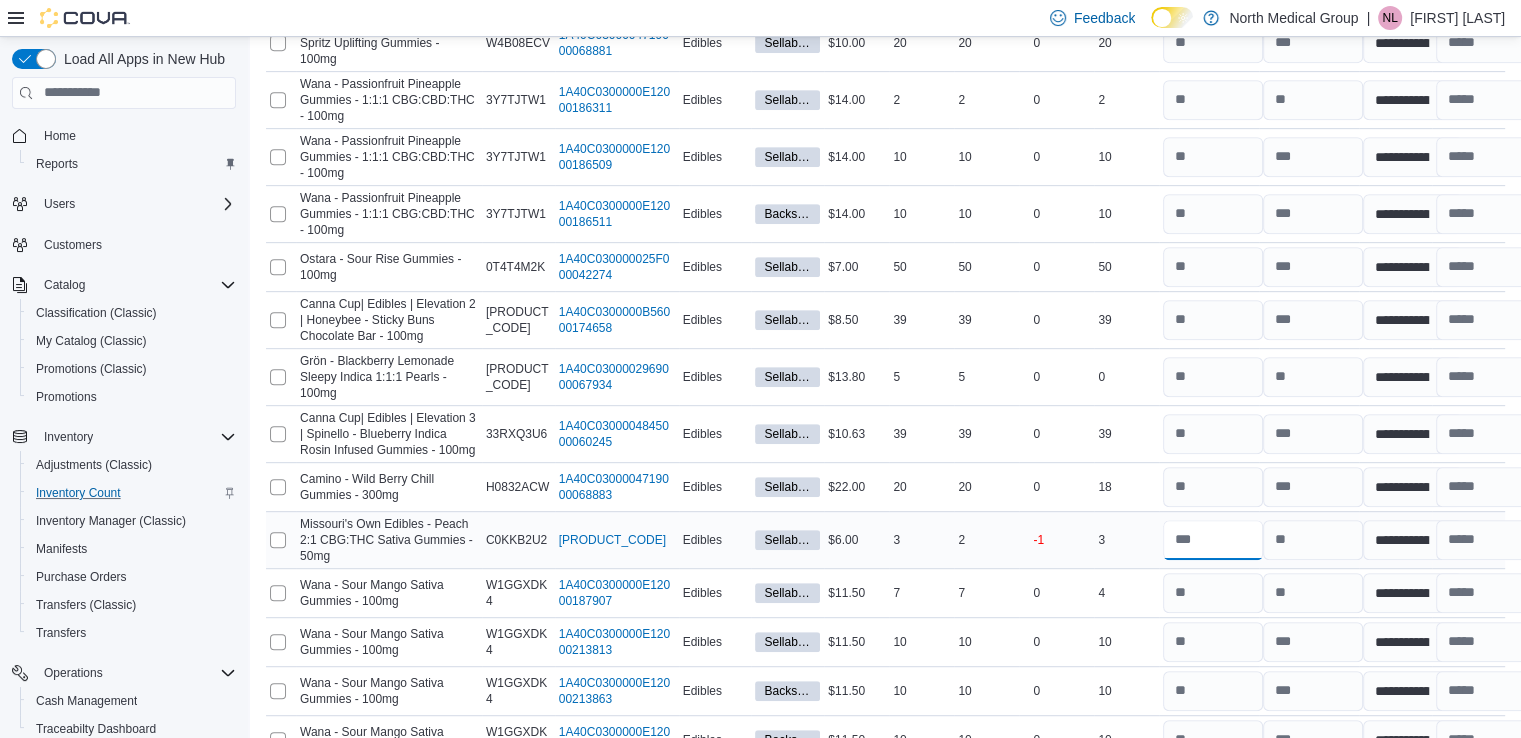 click at bounding box center (1213, 540) 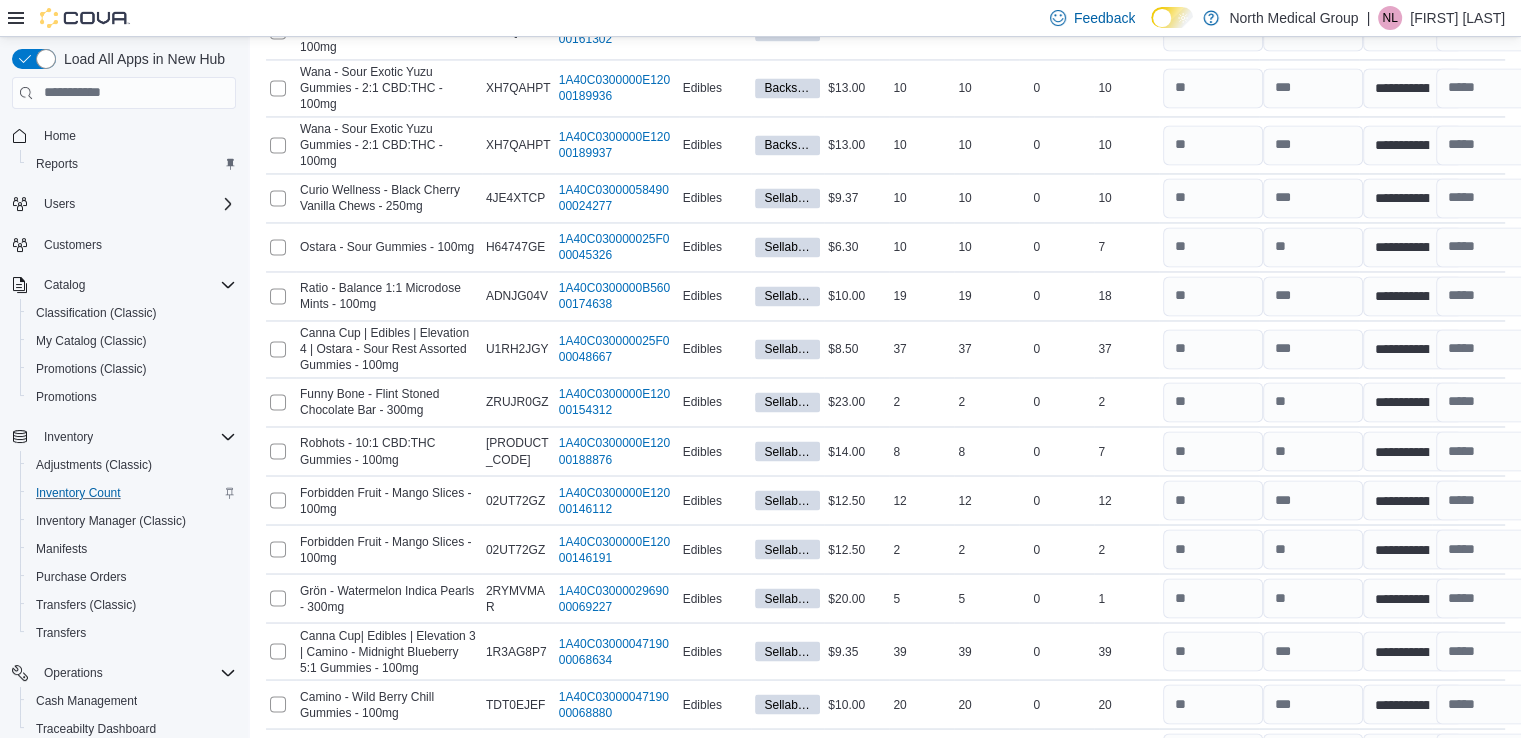 scroll, scrollTop: 10984, scrollLeft: 0, axis: vertical 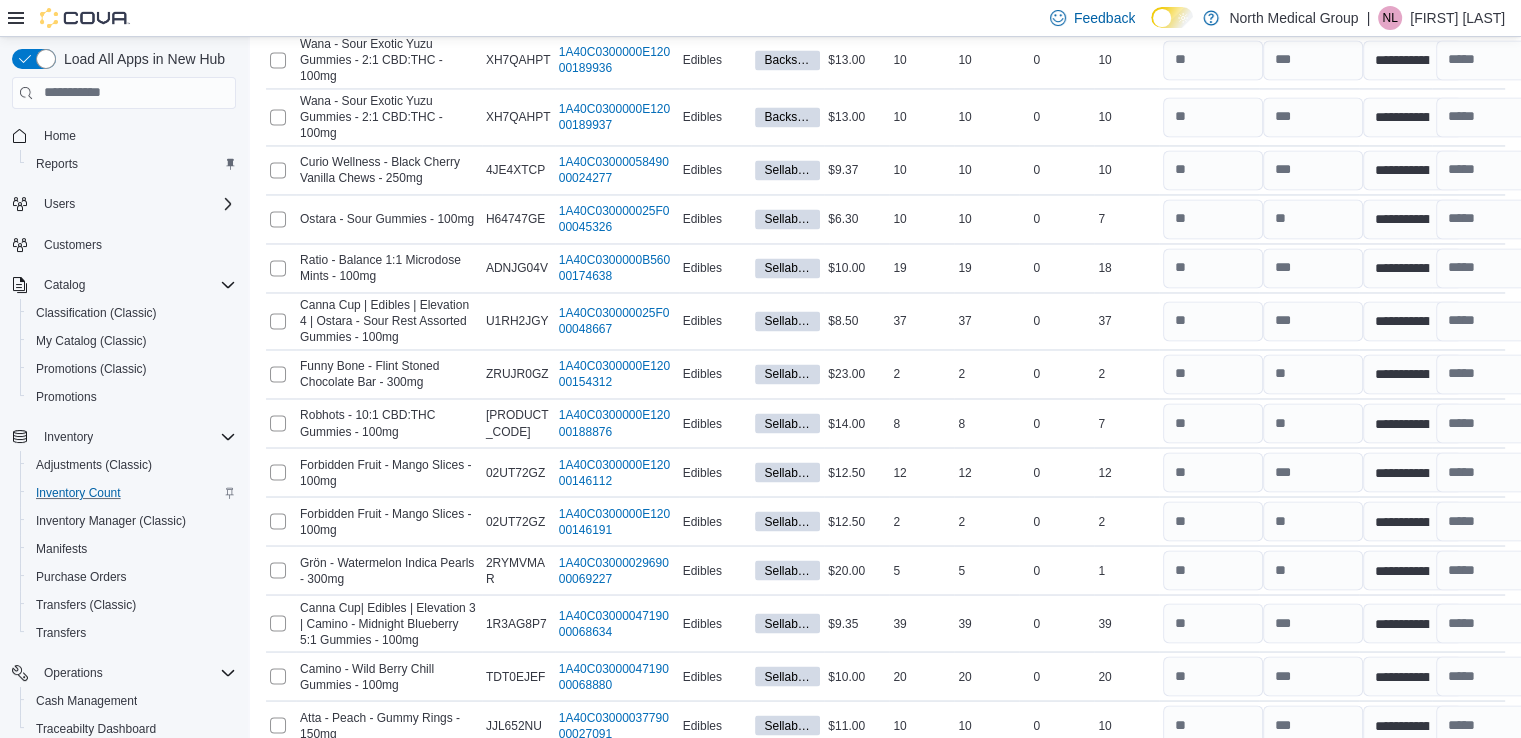 click on "Submit" at bounding box center (1437, 785) 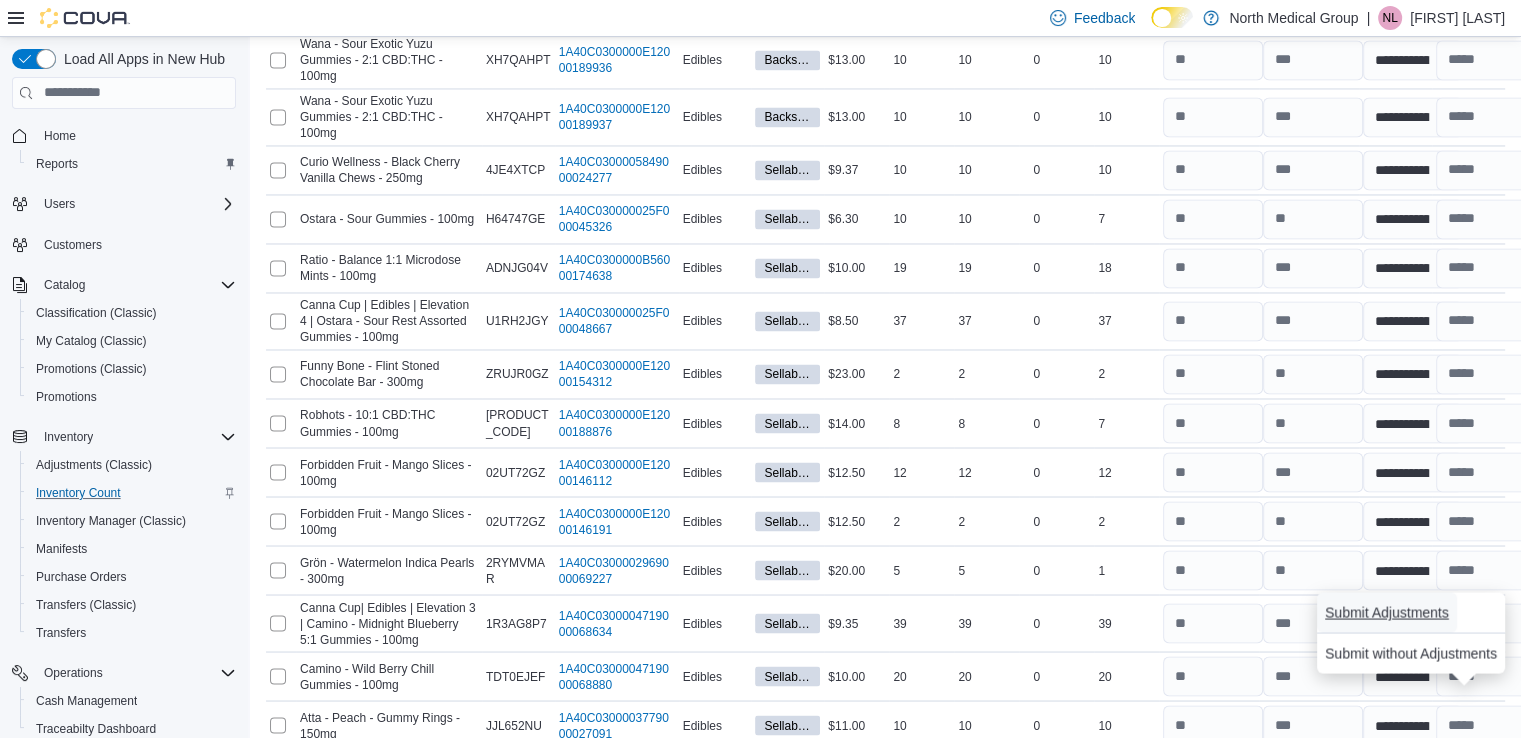 click on "Submit Adjustments" at bounding box center (1387, 612) 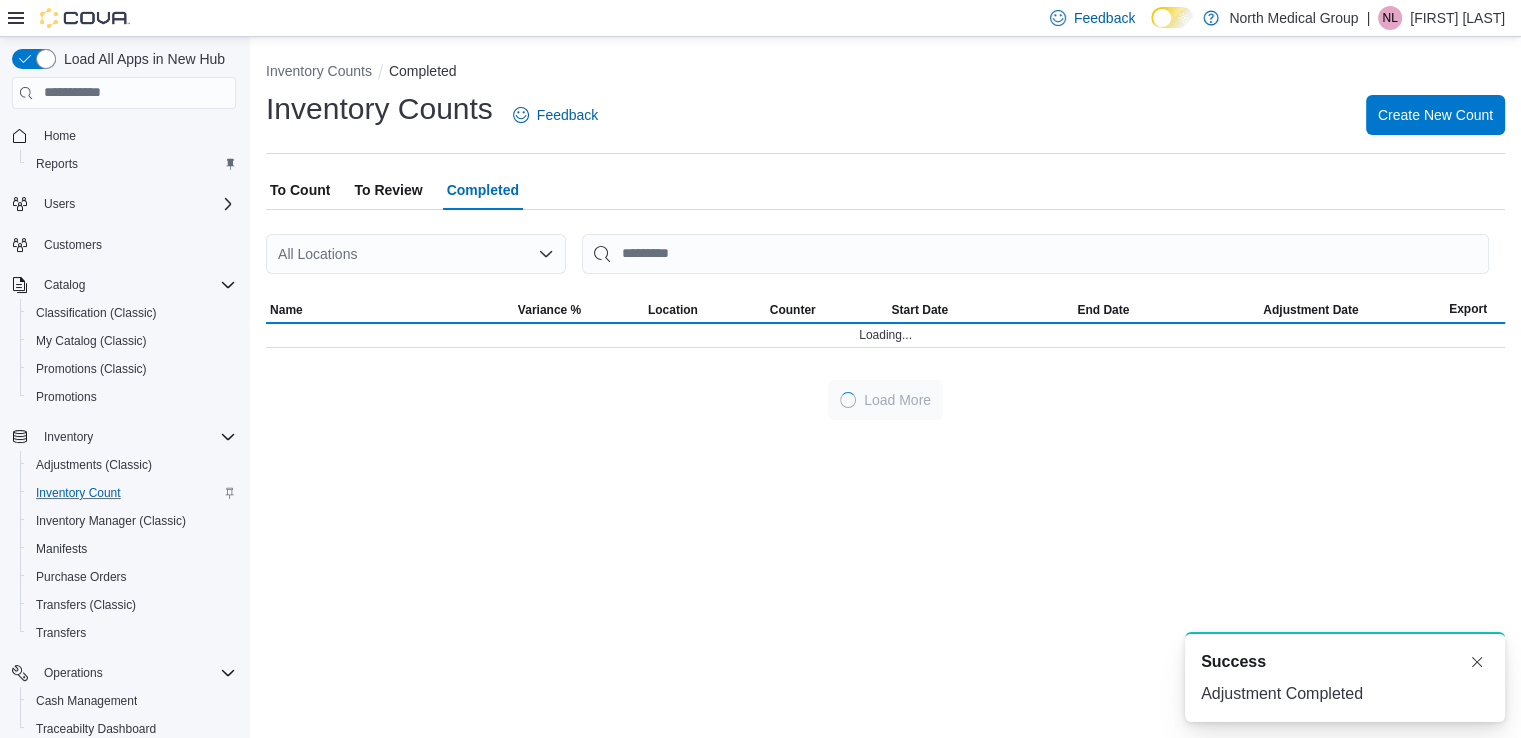 scroll, scrollTop: 0, scrollLeft: 0, axis: both 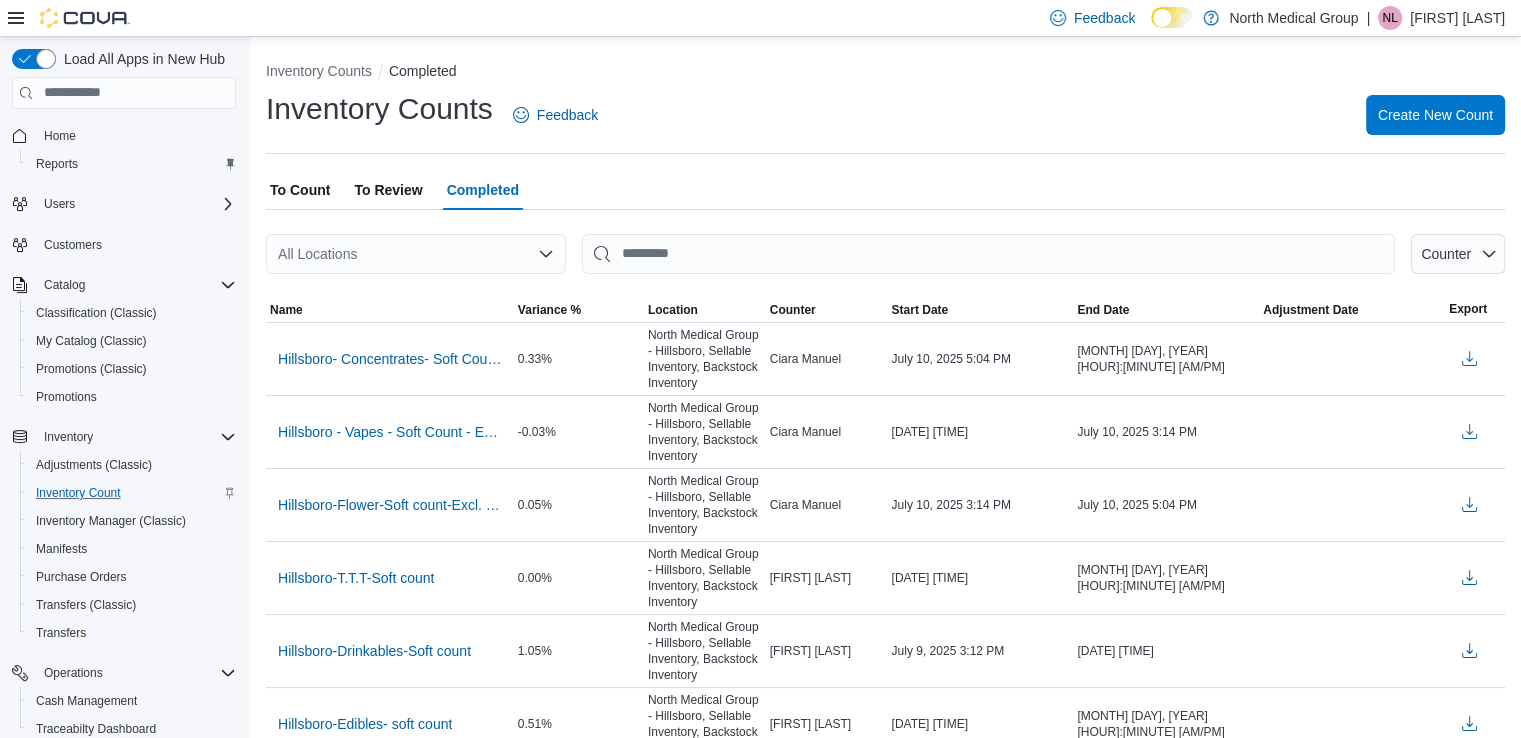 click on "To Review" at bounding box center (388, 190) 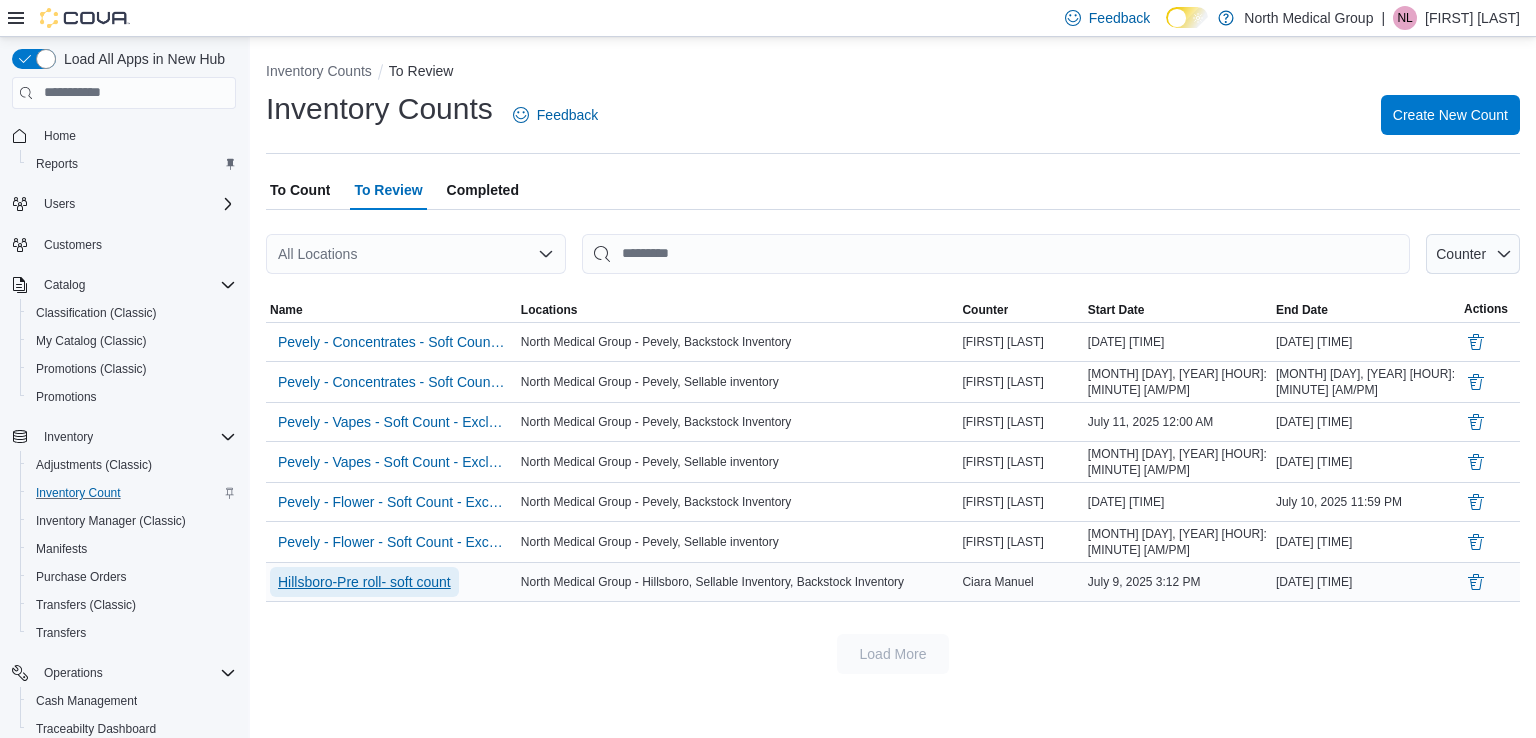 click on "Hillsboro-Pre roll- soft count" at bounding box center (364, 582) 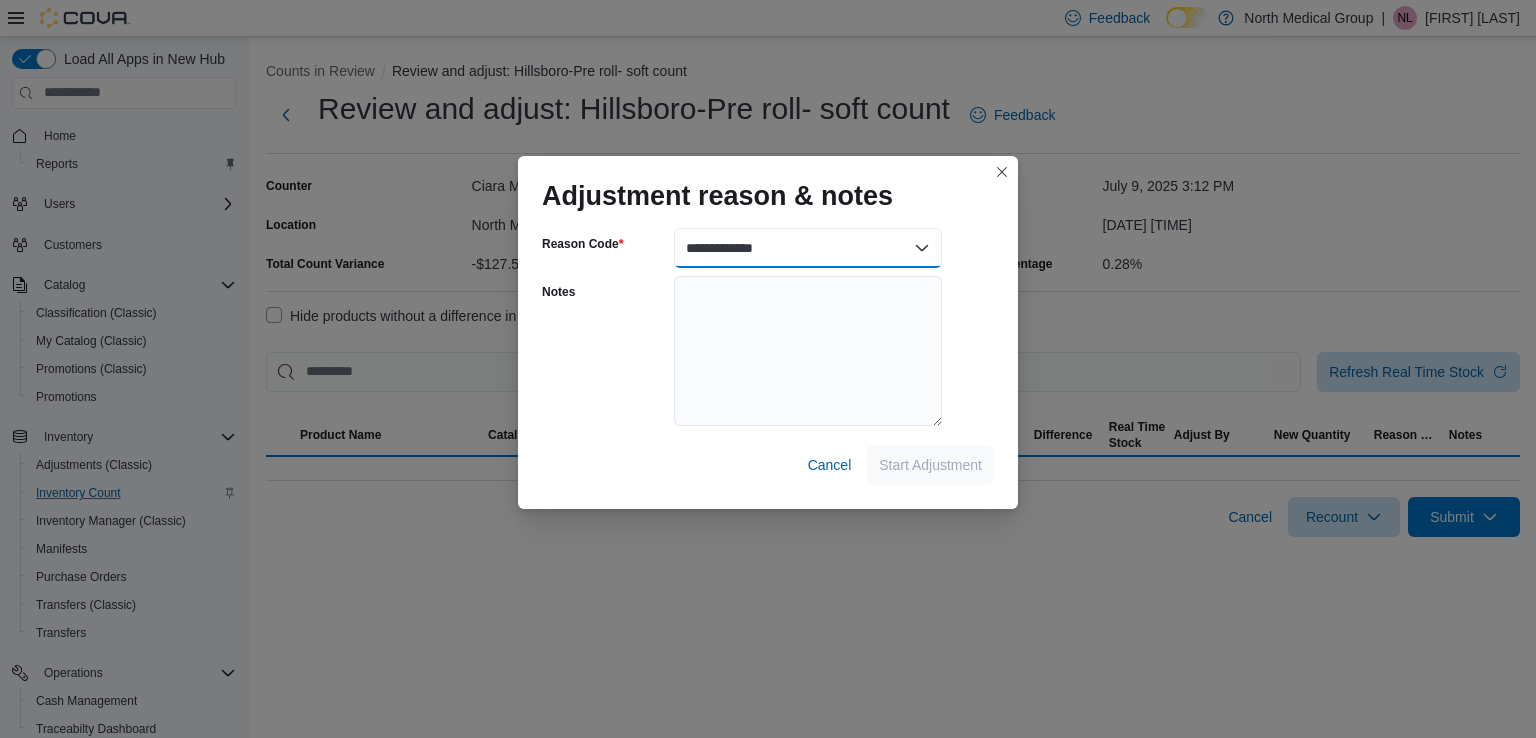 drag, startPoint x: 868, startPoint y: 250, endPoint x: 868, endPoint y: 264, distance: 14 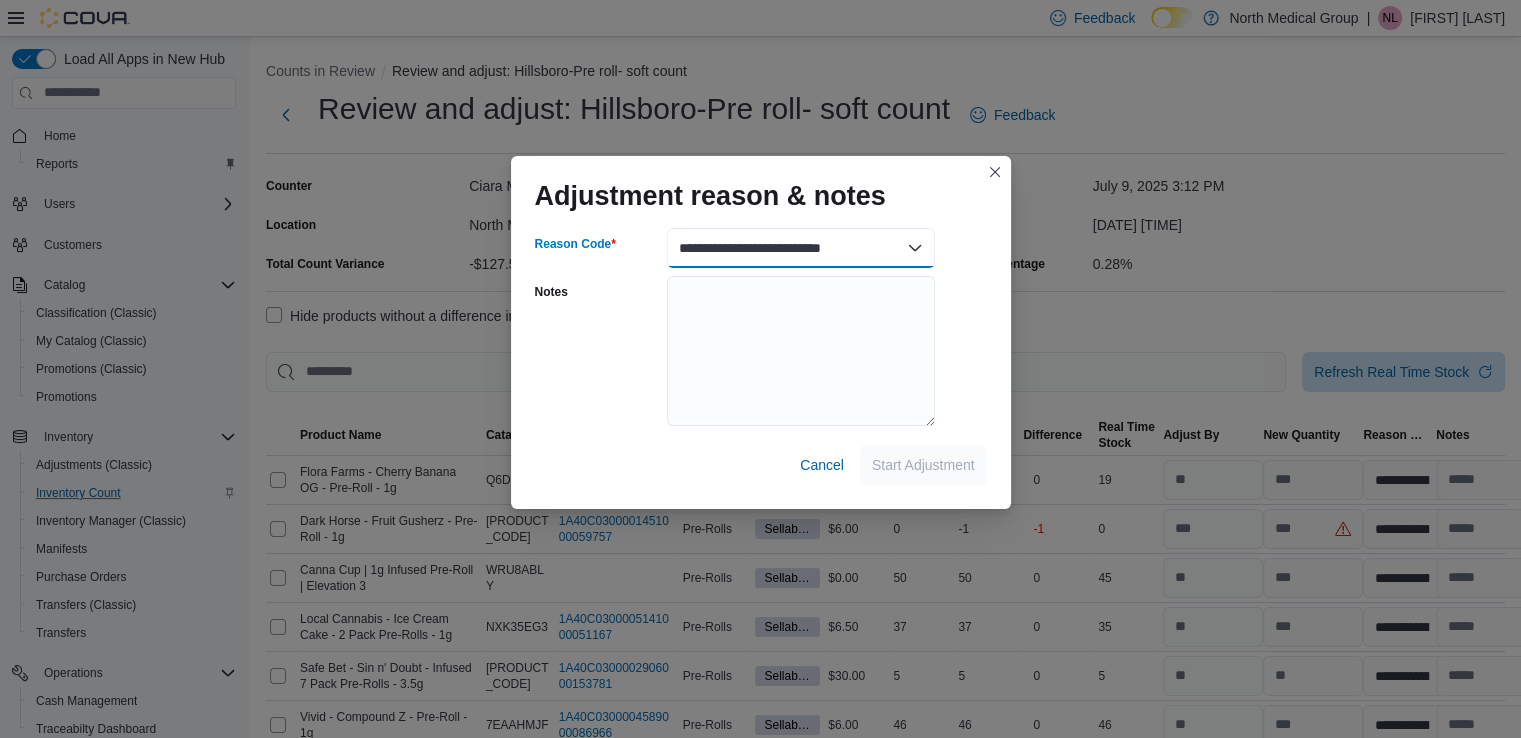 click on "**********" at bounding box center [801, 248] 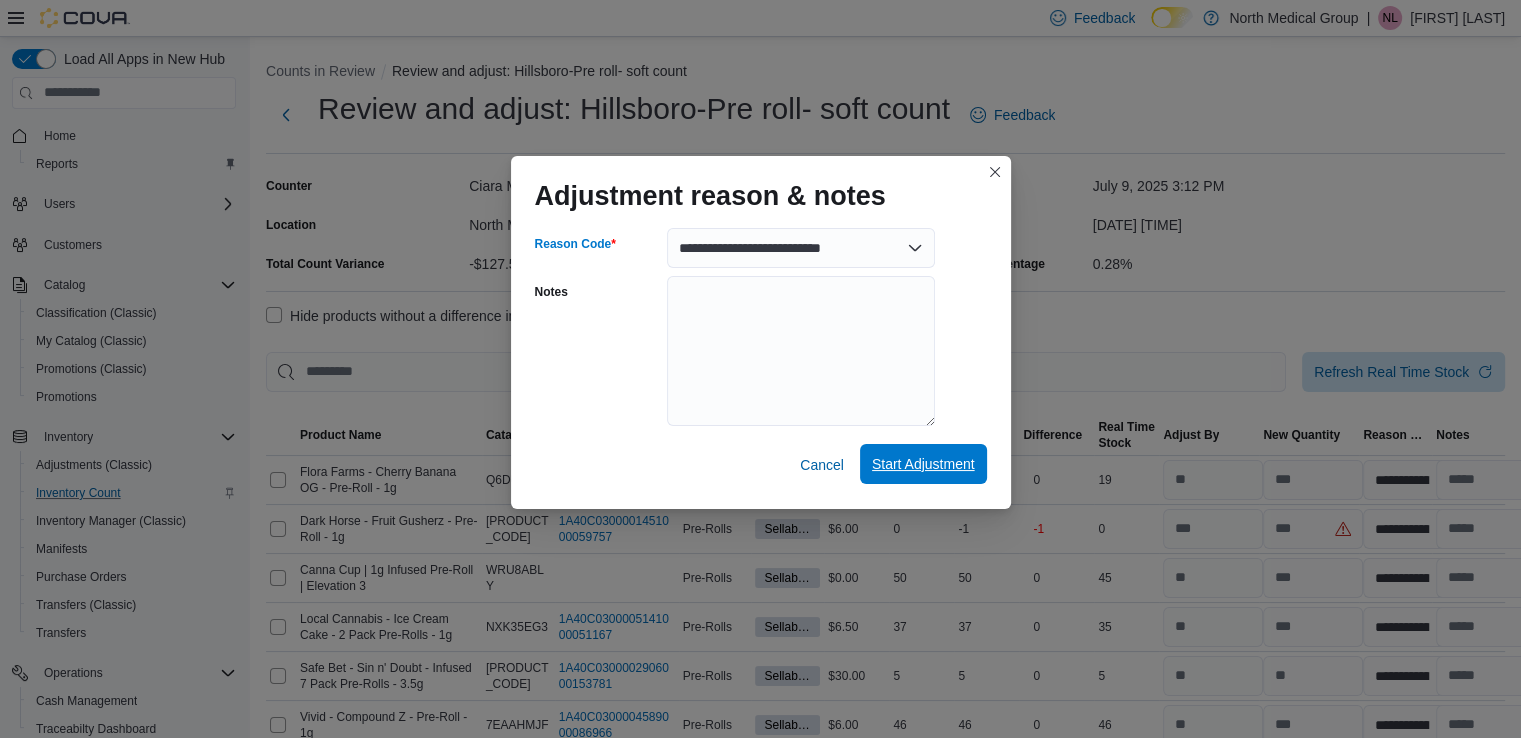 click on "Start Adjustment" at bounding box center (923, 464) 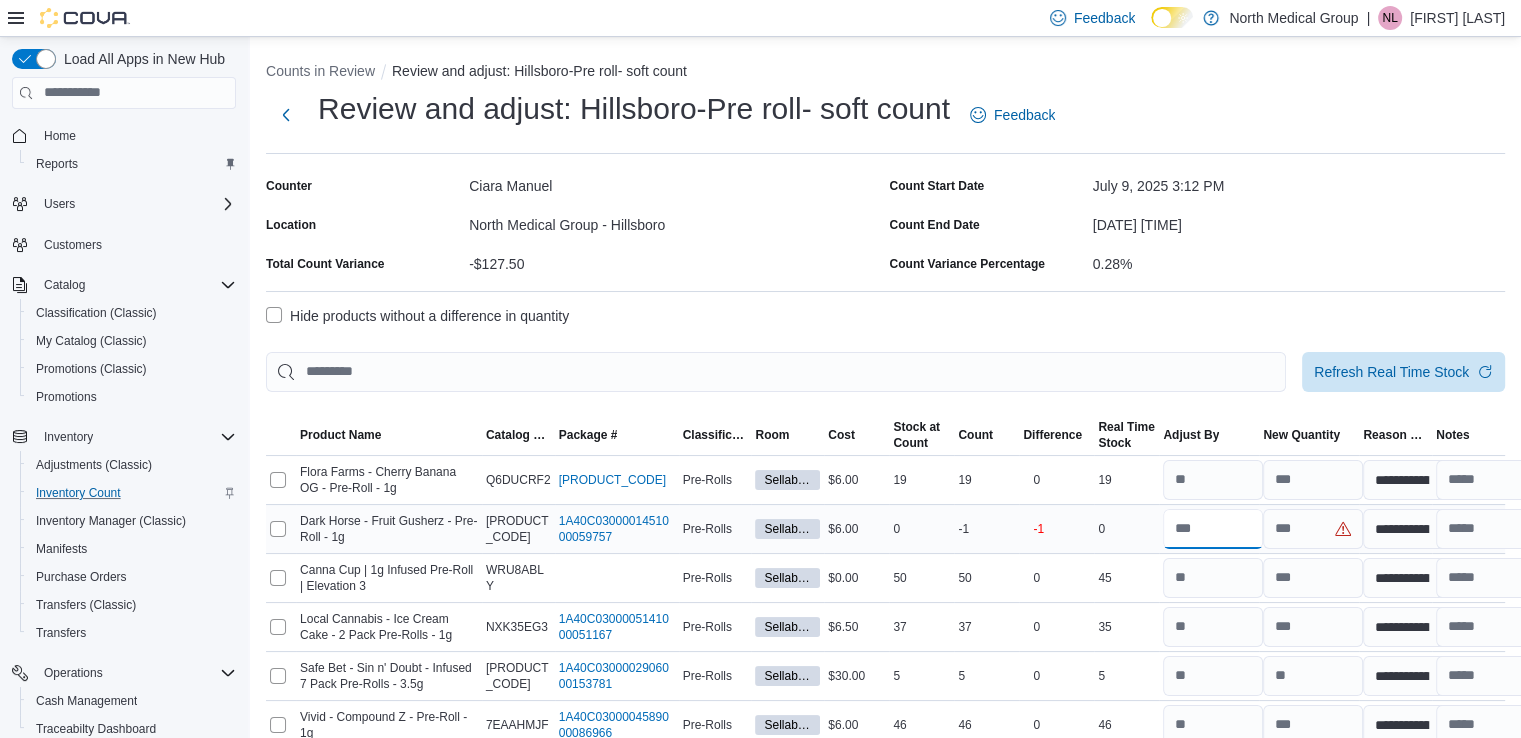 click at bounding box center [1213, 529] 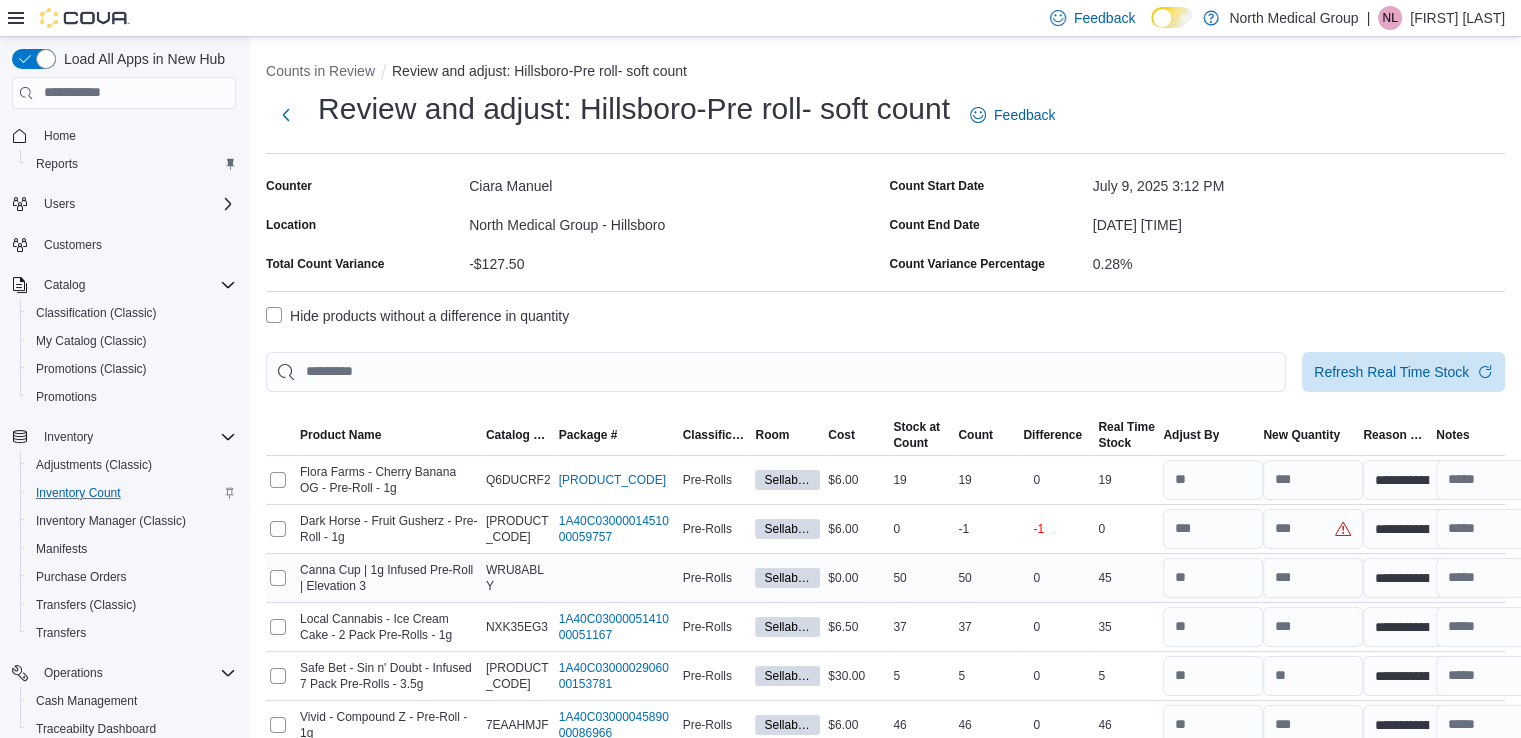 click on "Real Time Stock 45" at bounding box center (1126, 577) 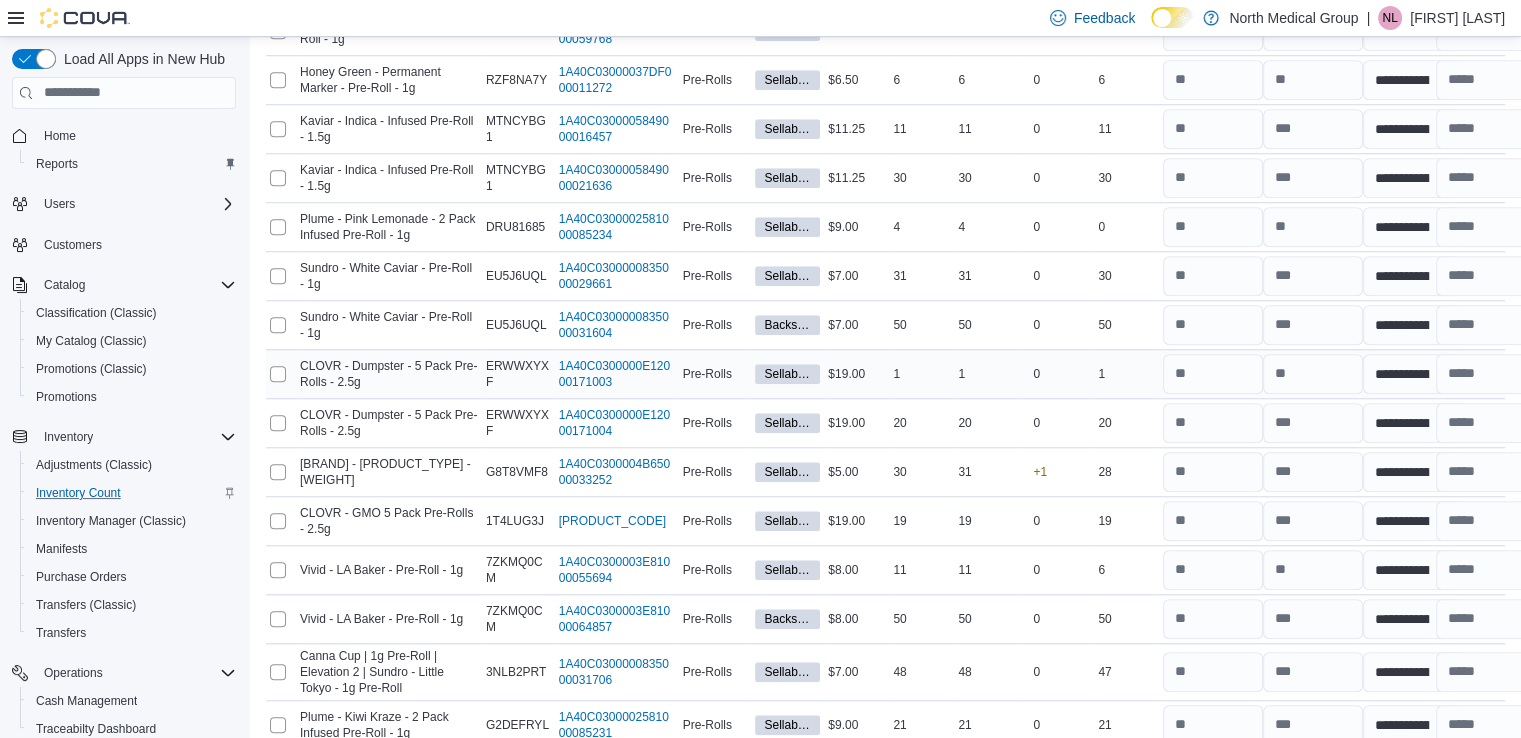 scroll, scrollTop: 1800, scrollLeft: 0, axis: vertical 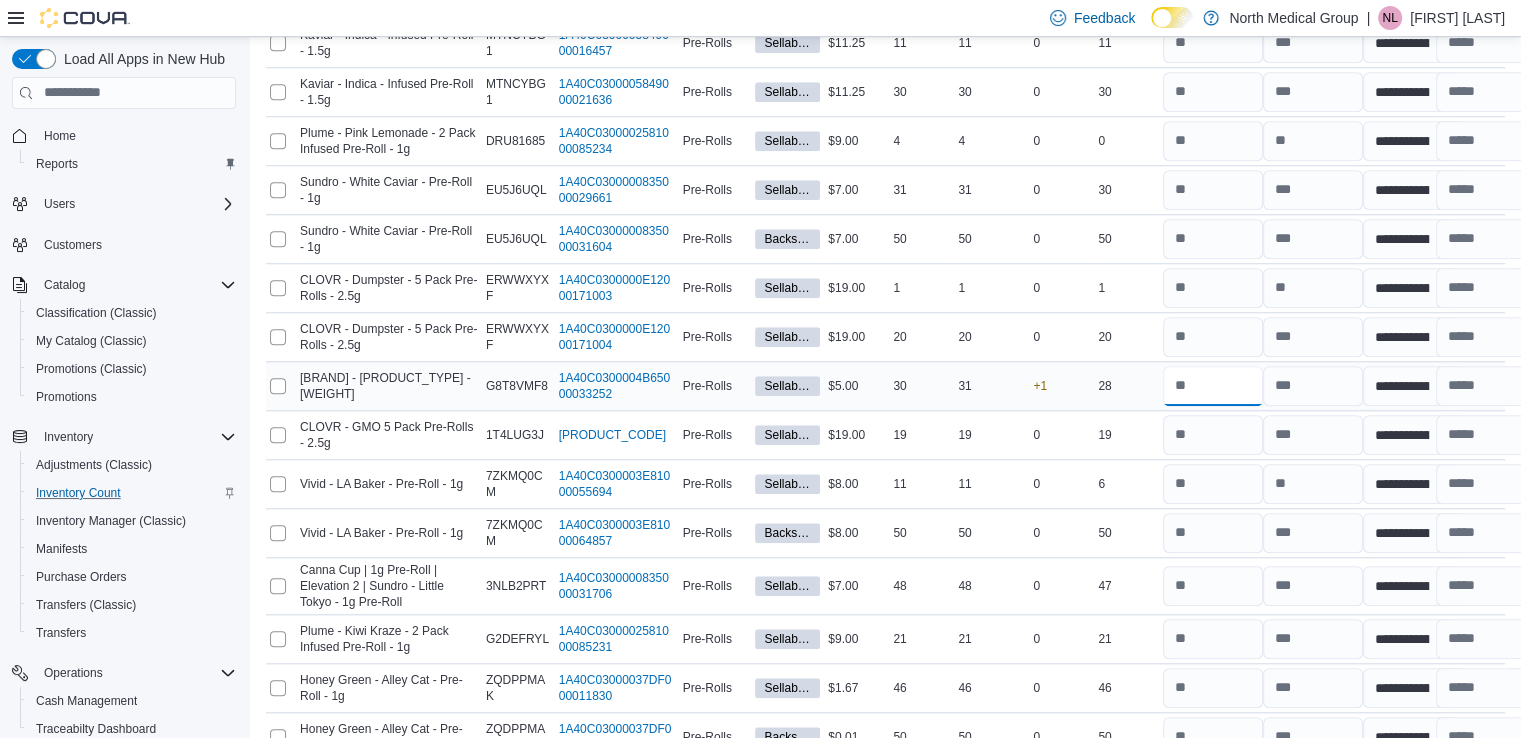 click at bounding box center [1213, 386] 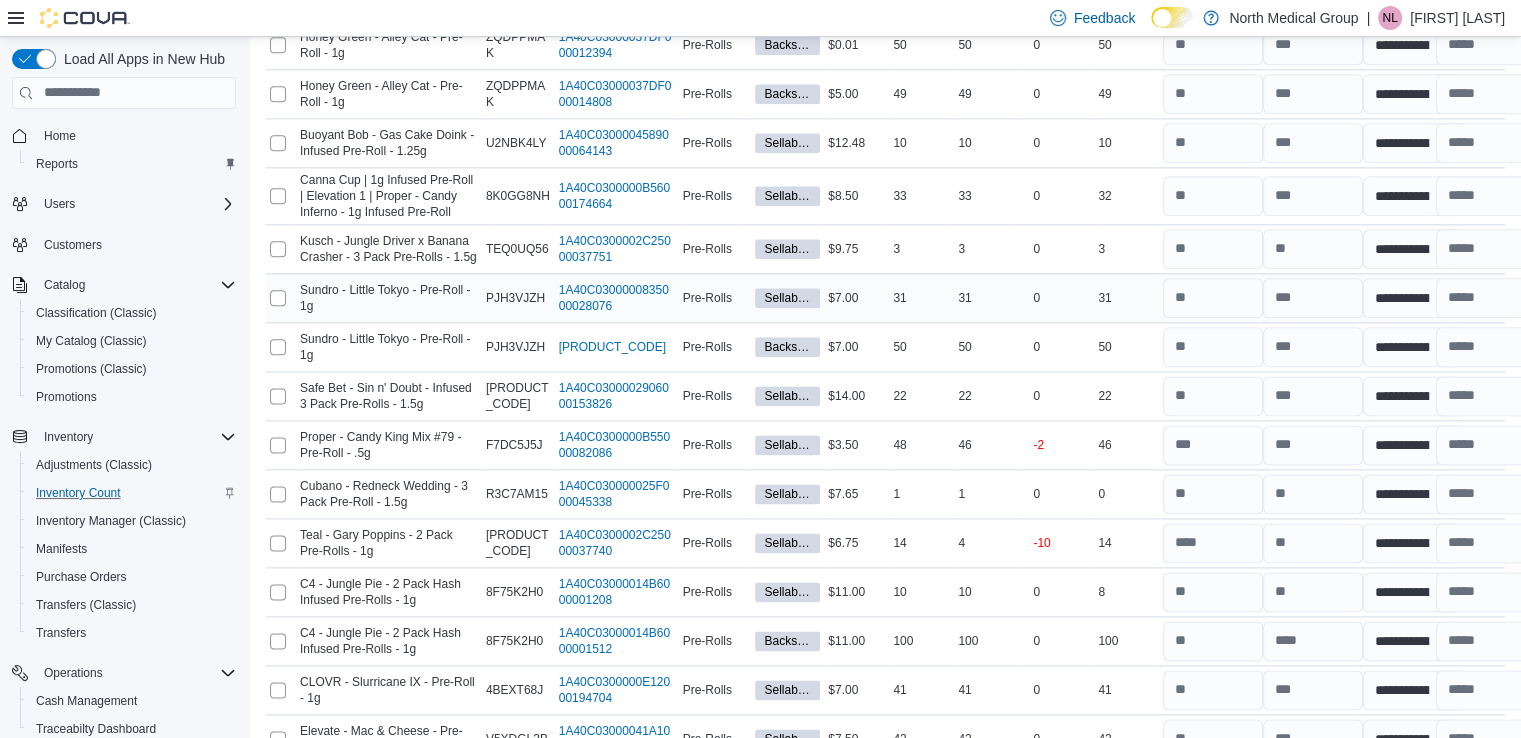 scroll, scrollTop: 2500, scrollLeft: 0, axis: vertical 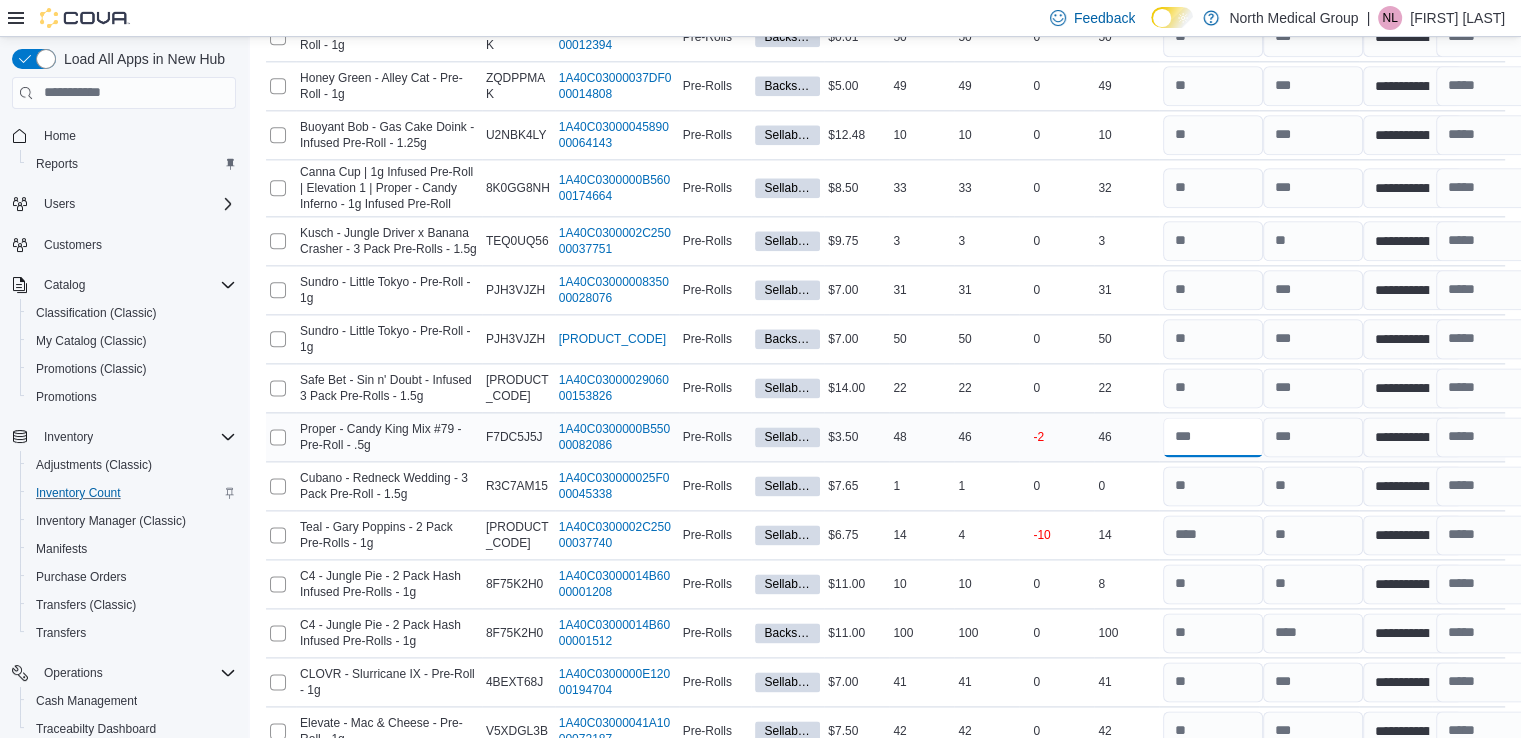 click at bounding box center (1213, 437) 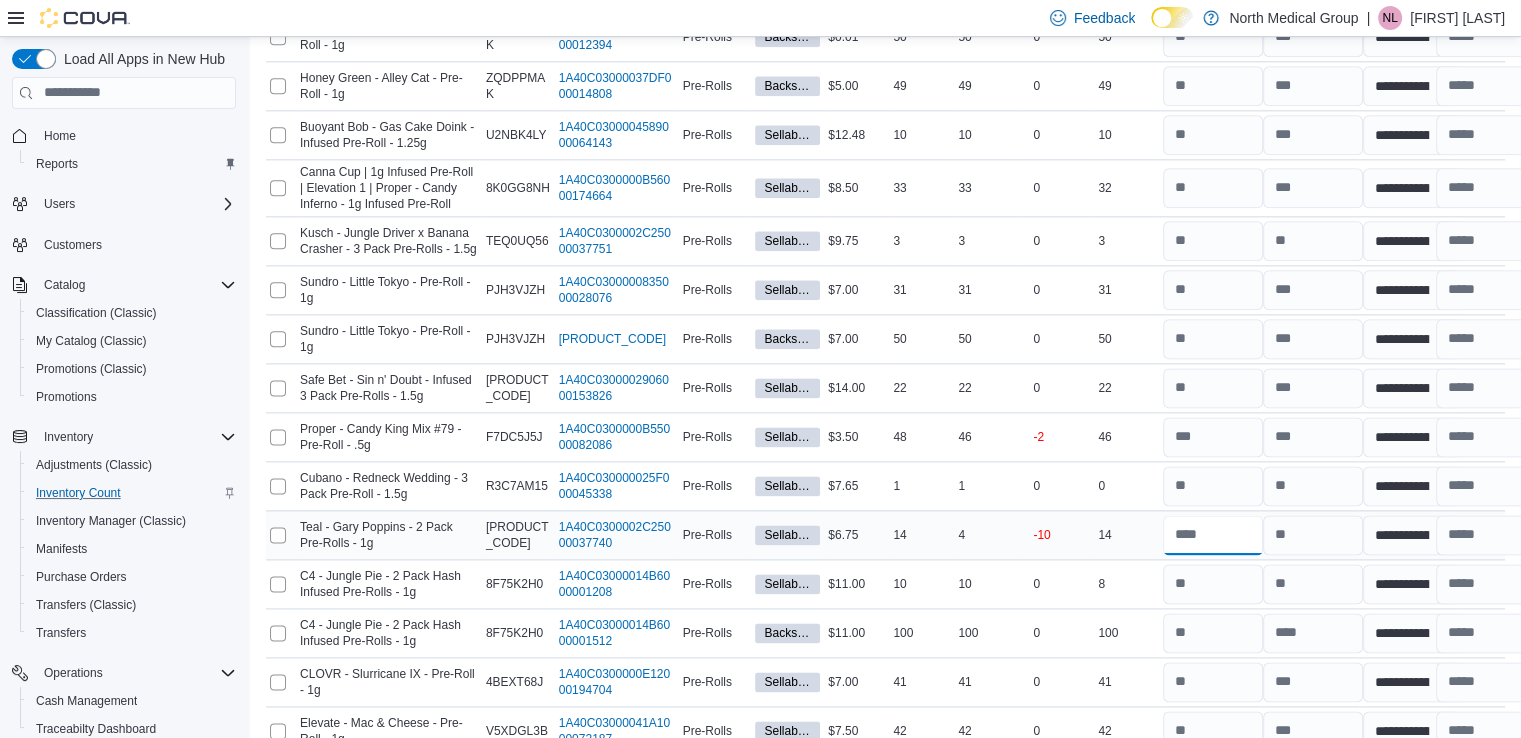 click at bounding box center (1213, 535) 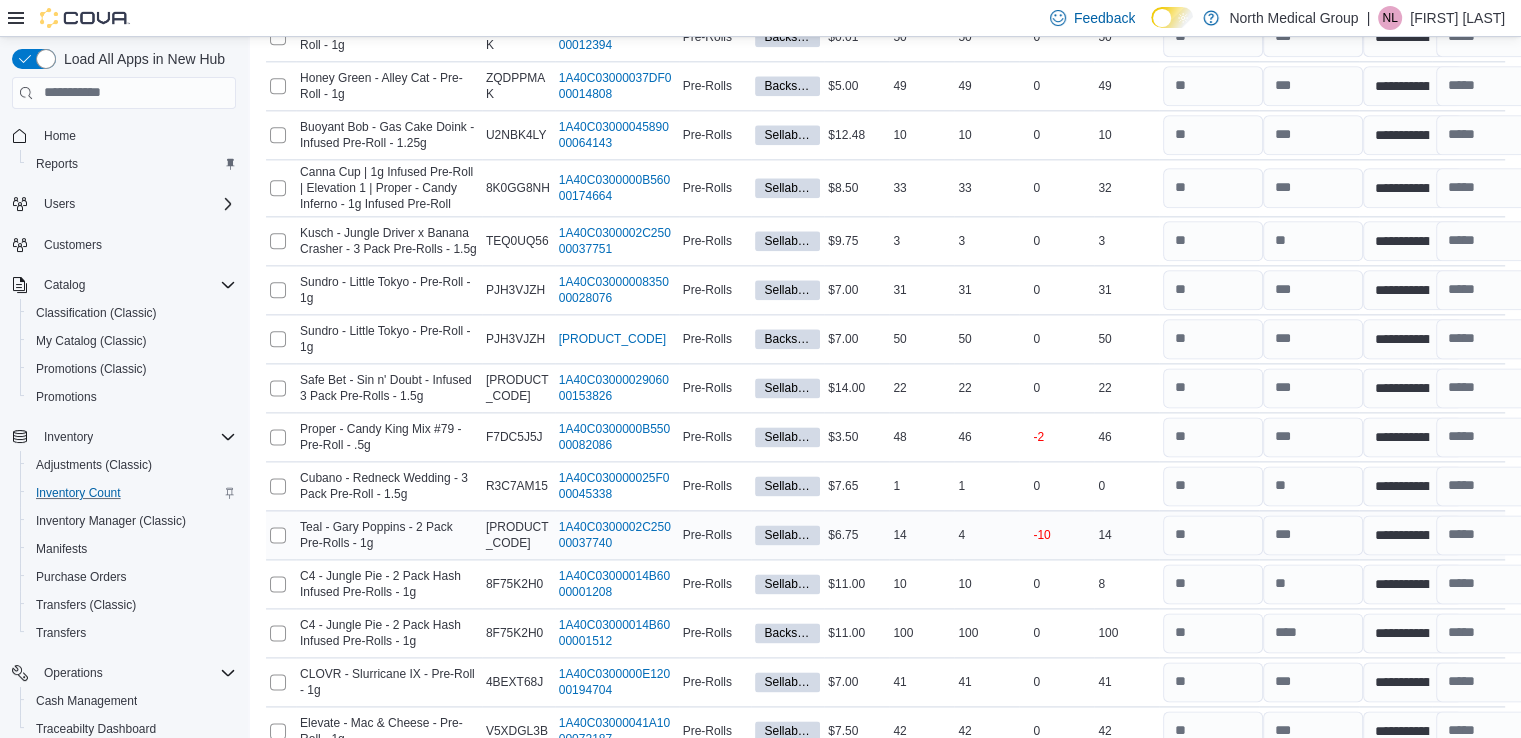 scroll, scrollTop: 2800, scrollLeft: 0, axis: vertical 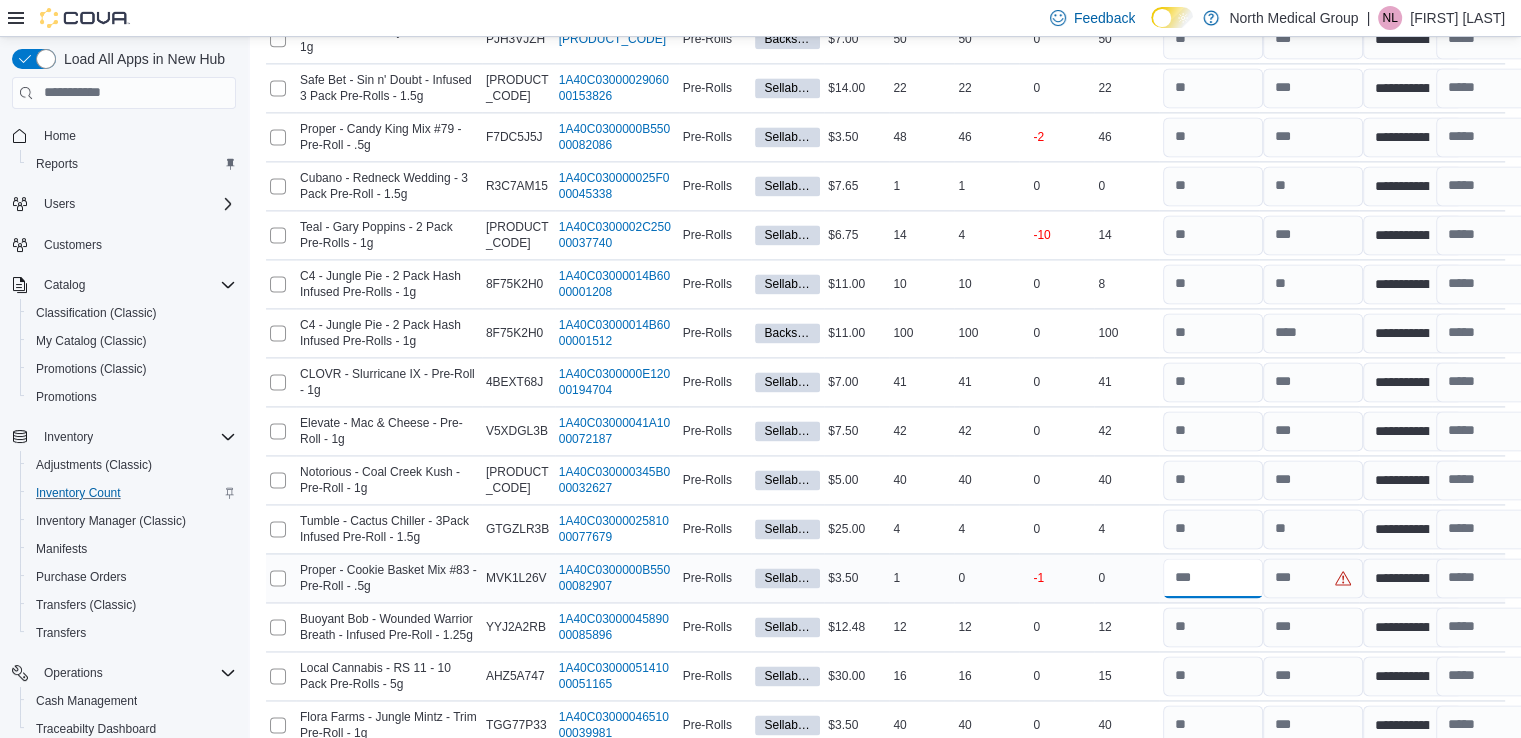 click at bounding box center [1213, 578] 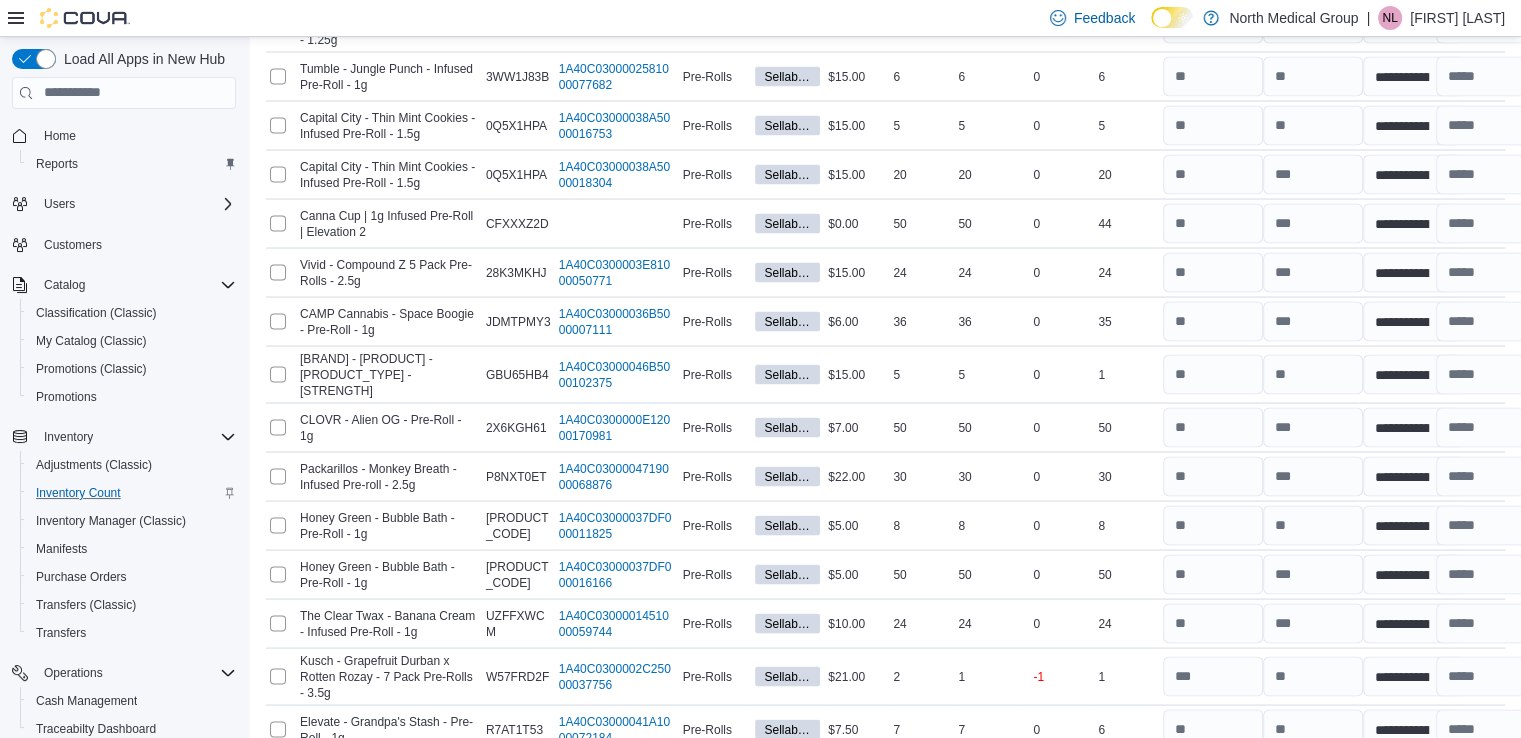 scroll, scrollTop: 3900, scrollLeft: 0, axis: vertical 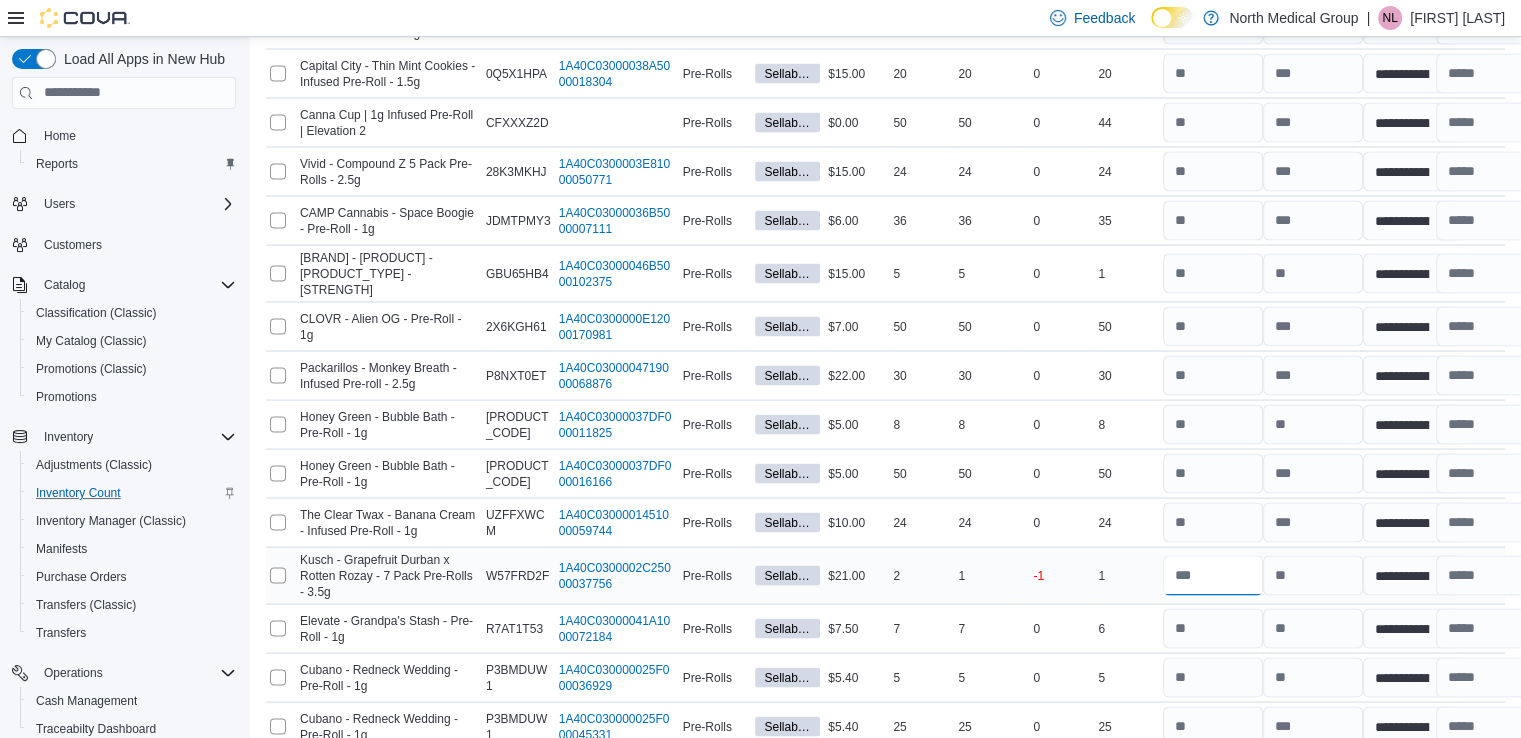 click at bounding box center [1213, 576] 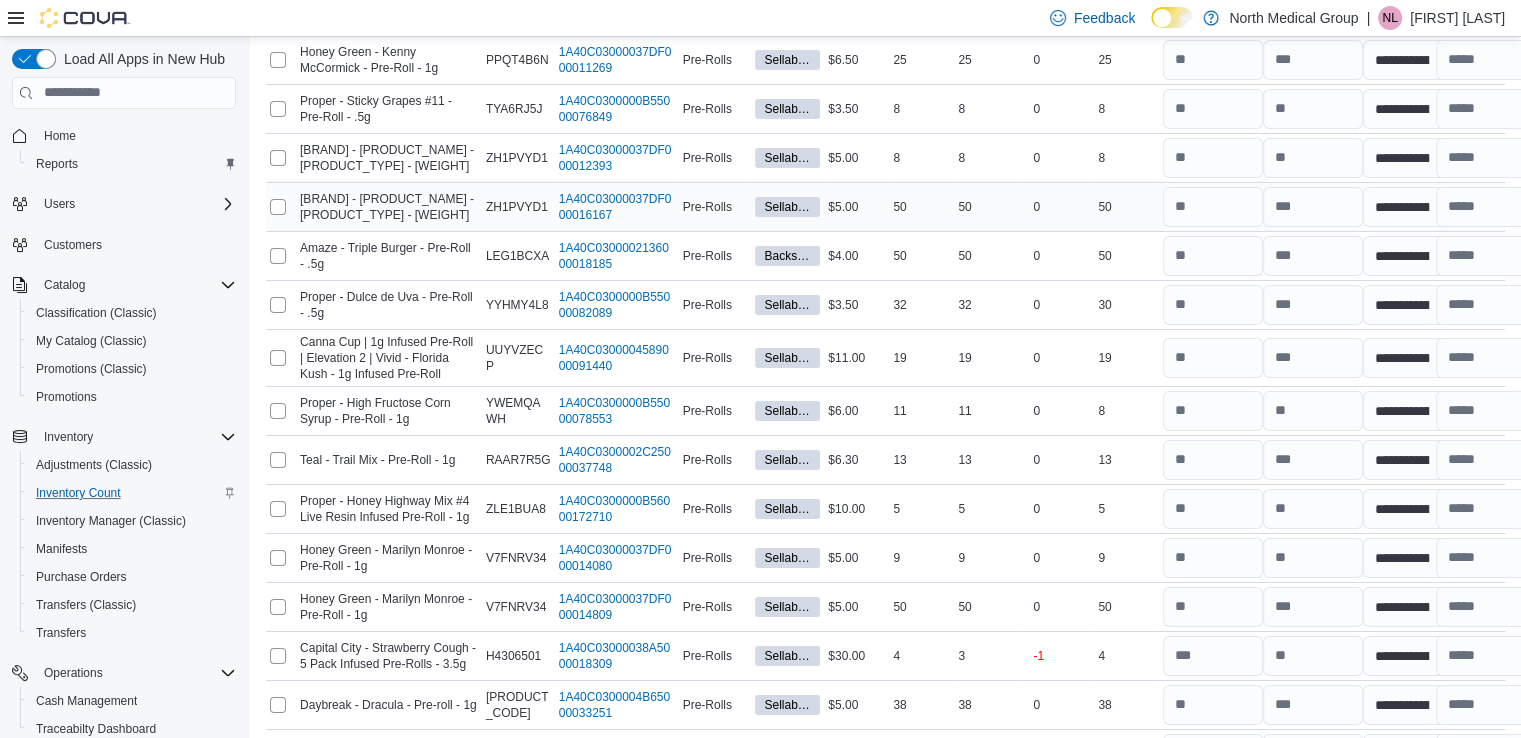 scroll, scrollTop: 7200, scrollLeft: 0, axis: vertical 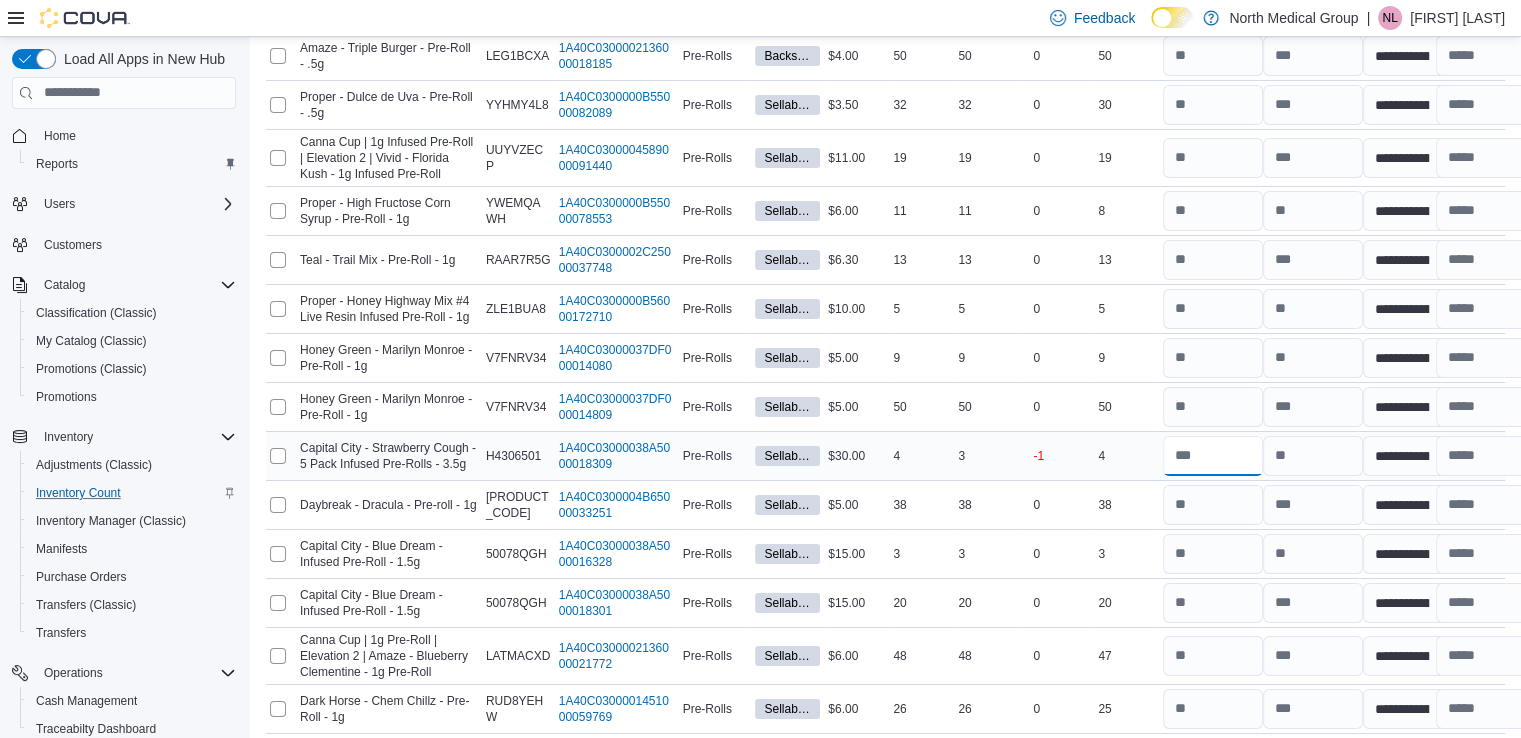 click at bounding box center (1213, 456) 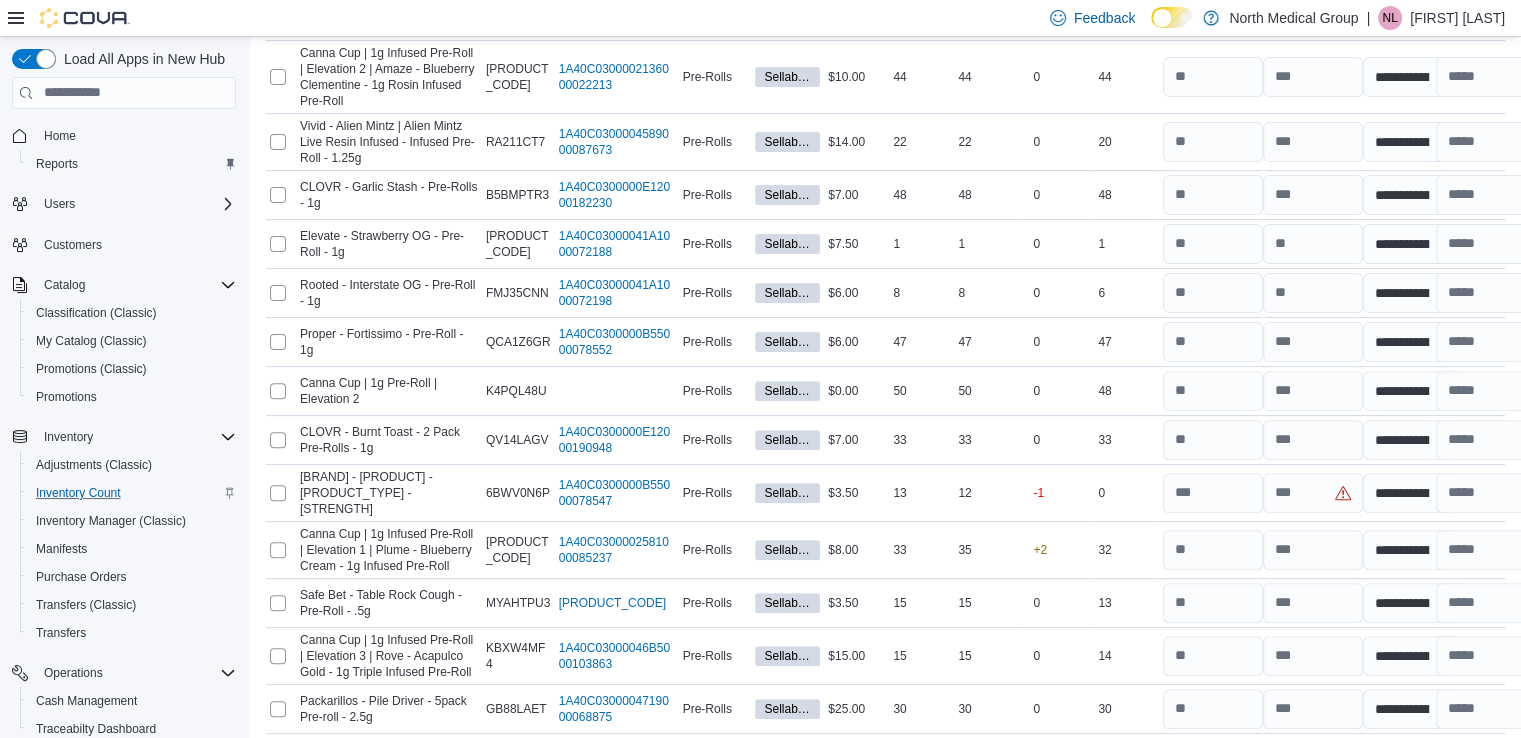 scroll, scrollTop: 8200, scrollLeft: 0, axis: vertical 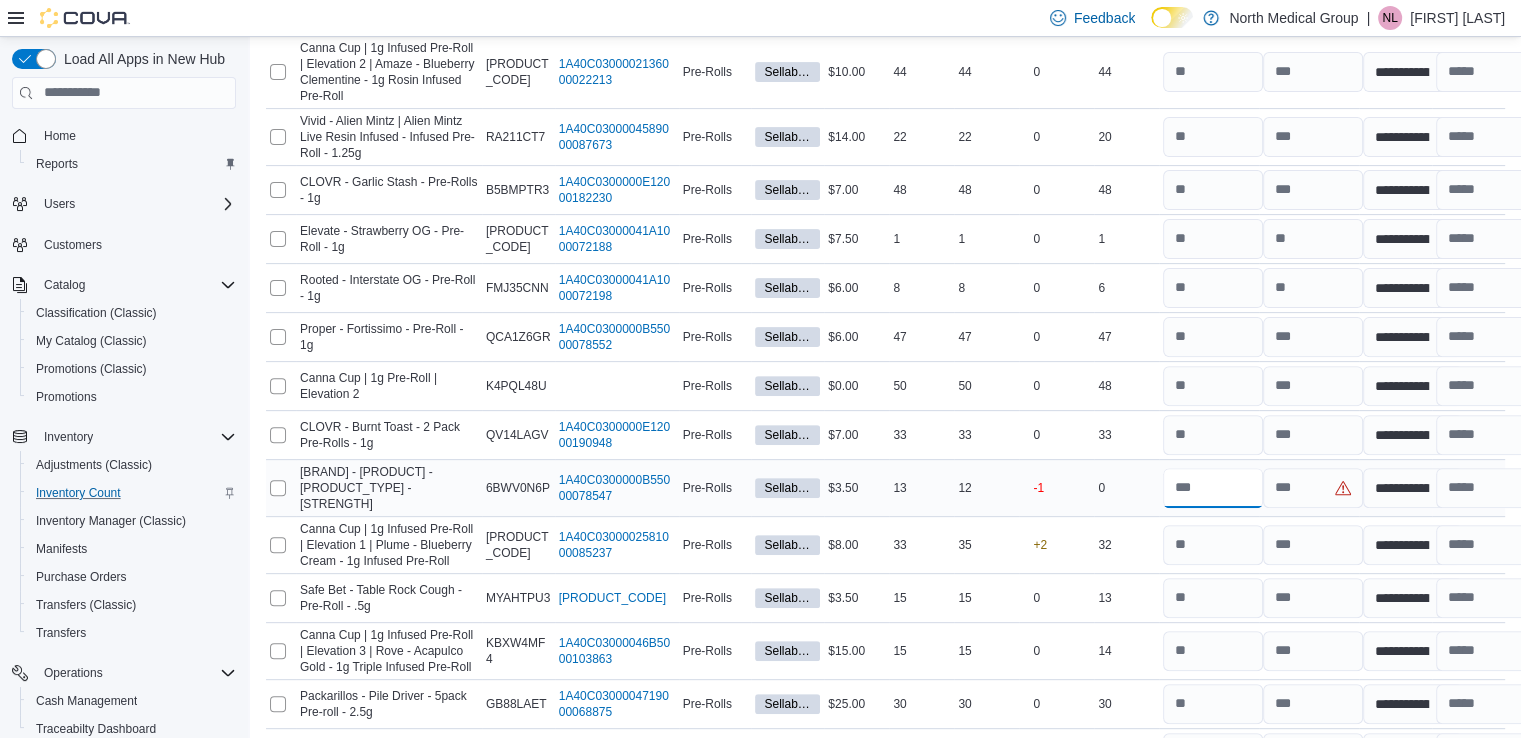 click at bounding box center [1213, 488] 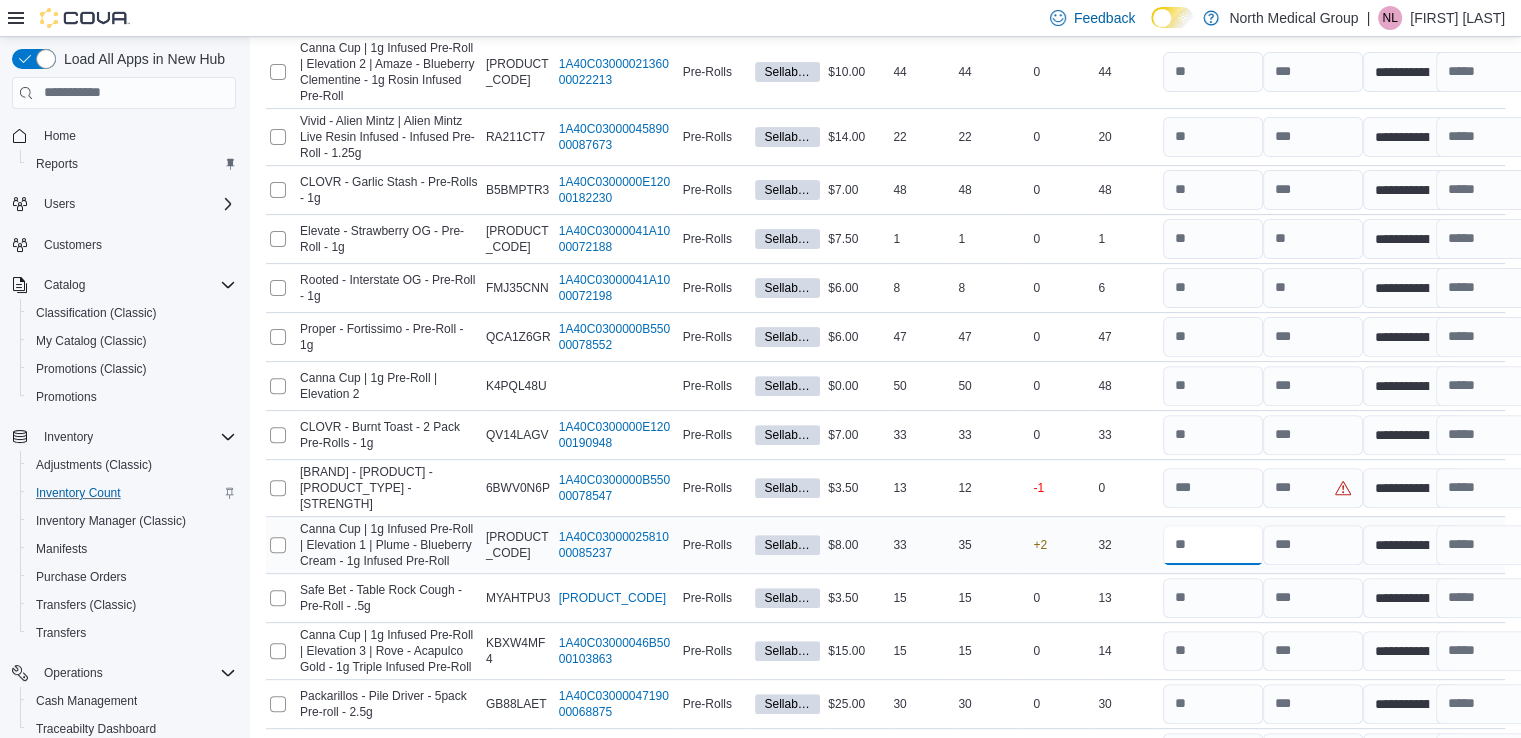 click at bounding box center [1213, 545] 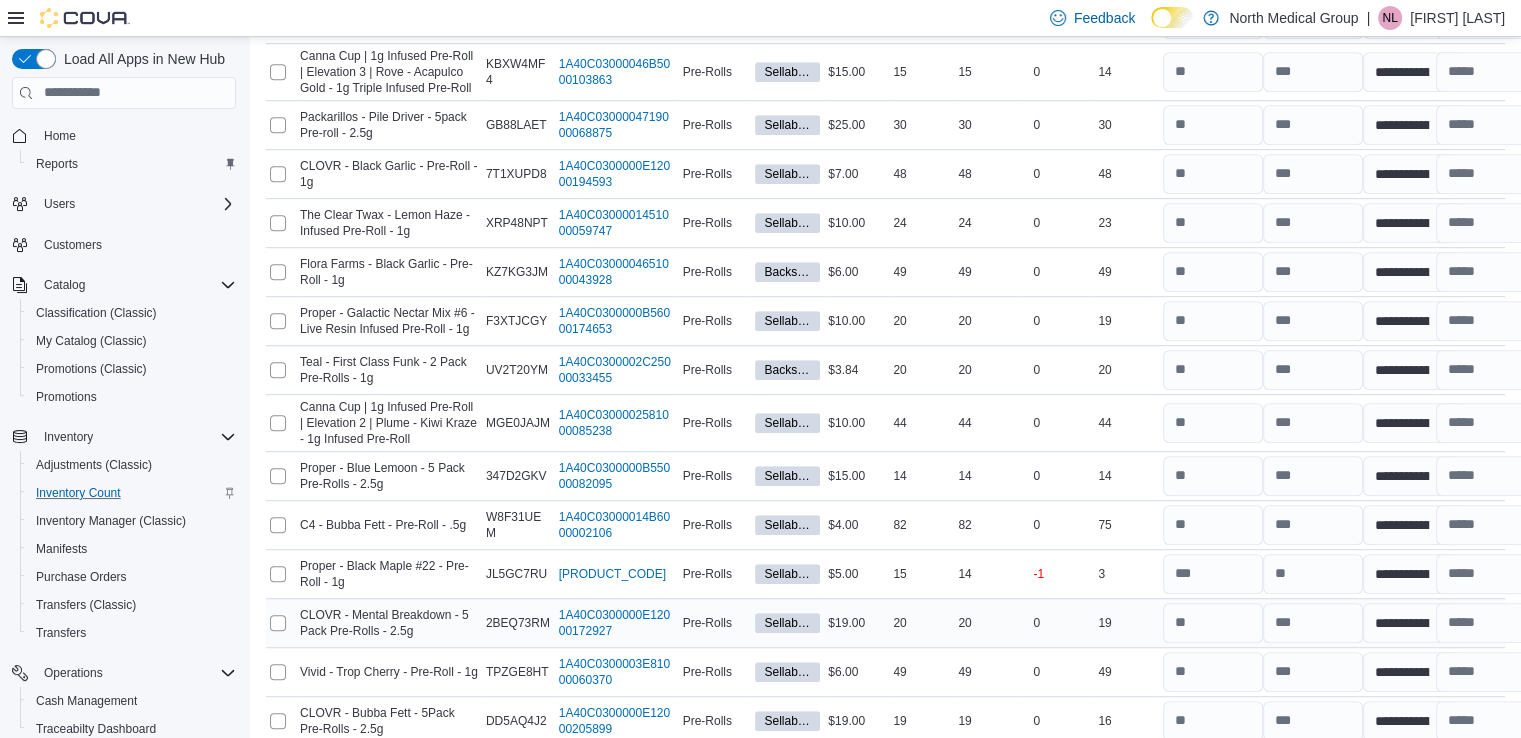 scroll, scrollTop: 8800, scrollLeft: 0, axis: vertical 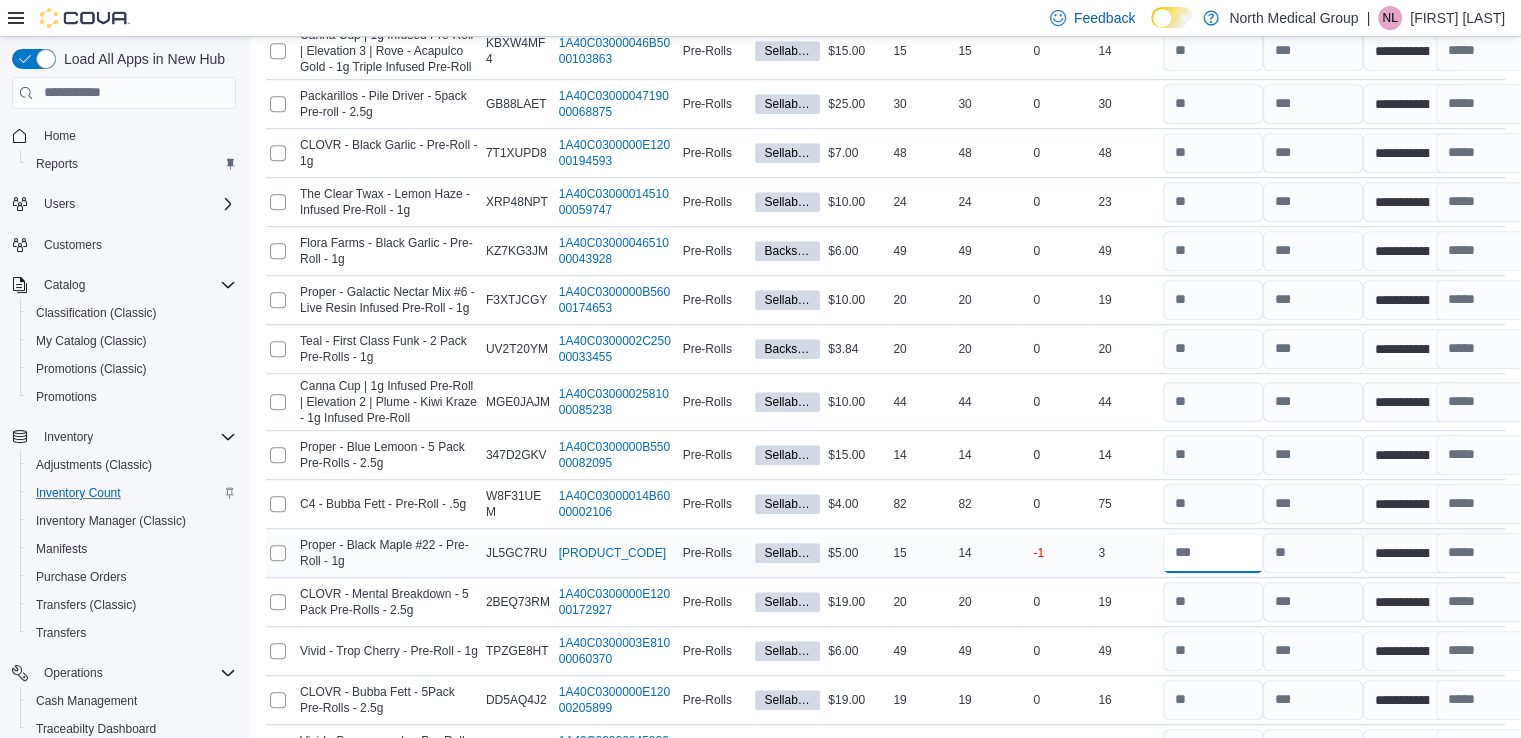 click at bounding box center (1213, 553) 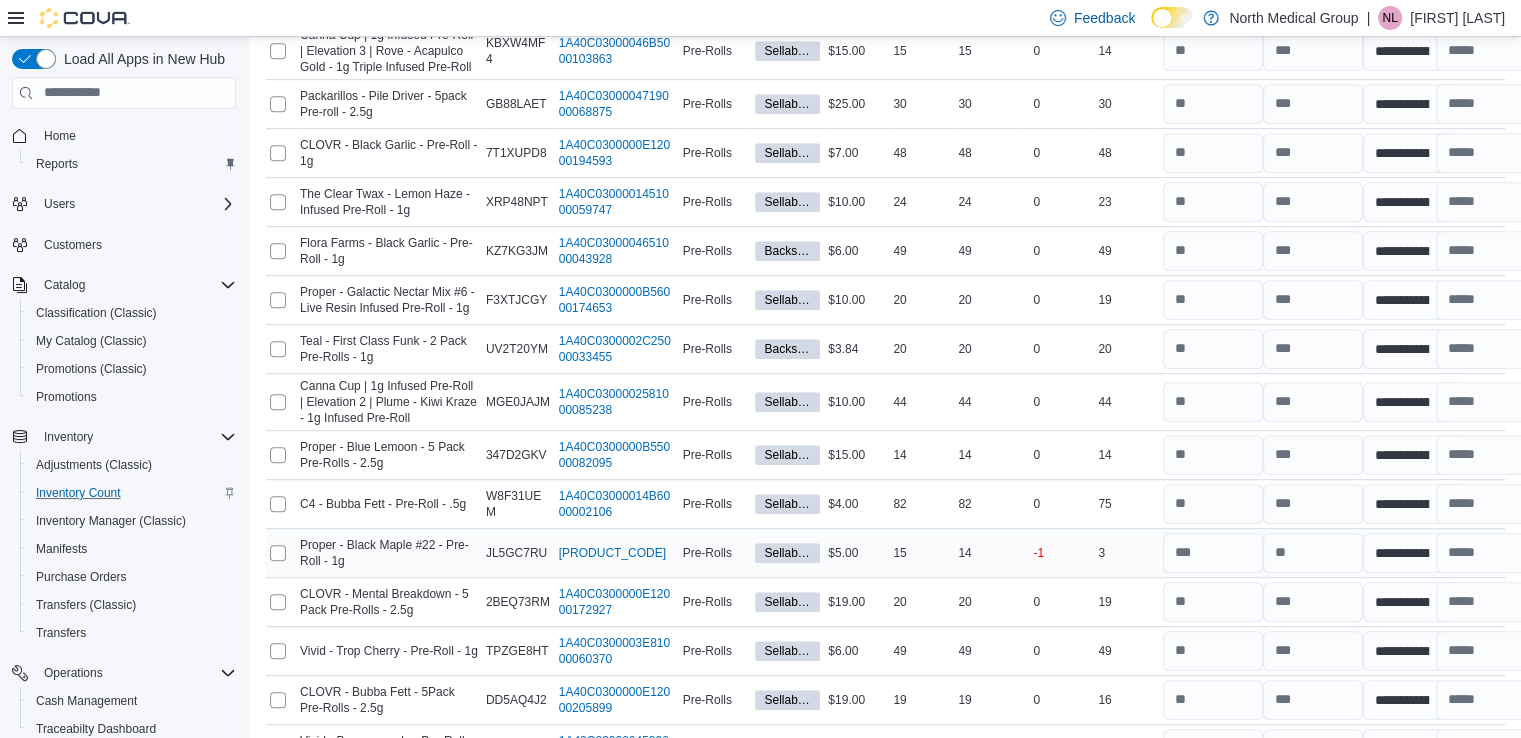 click on "3" at bounding box center [1126, 553] 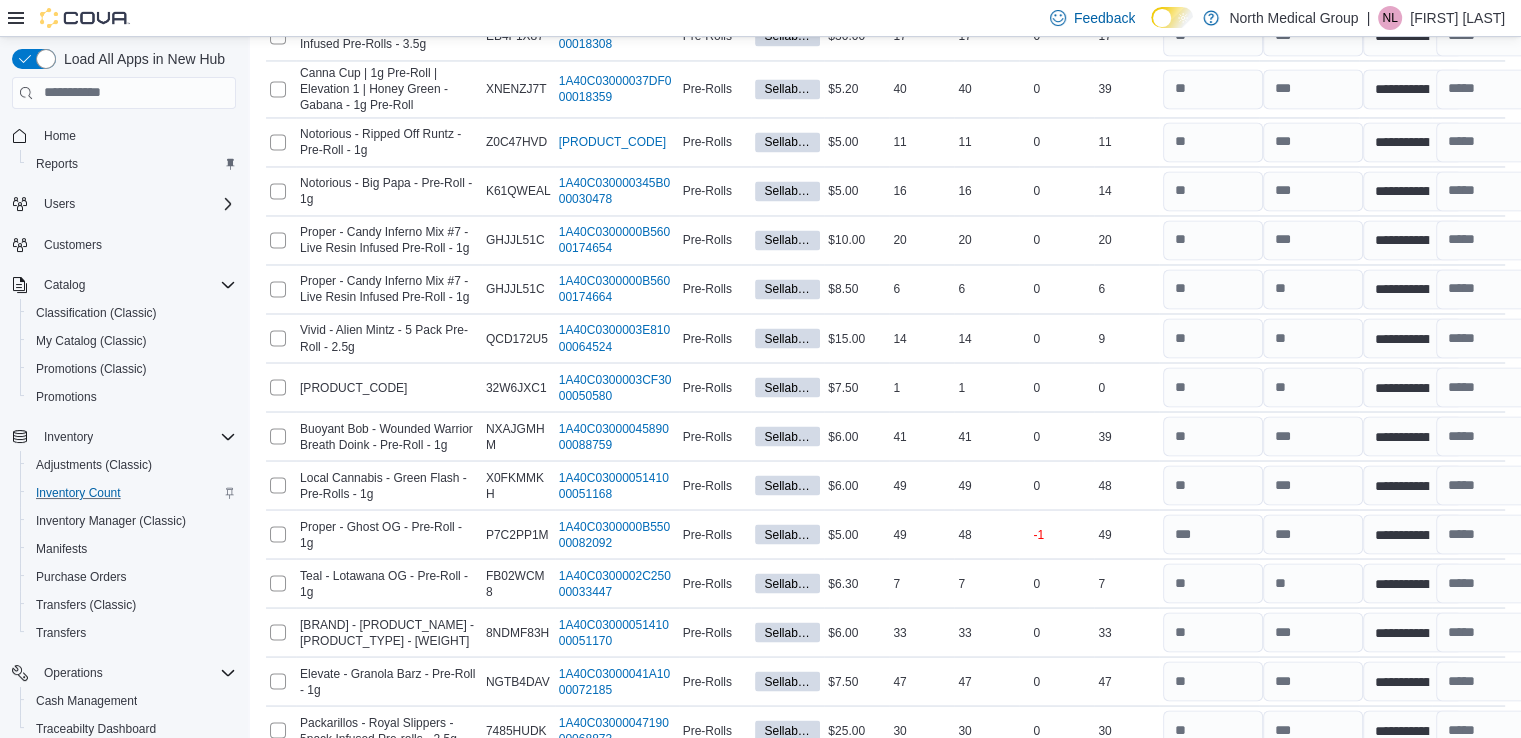 scroll, scrollTop: 11100, scrollLeft: 0, axis: vertical 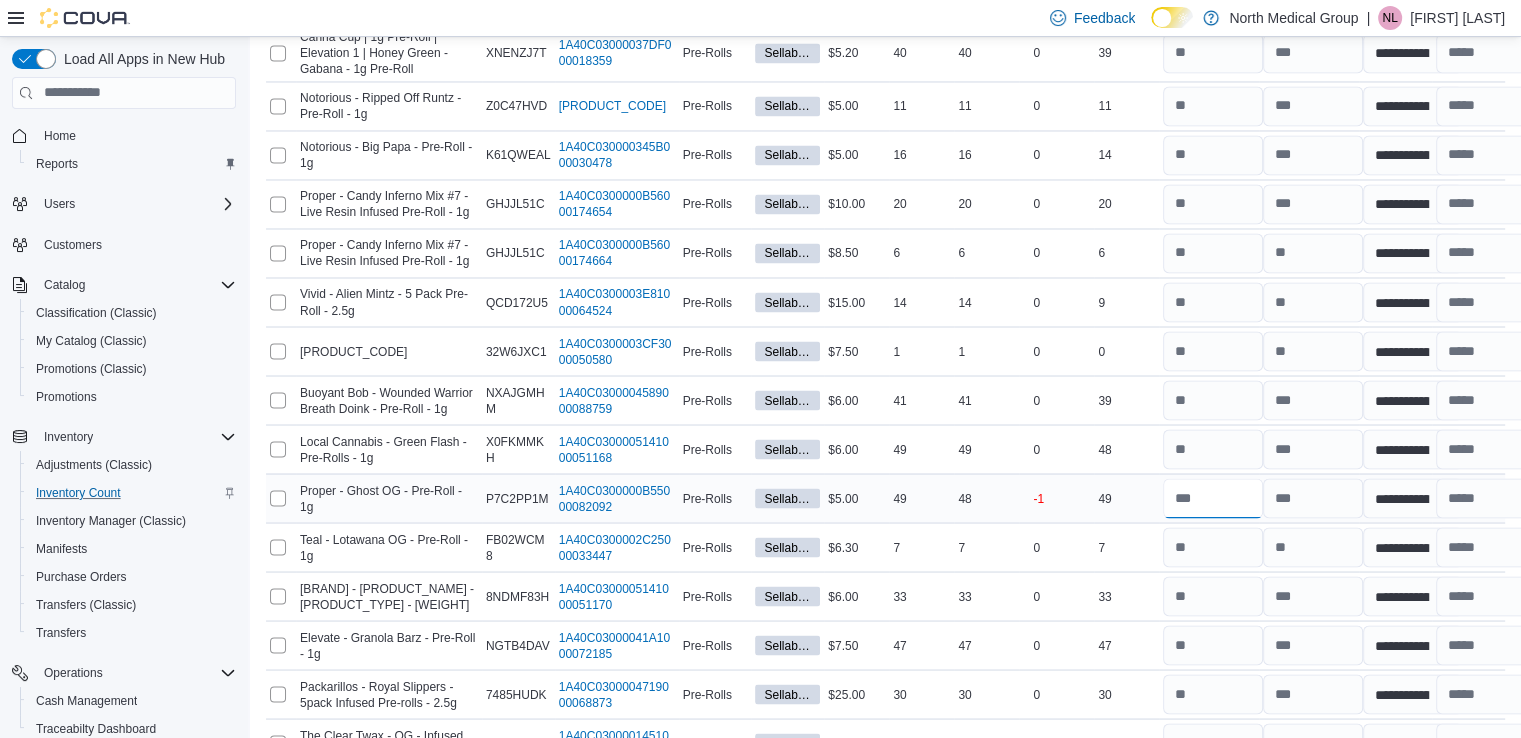 click at bounding box center (1213, 498) 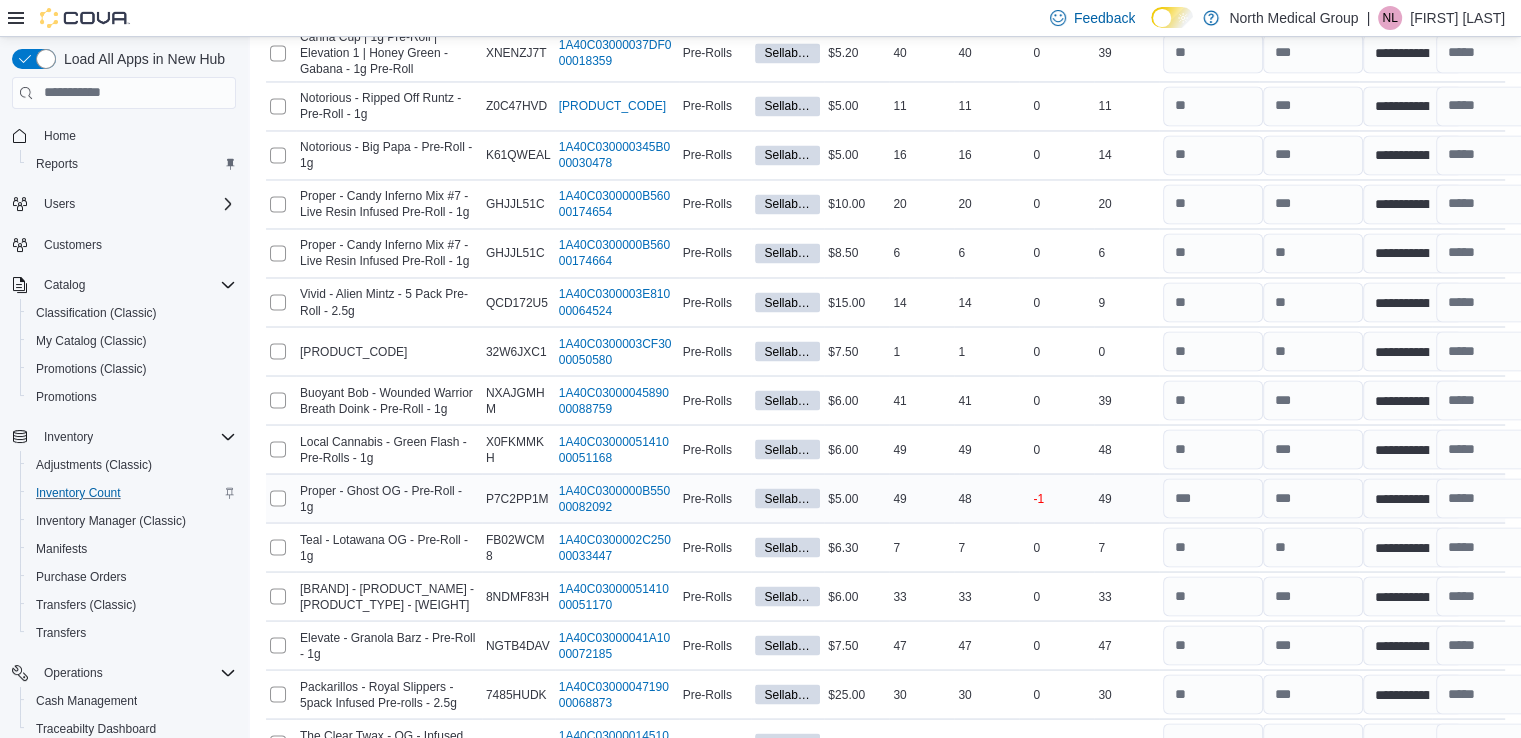 scroll, scrollTop: 8940, scrollLeft: 0, axis: vertical 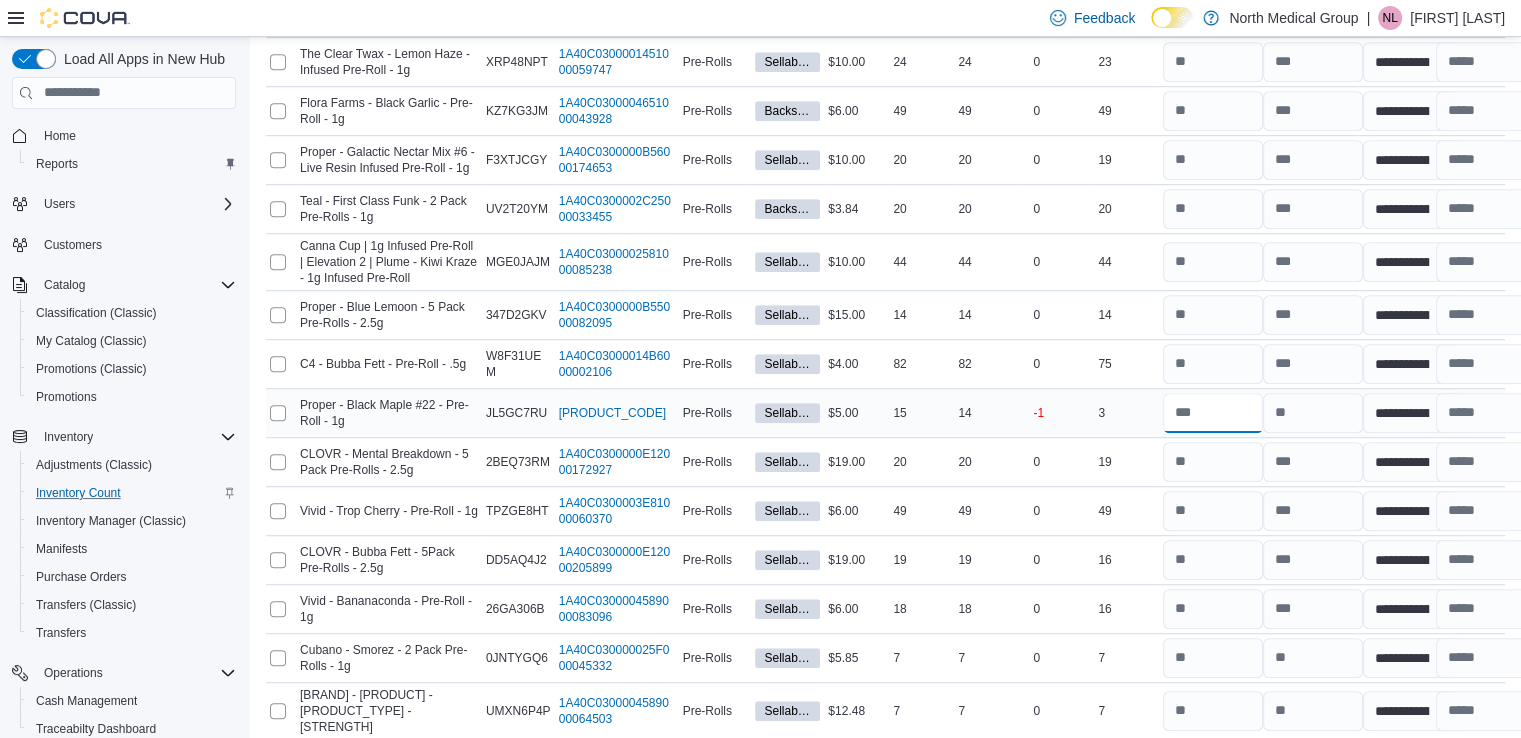 click at bounding box center [1213, 413] 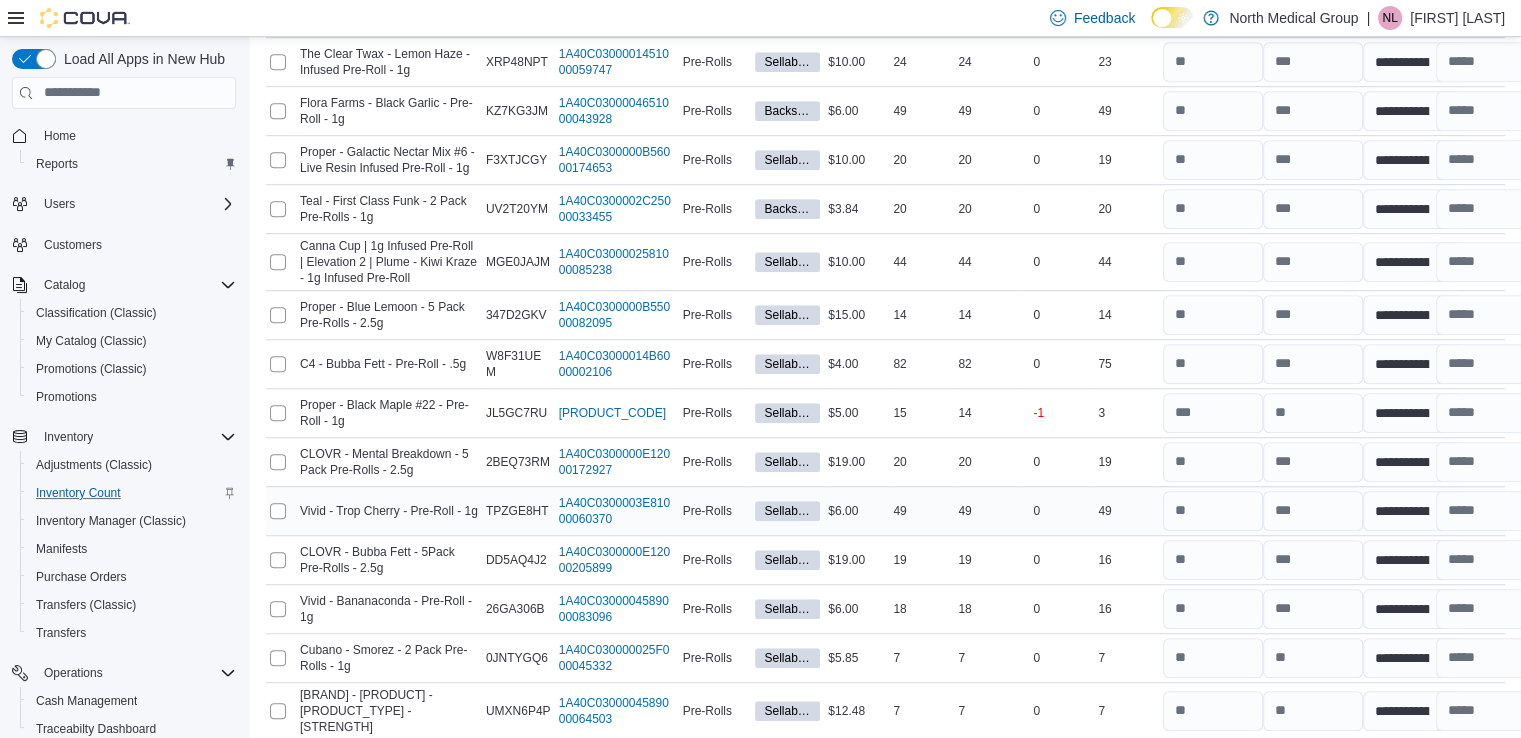 click on "0" at bounding box center [1056, 511] 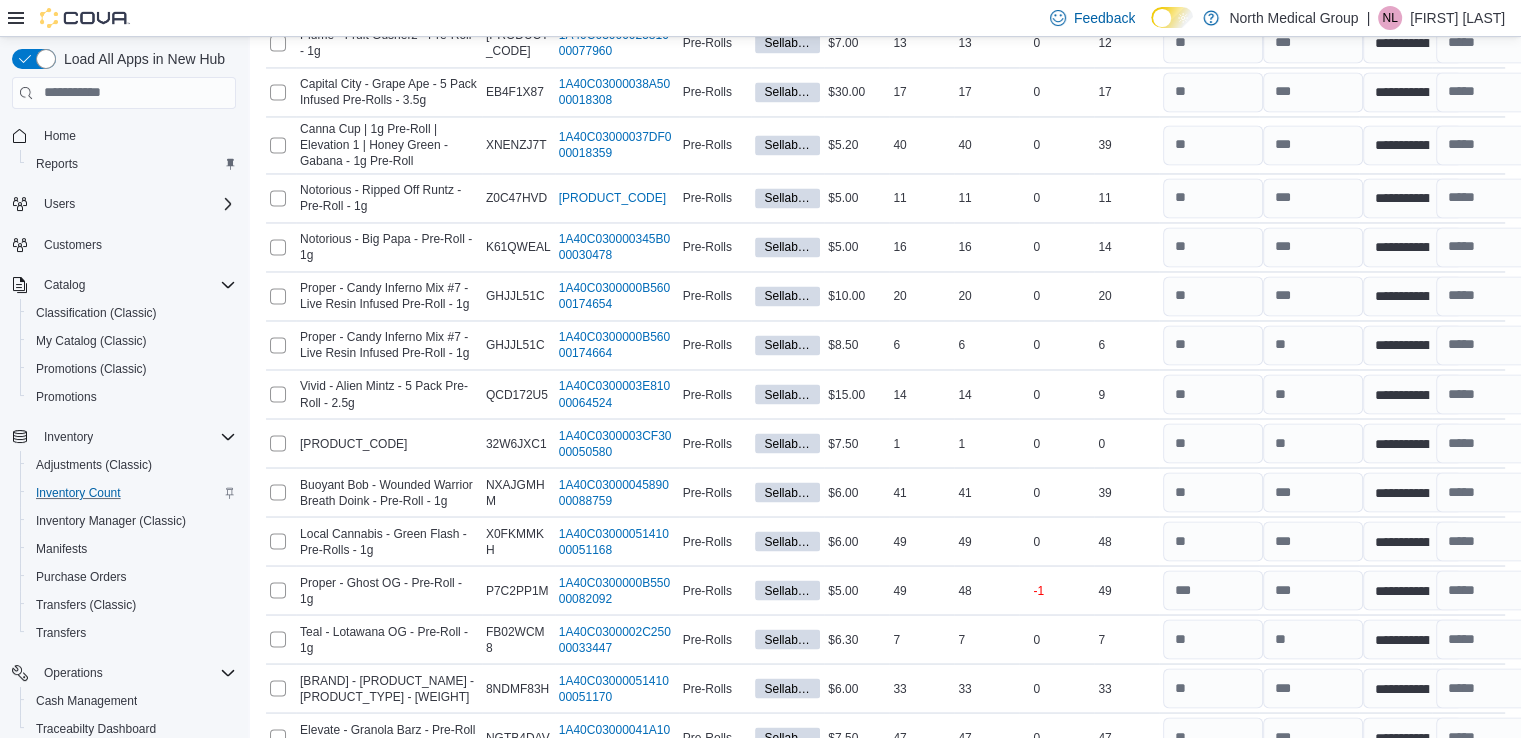 scroll, scrollTop: 11018, scrollLeft: 0, axis: vertical 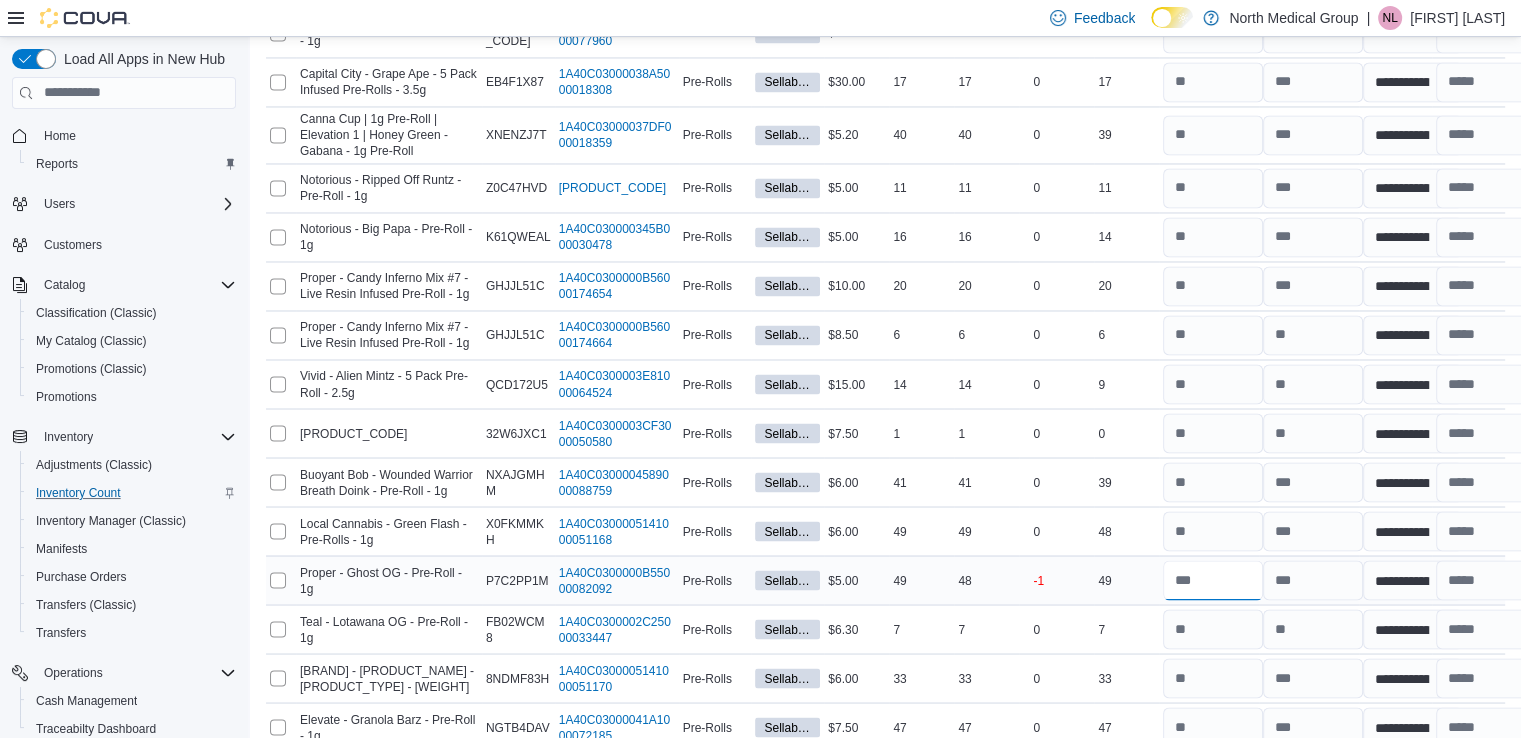 click at bounding box center (1213, 580) 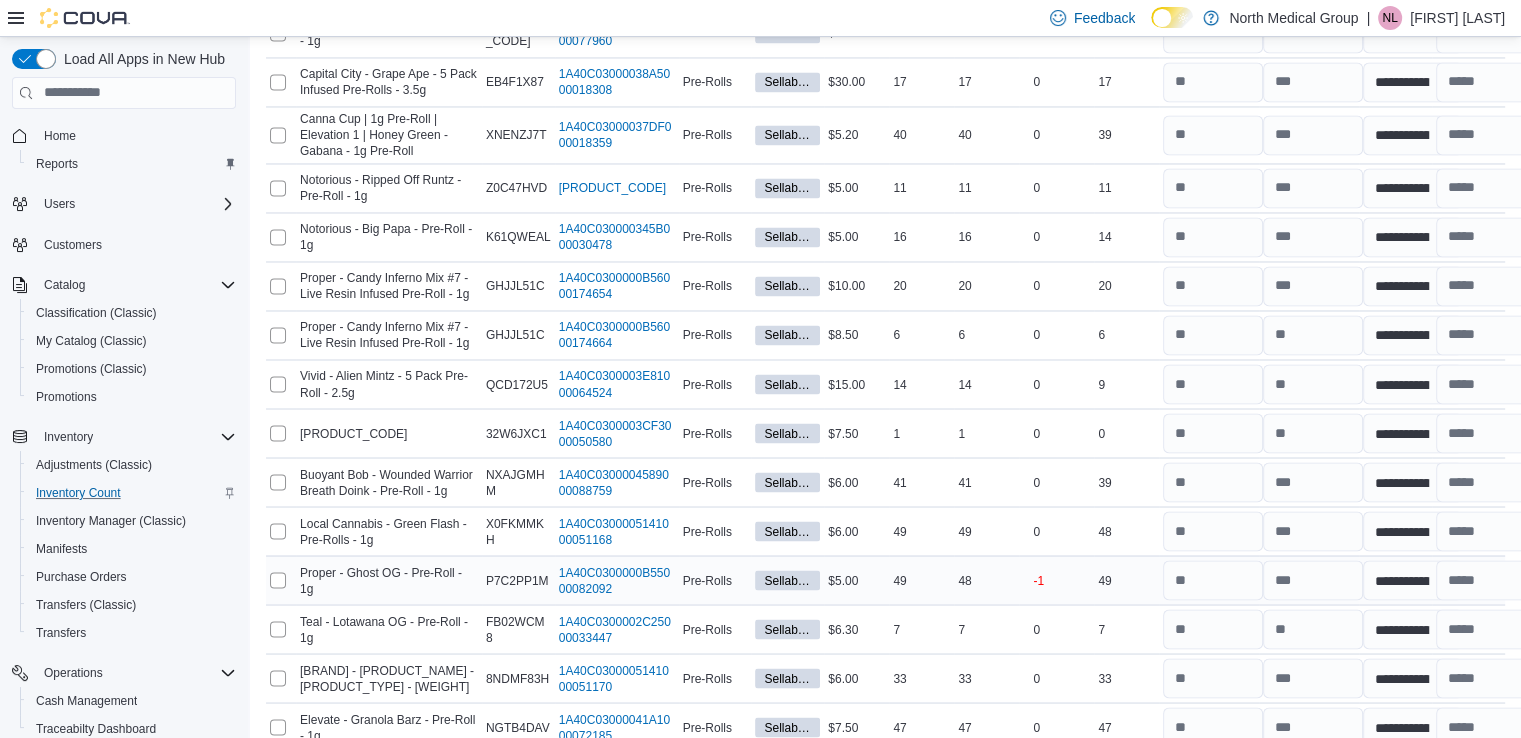 scroll, scrollTop: 11312, scrollLeft: 0, axis: vertical 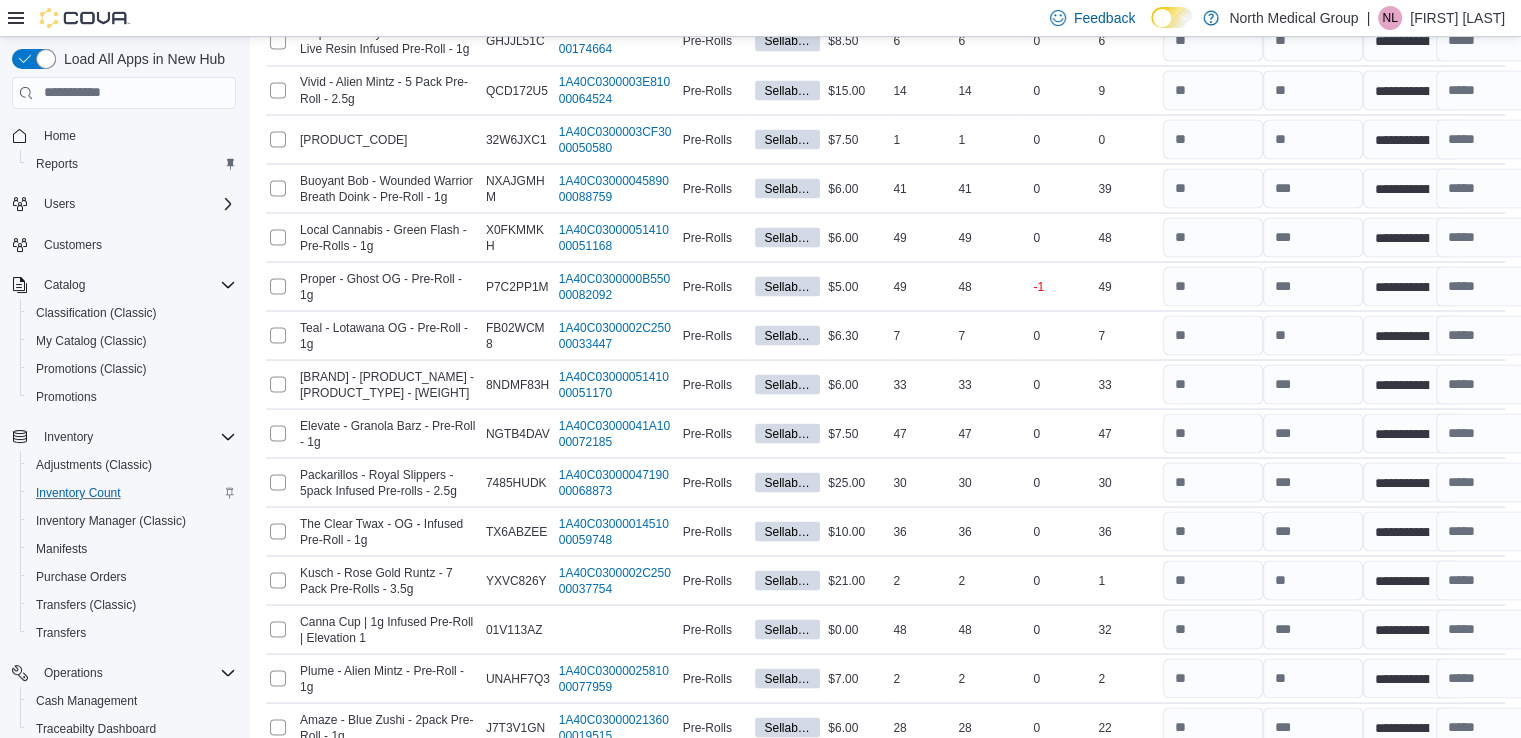 click on "Submit" at bounding box center [1437, 787] 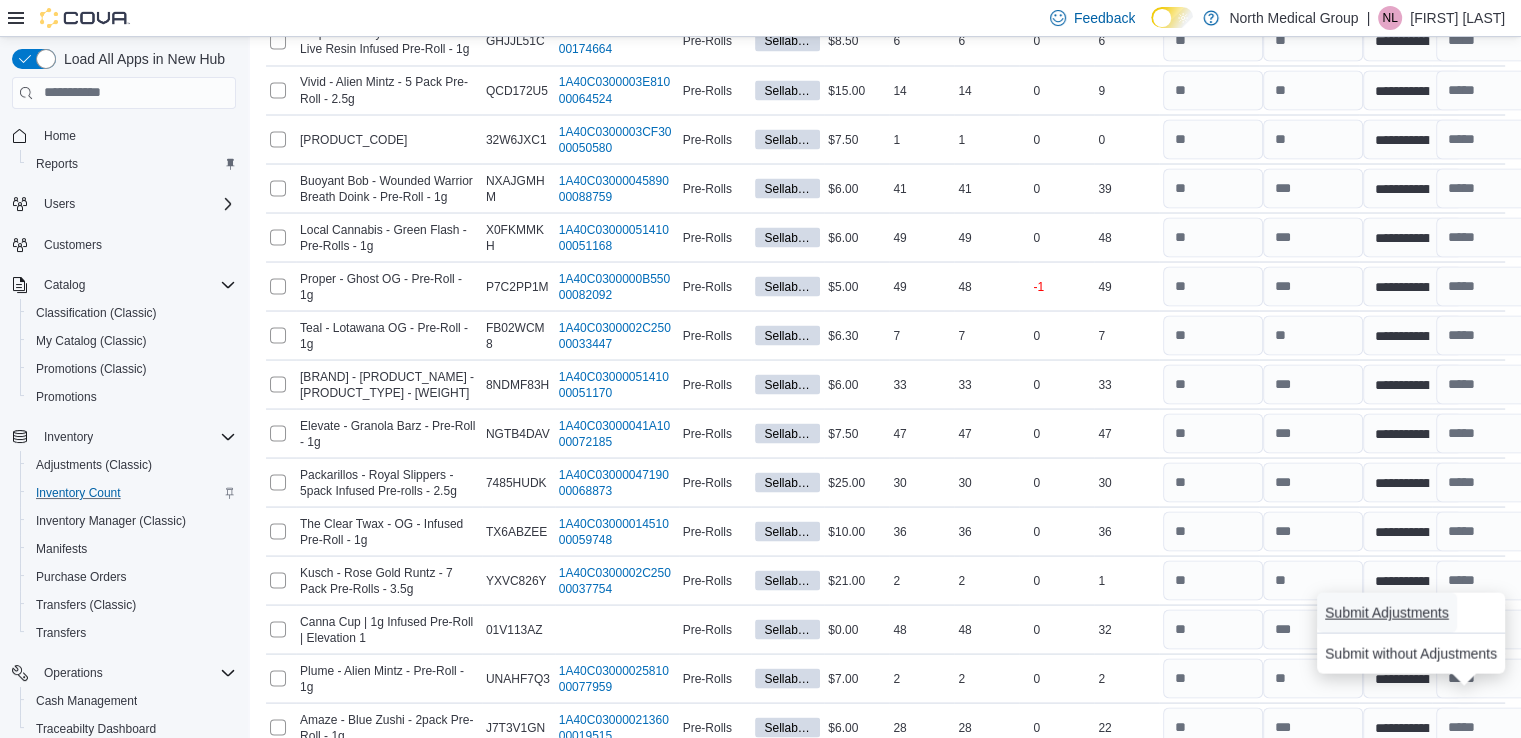 click on "Submit Adjustments" at bounding box center (1387, 612) 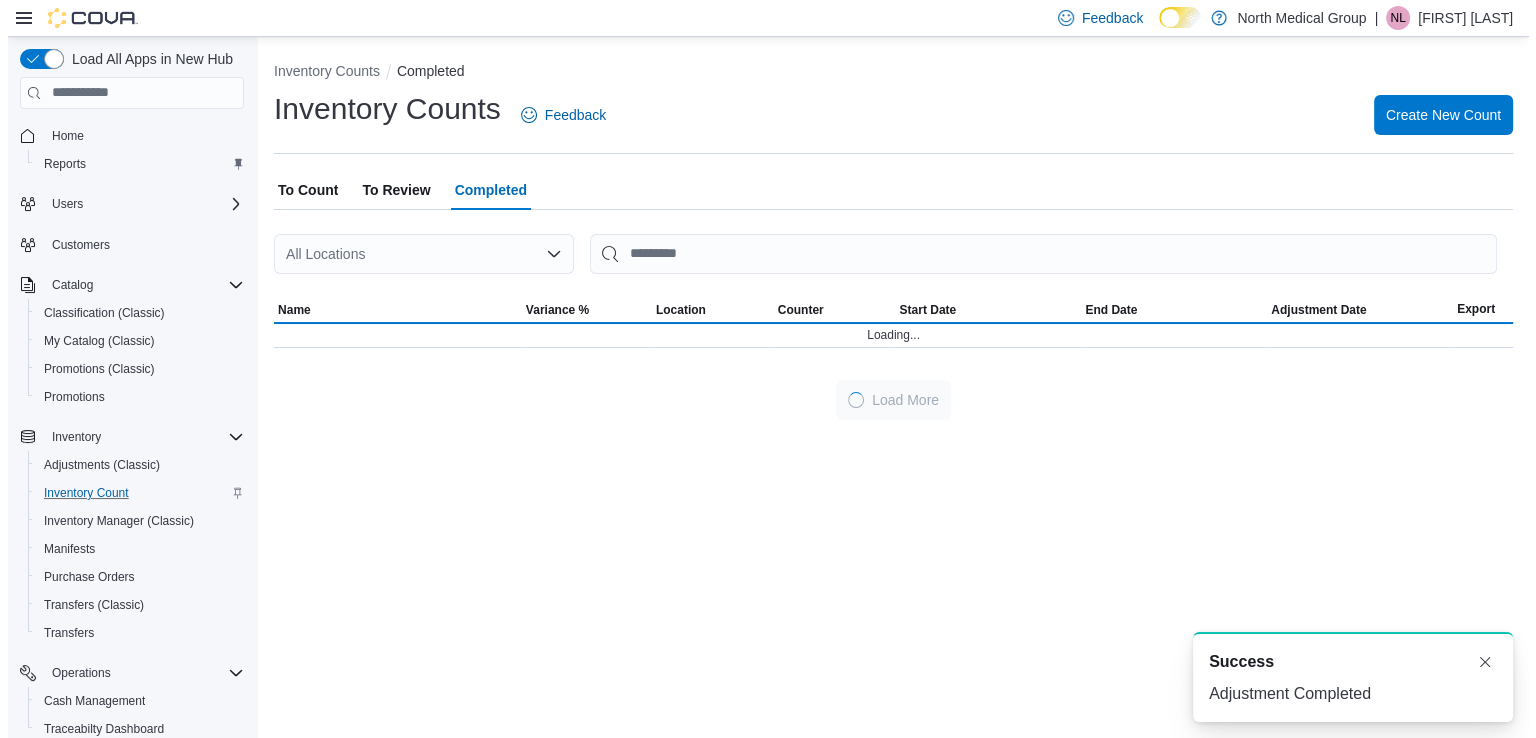 scroll, scrollTop: 0, scrollLeft: 0, axis: both 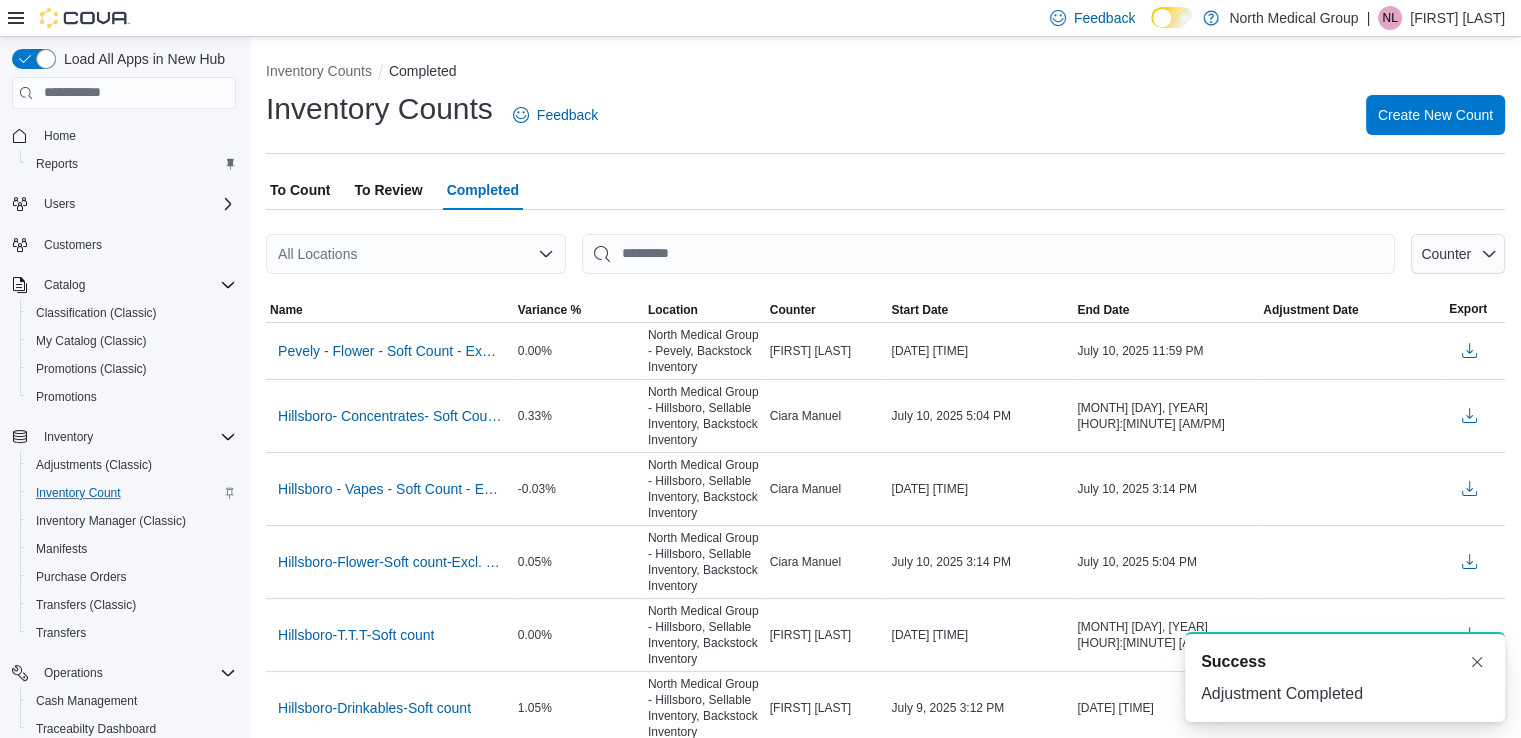 click on "To Review" at bounding box center (388, 190) 